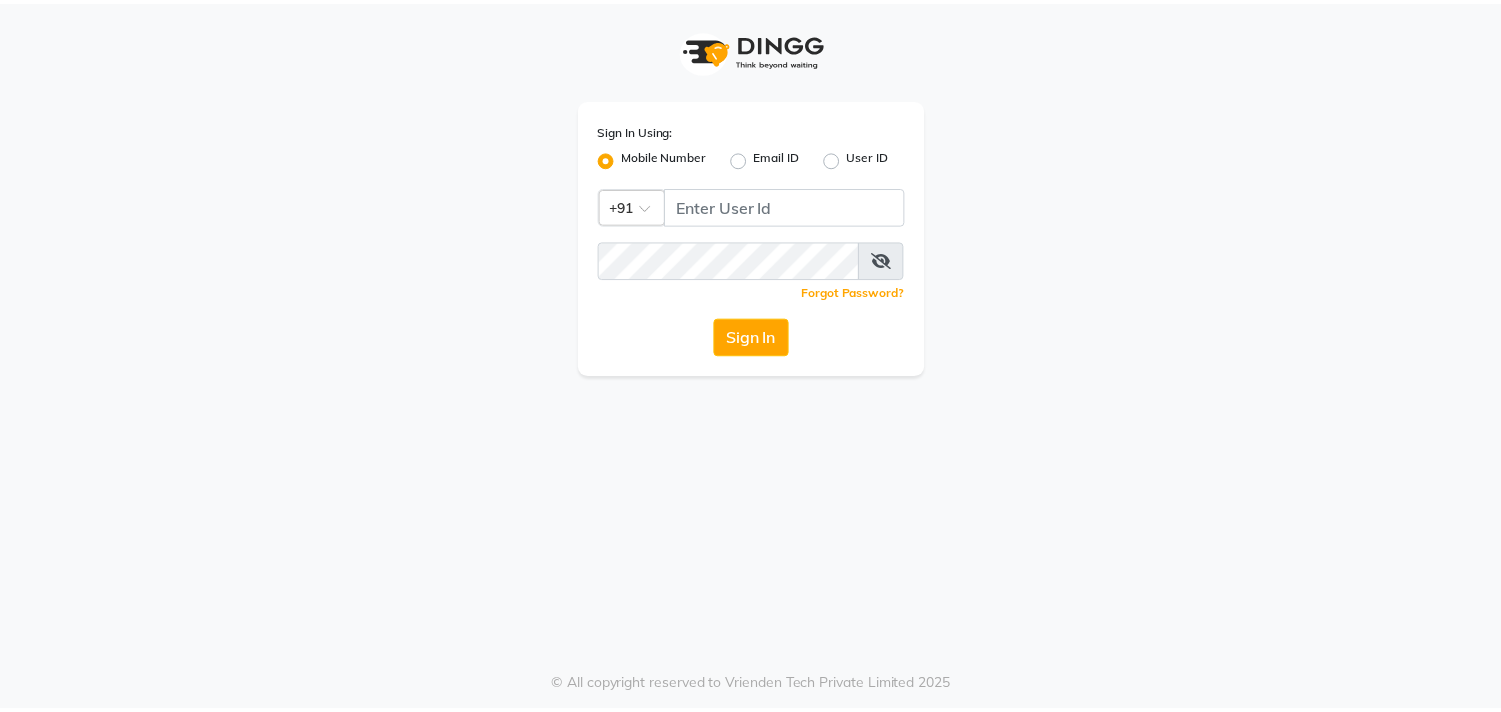 scroll, scrollTop: 0, scrollLeft: 0, axis: both 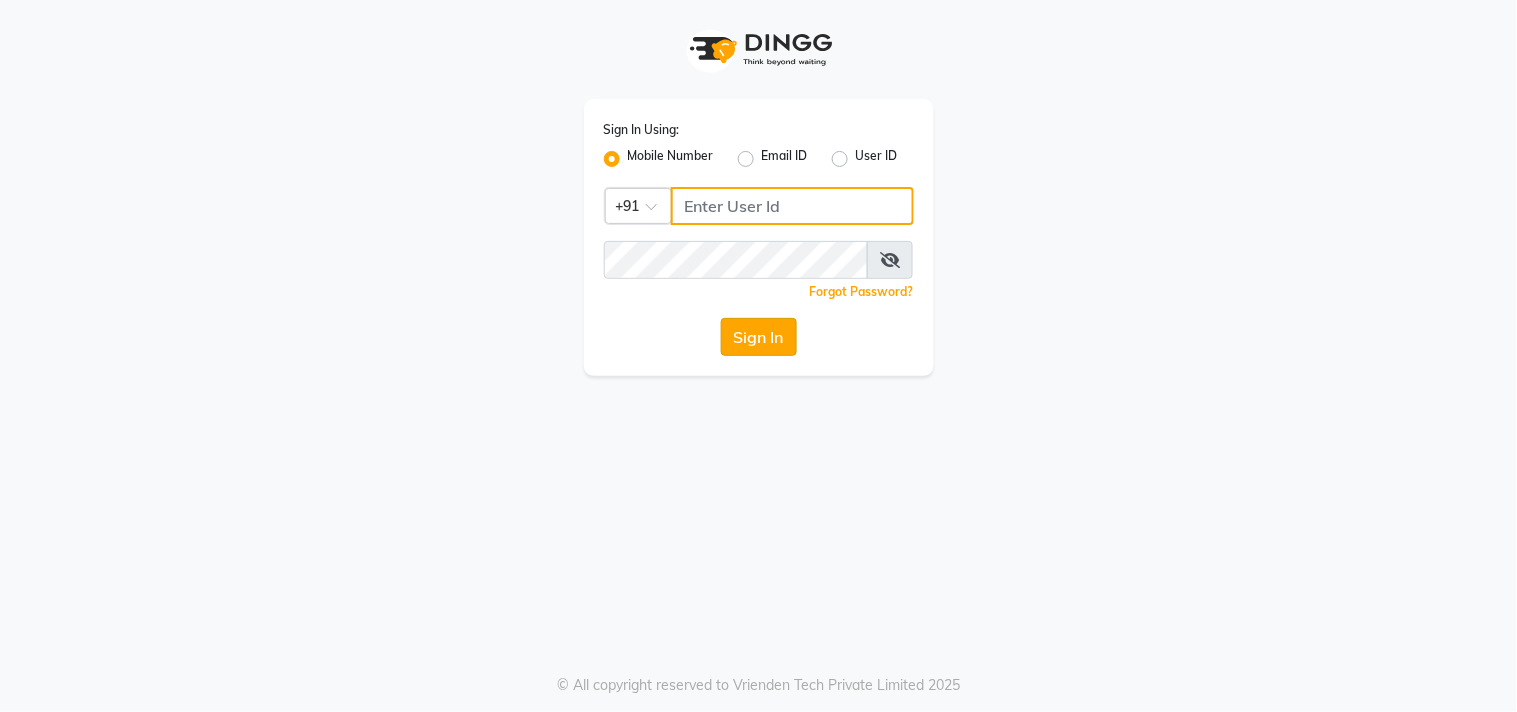type on "[PHONE]" 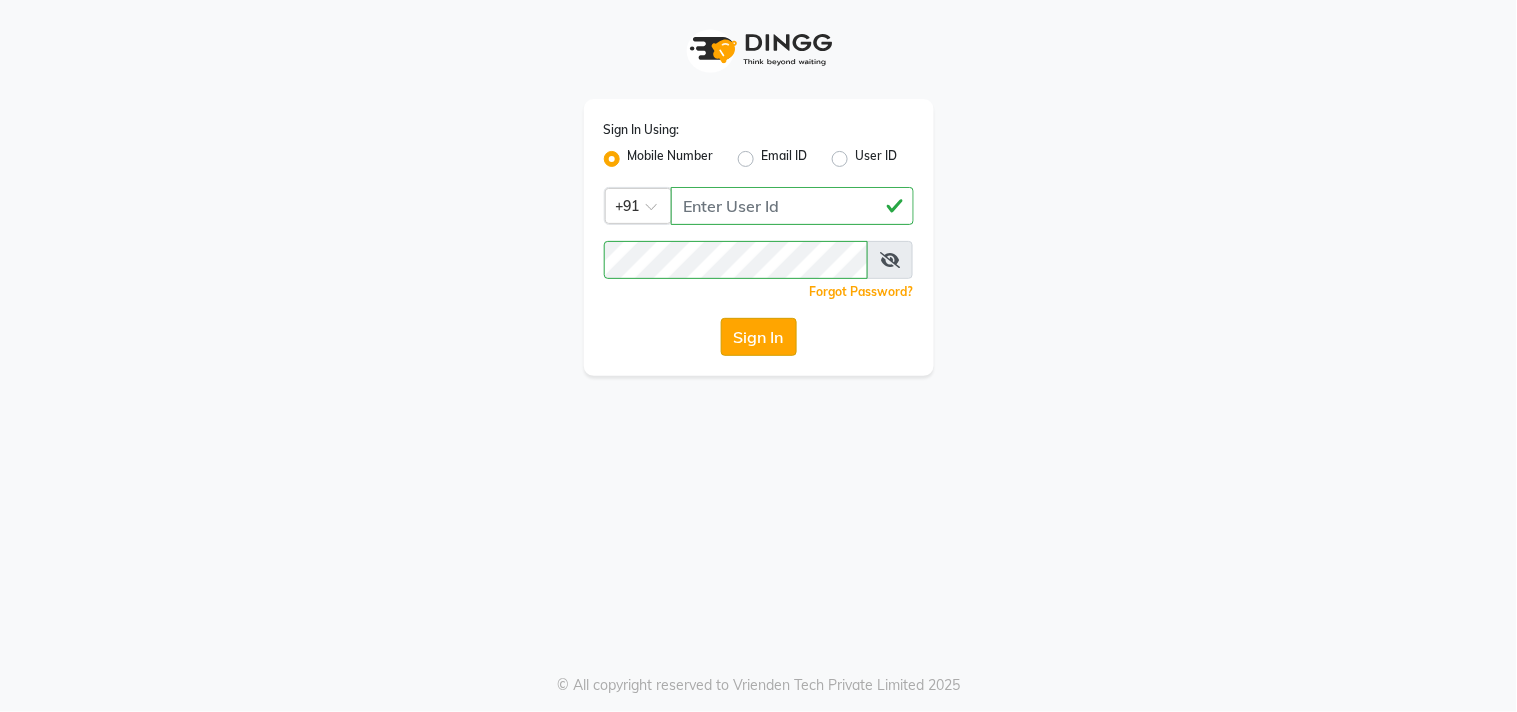 click on "Sign In" 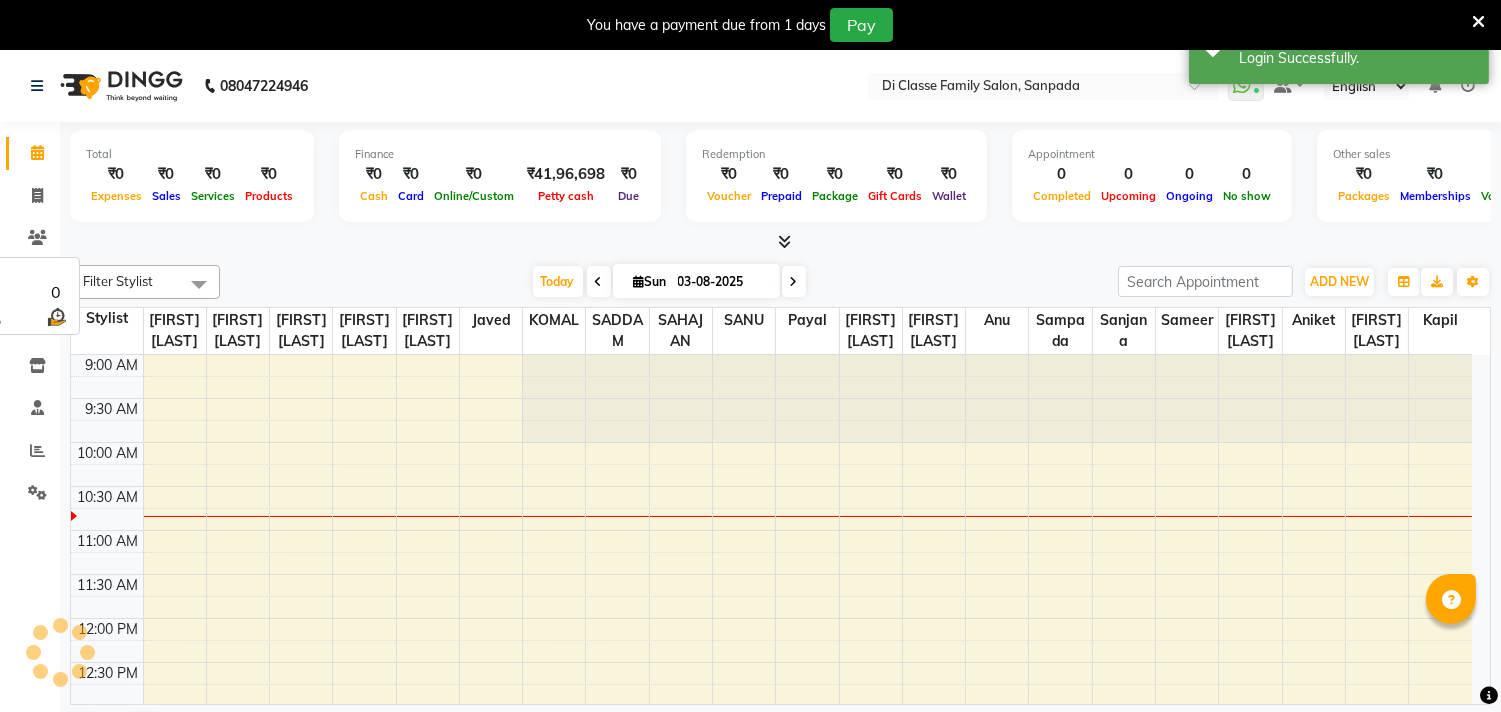 scroll, scrollTop: 0, scrollLeft: 0, axis: both 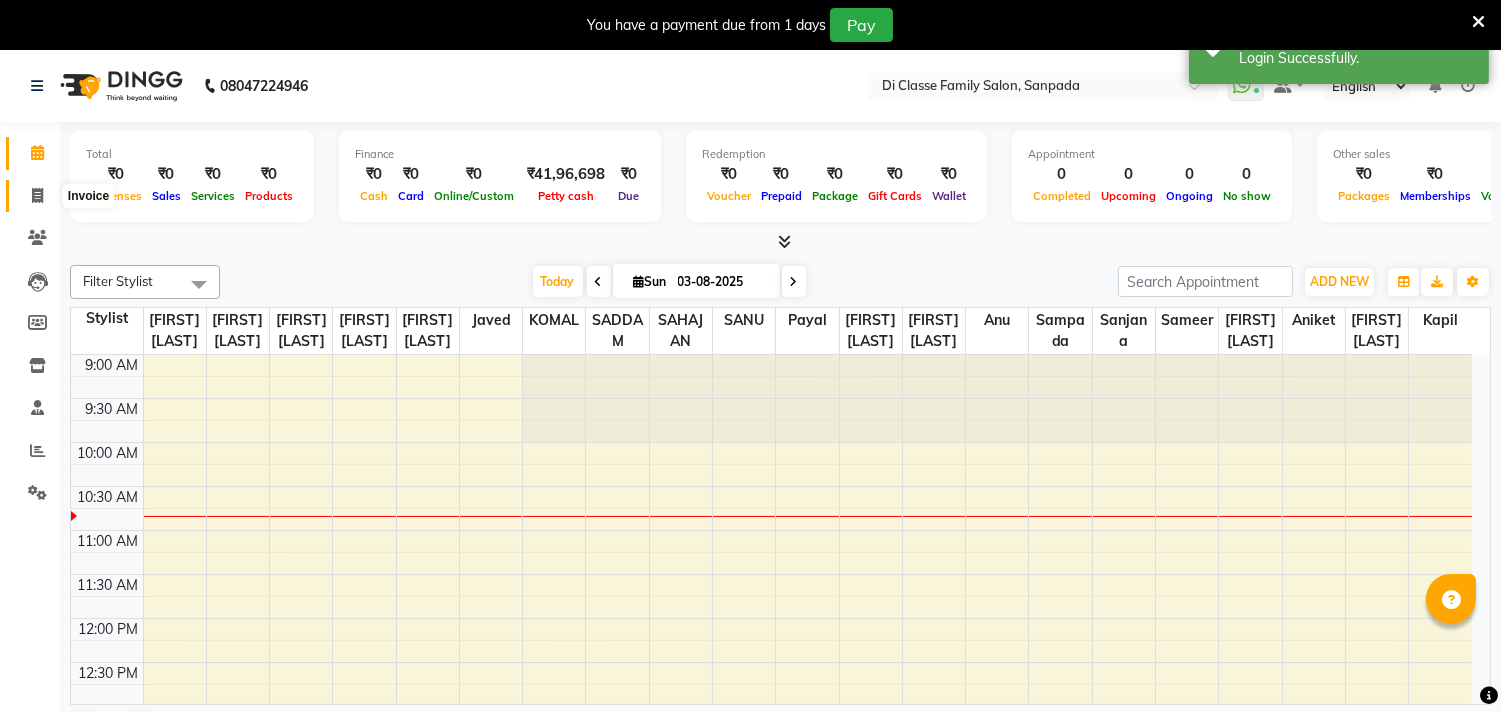 click 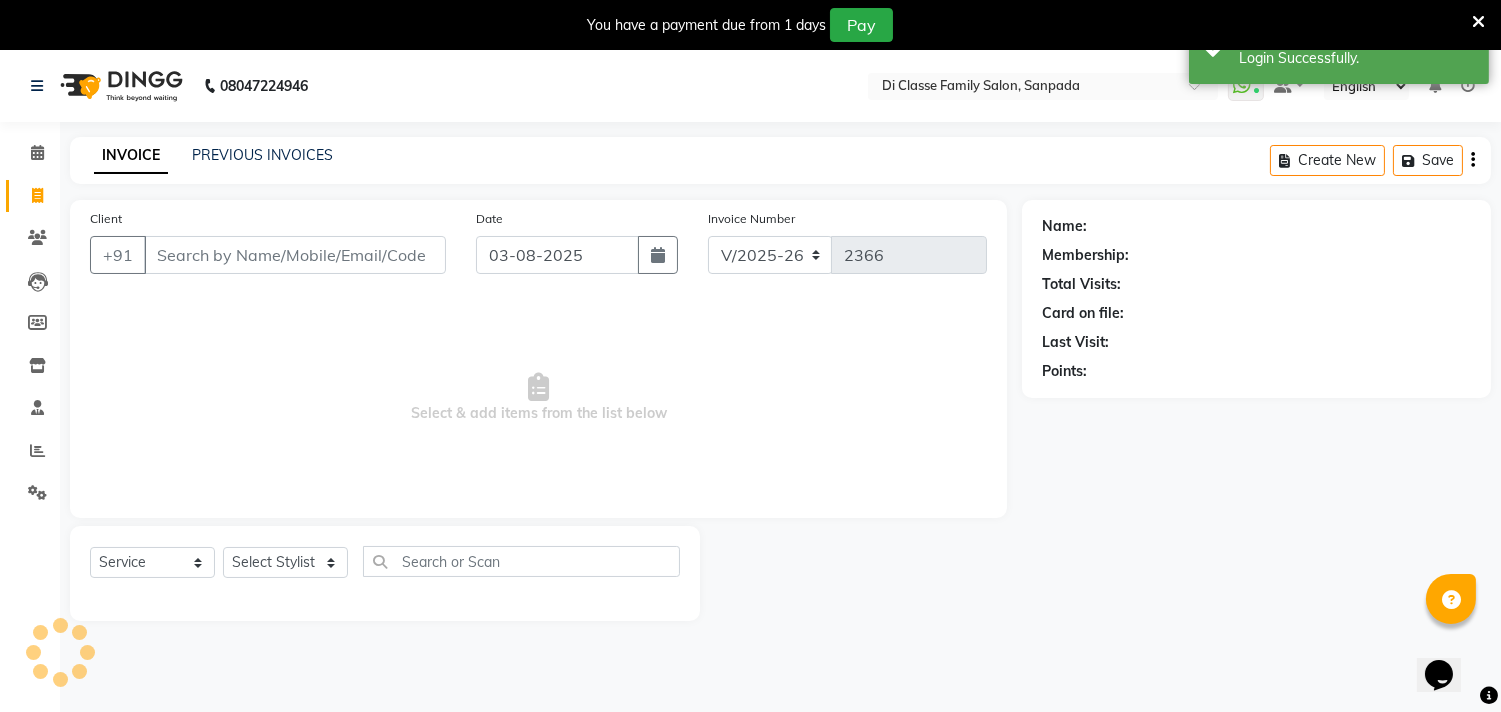 scroll, scrollTop: 0, scrollLeft: 0, axis: both 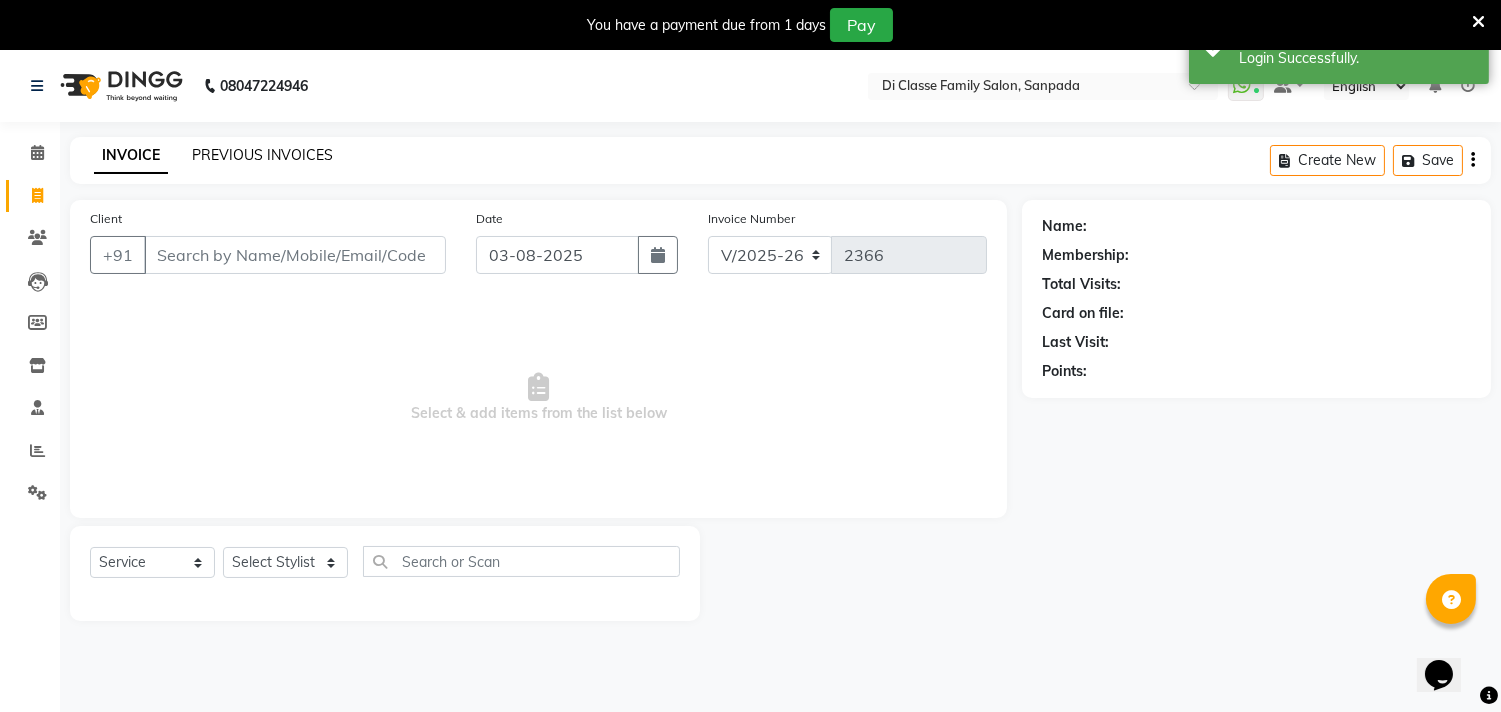 click on "PREVIOUS INVOICES" 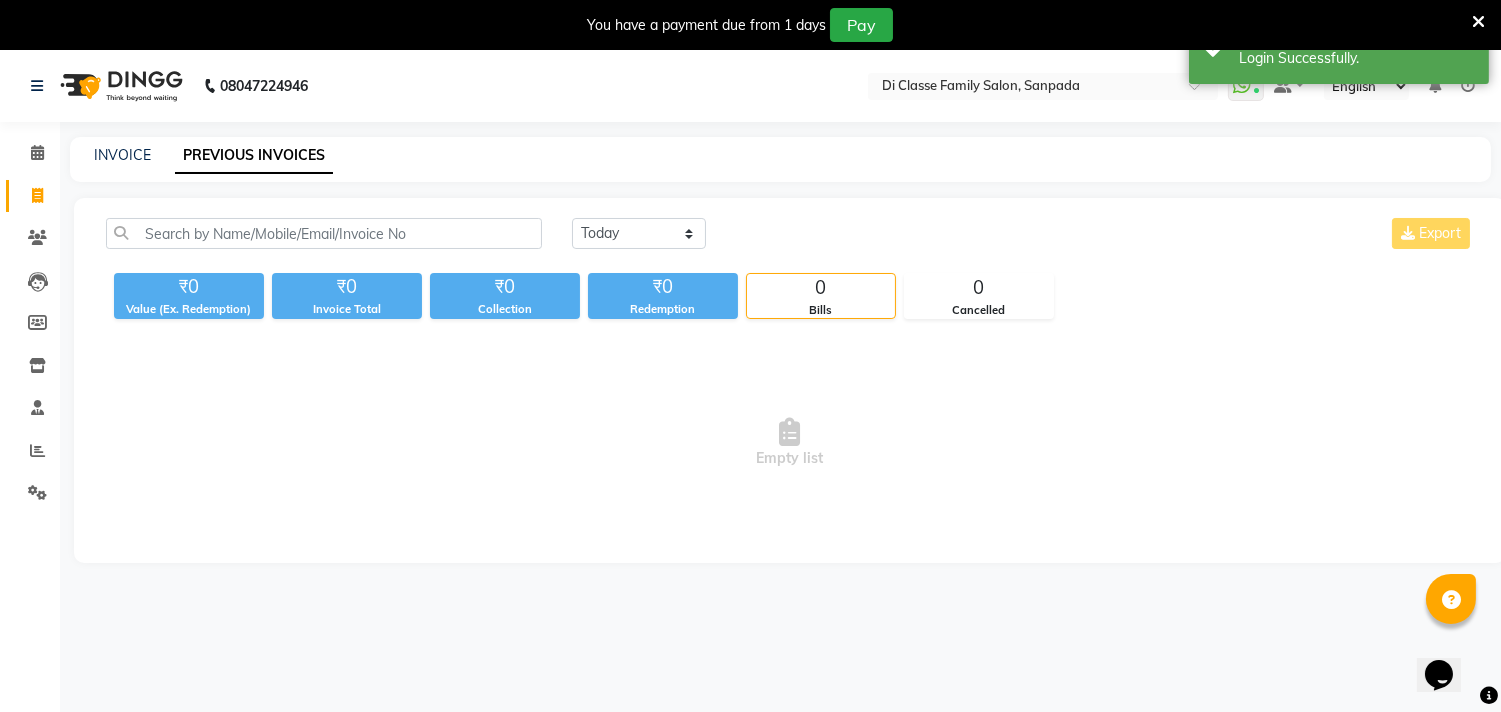 click on "INVOICE" 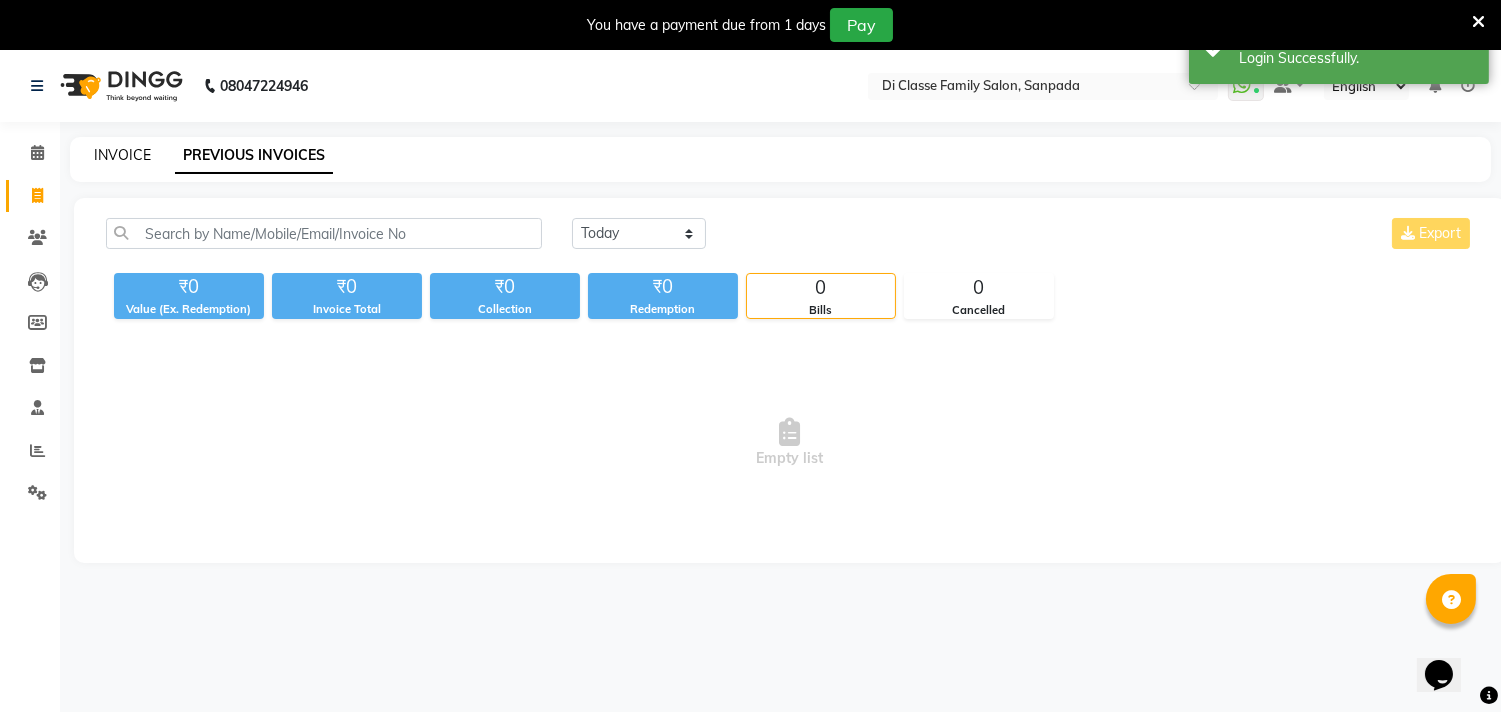 click on "INVOICE" 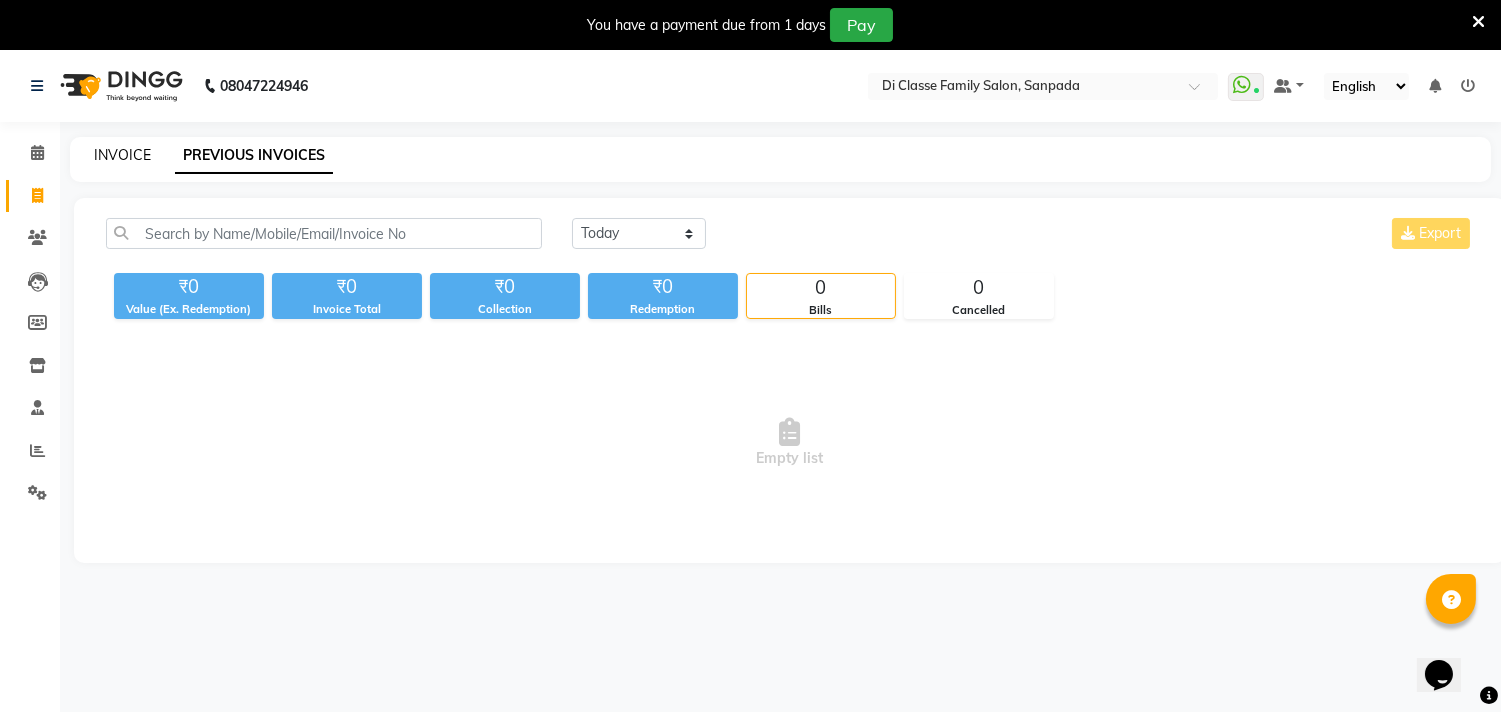 select on "service" 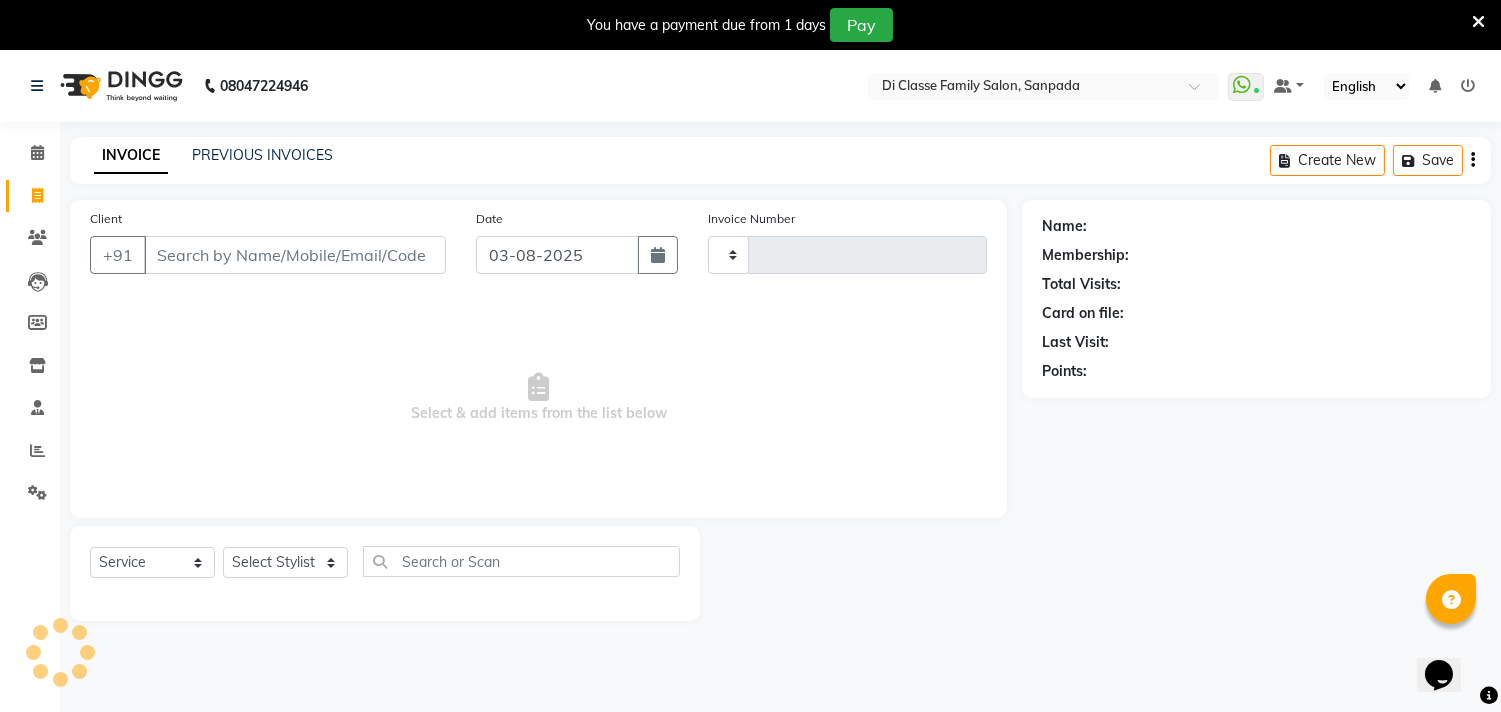type on "2366" 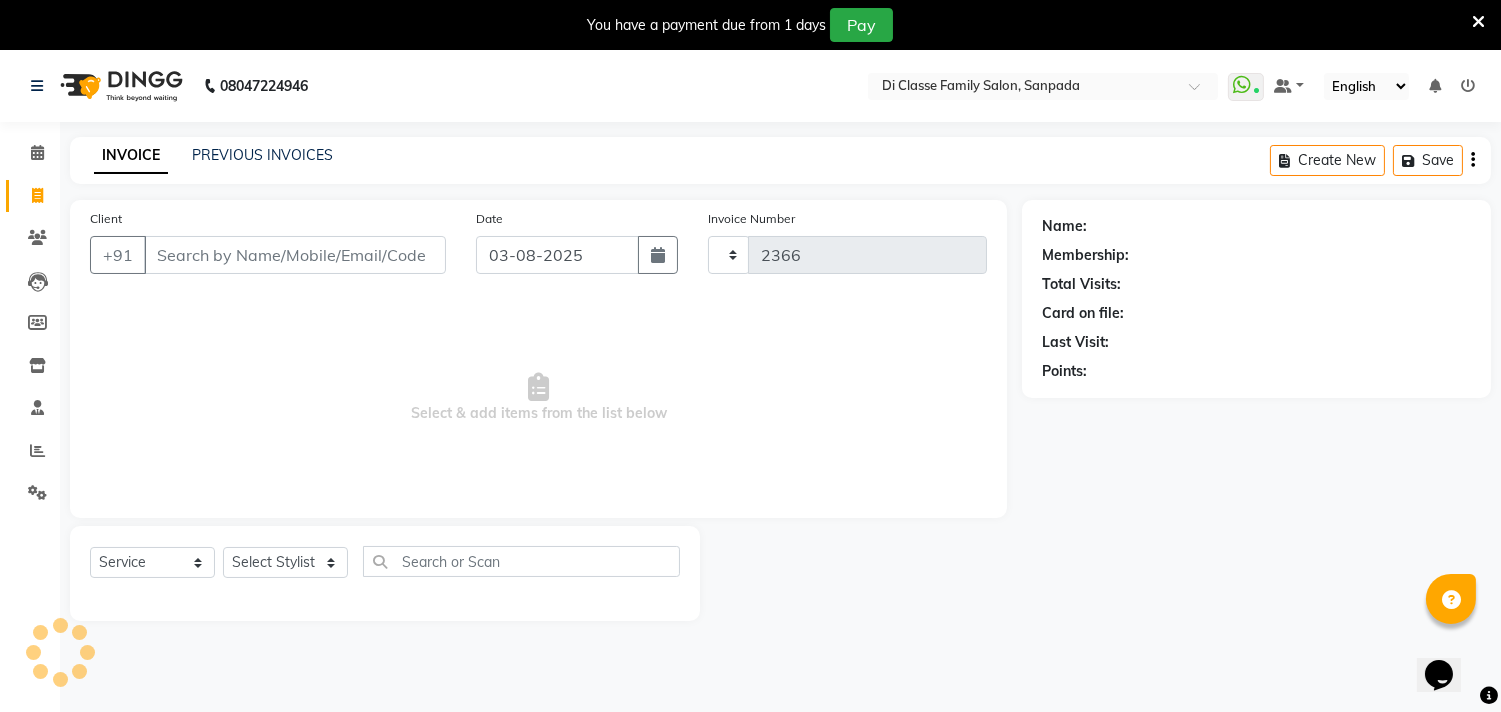 scroll, scrollTop: 50, scrollLeft: 0, axis: vertical 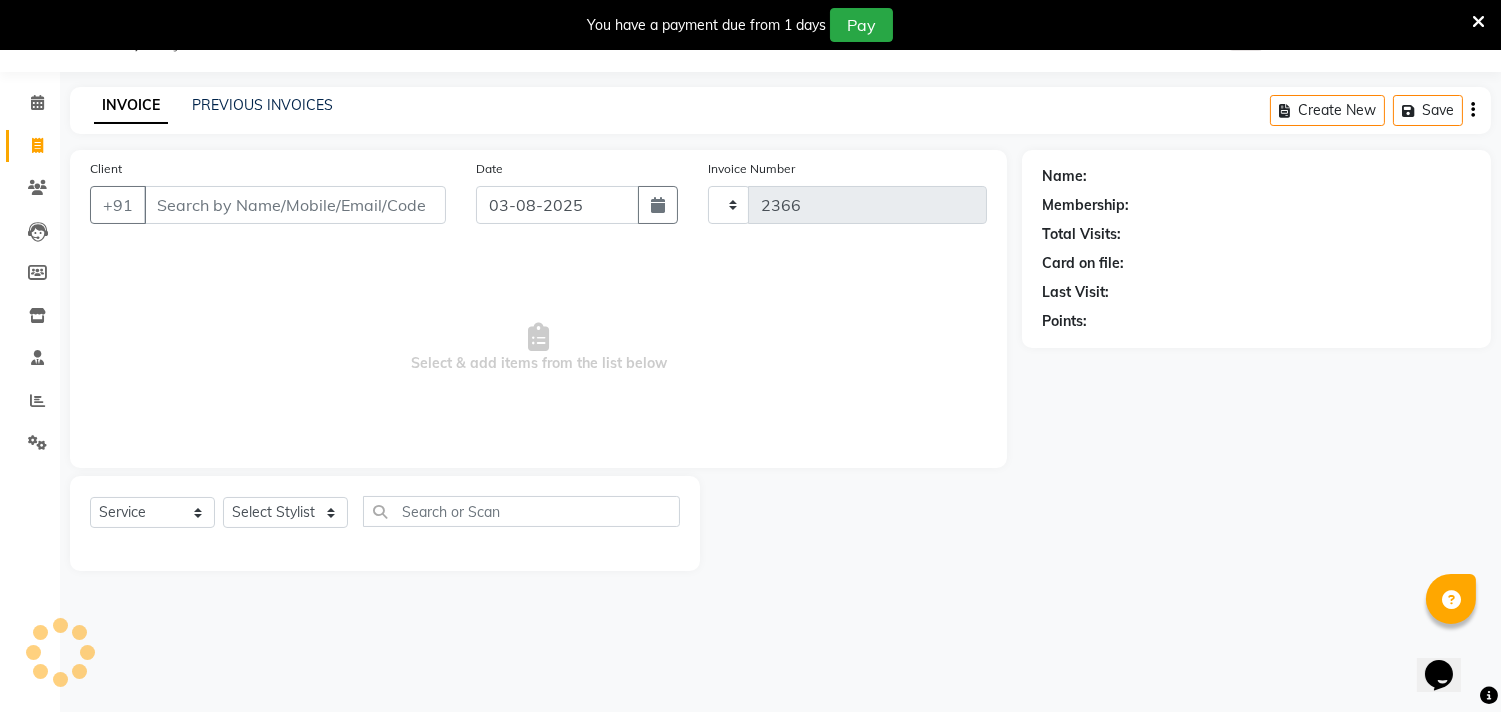 select on "4704" 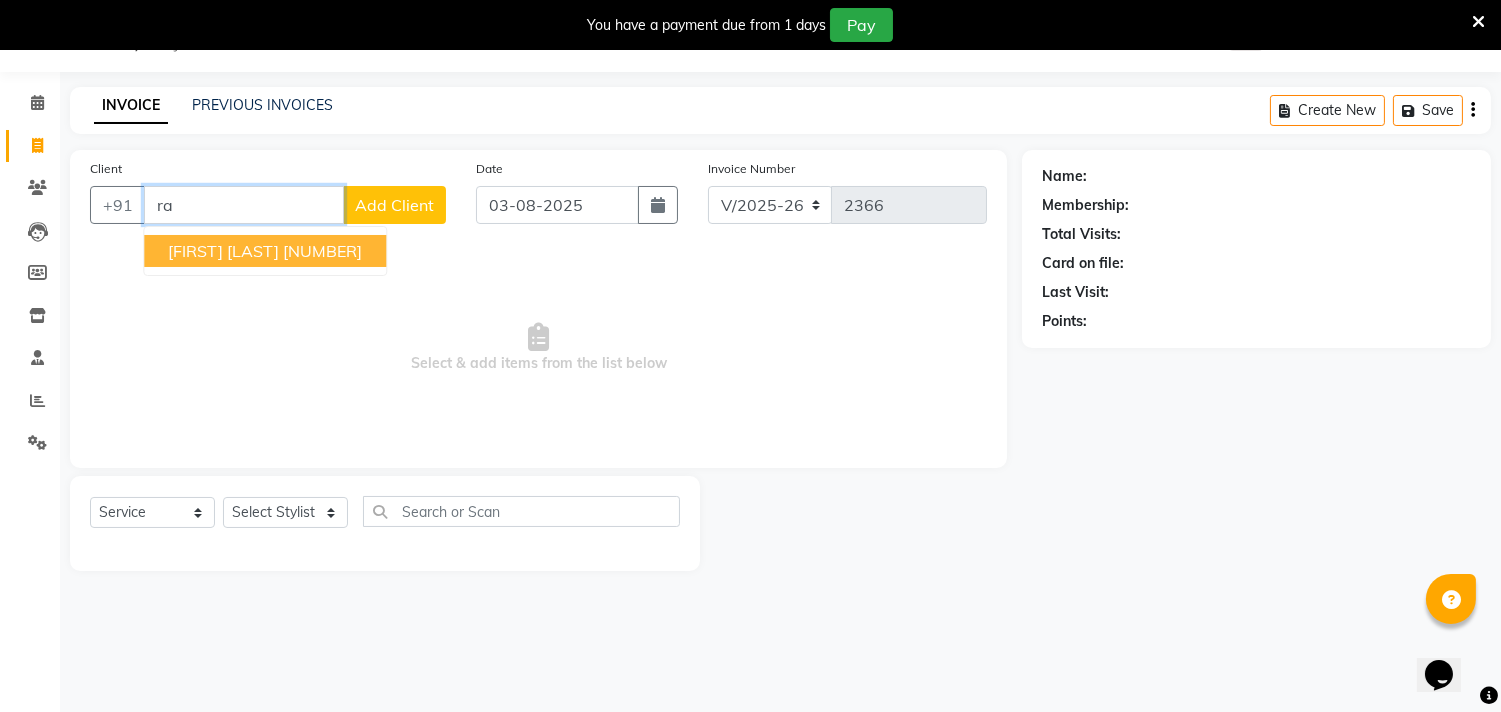 type on "r" 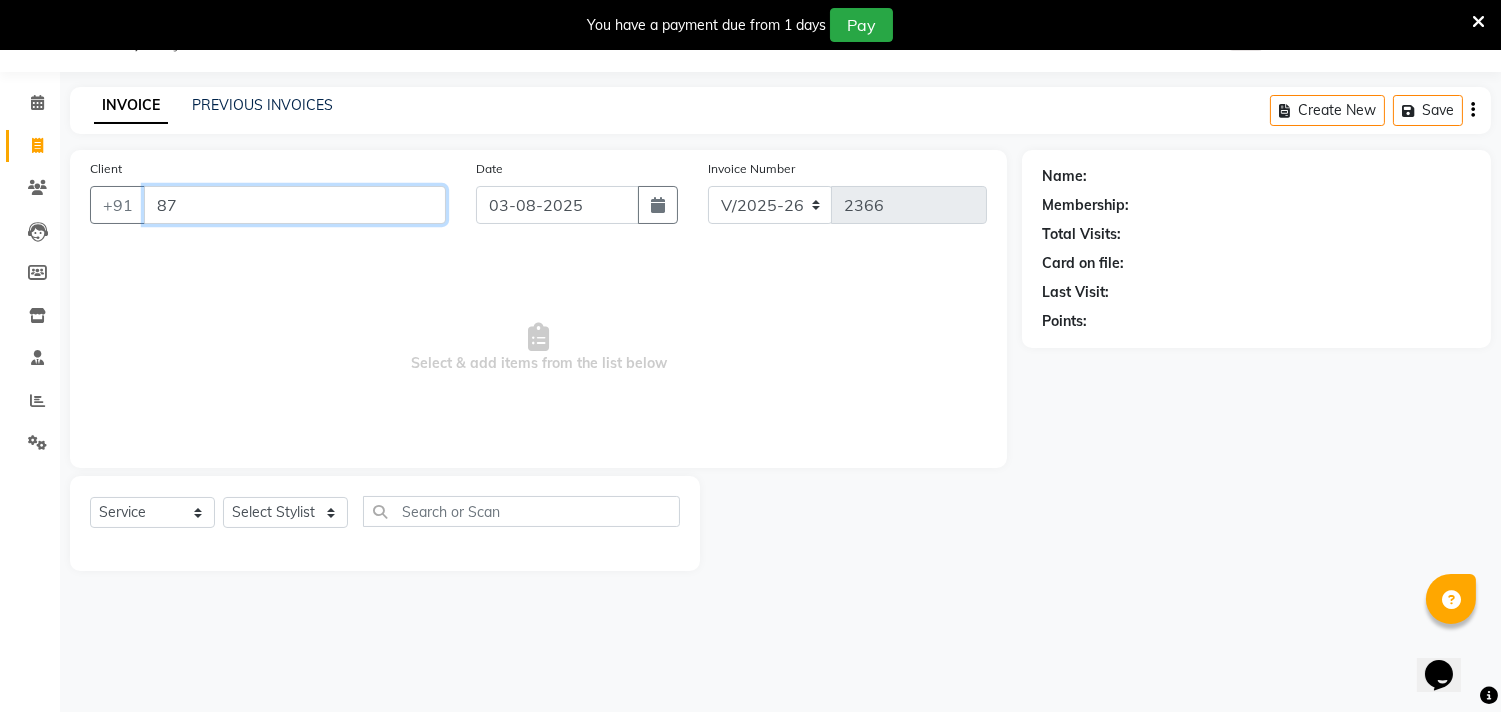 type on "8" 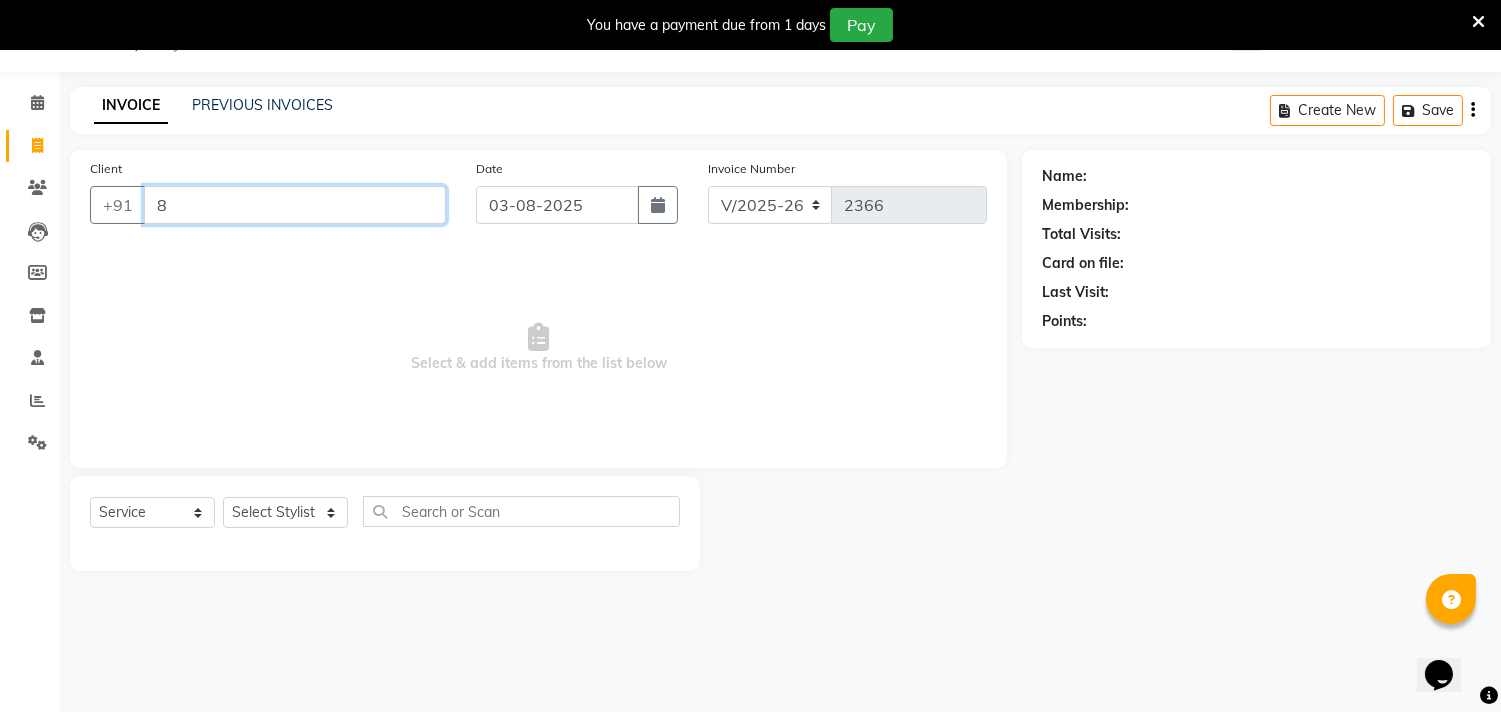 type 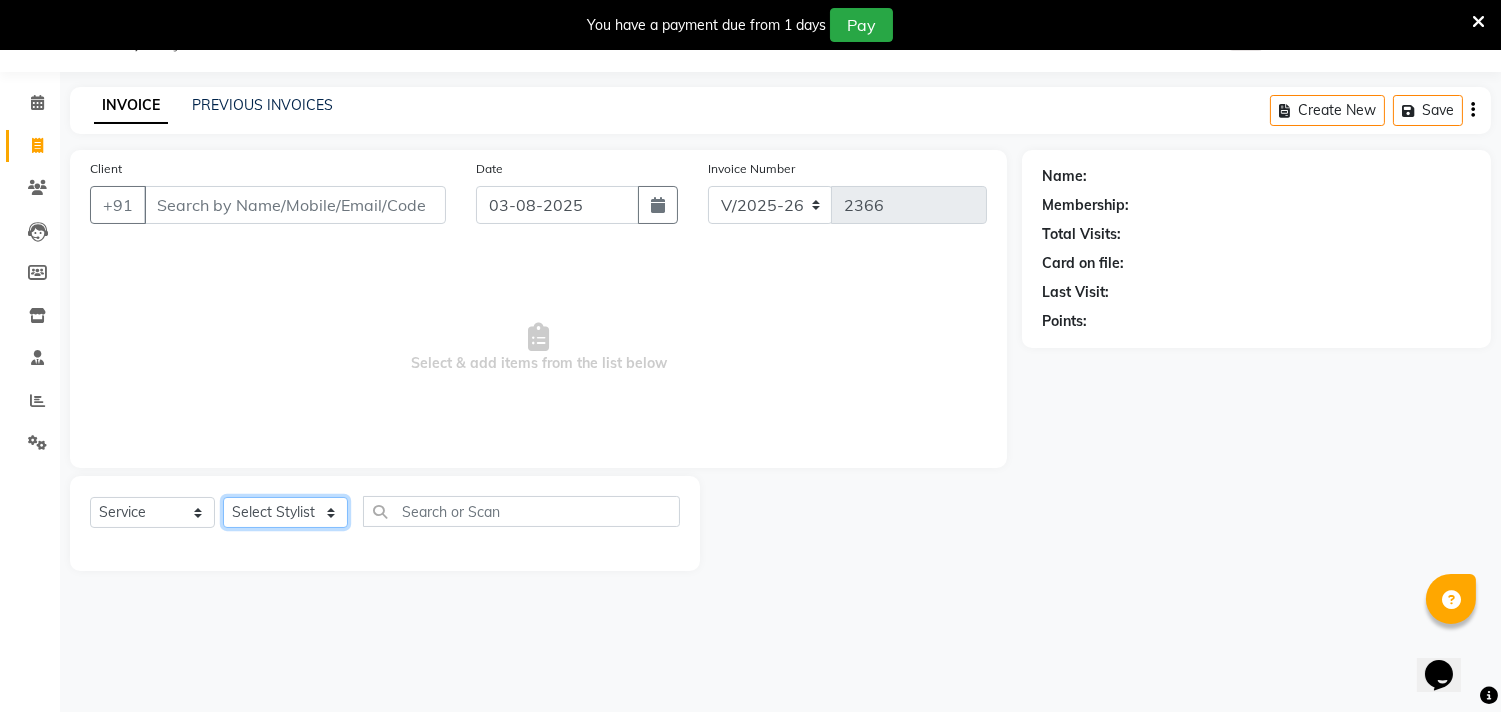 click on "Select Stylist [FIRST] [FIRST] [FIRST] [FIRST] [FIRST] [FIRST] [FIRST] [FIRST] [FIRST] [FIRST] [FIRST] [FIRST] [FIRST] [FIRST] [FIRST] [FIRST] [FIRST] [FIRST] [FIRST] [FIRST] [FIRST] [FIRST]" 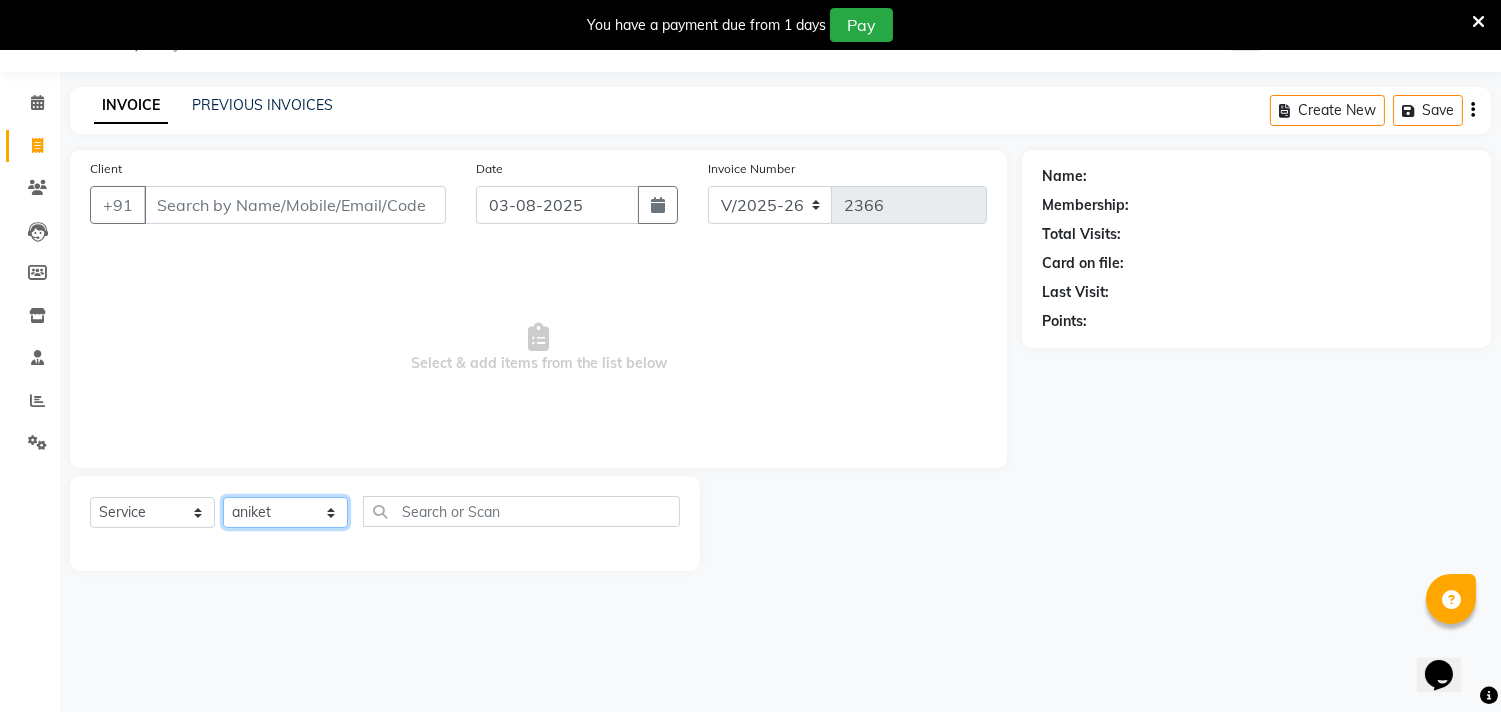 click on "Select Stylist [FIRST] [FIRST] [FIRST] [FIRST] [FIRST] [FIRST] [FIRST] [FIRST] [FIRST] [FIRST] [FIRST] [FIRST] [FIRST] [FIRST] [FIRST] [FIRST] [FIRST] [FIRST] [FIRST] [FIRST] [FIRST] [FIRST]" 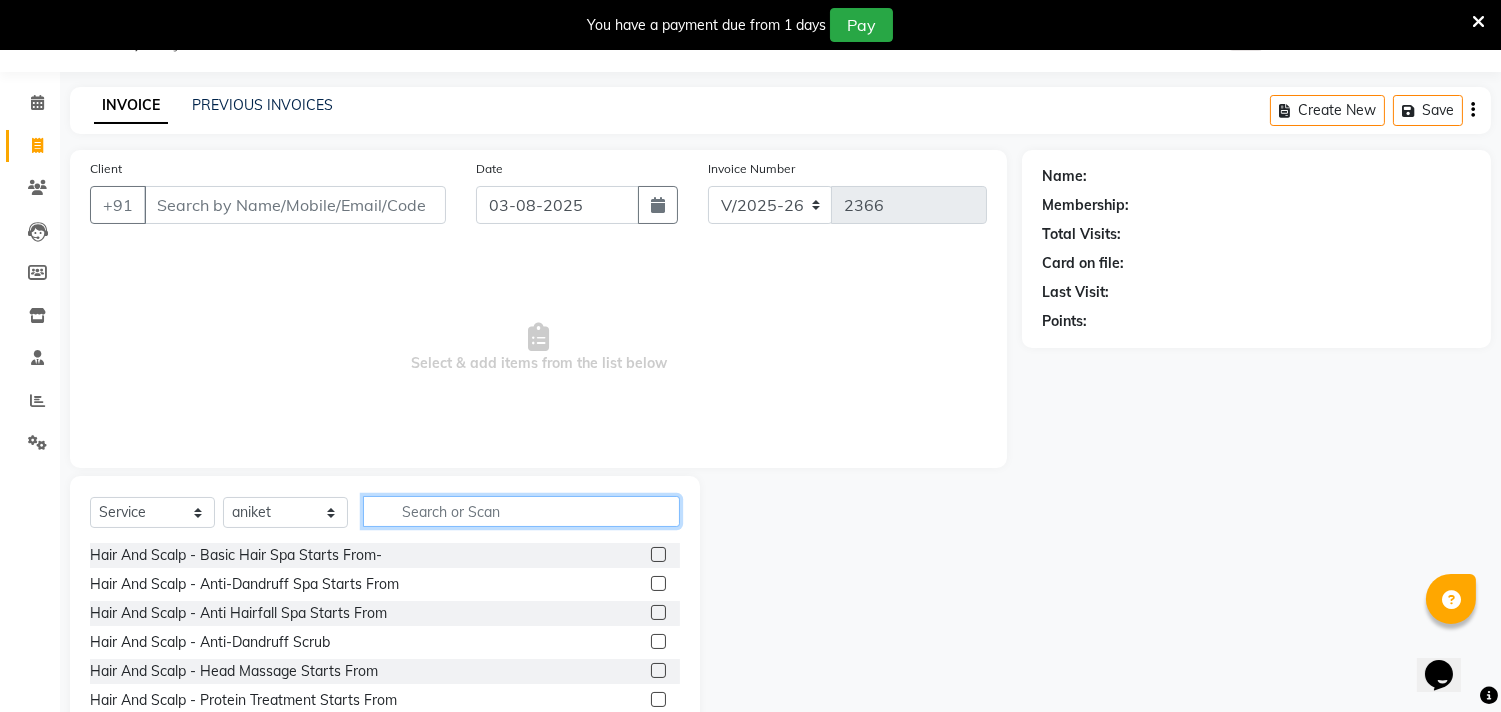 click 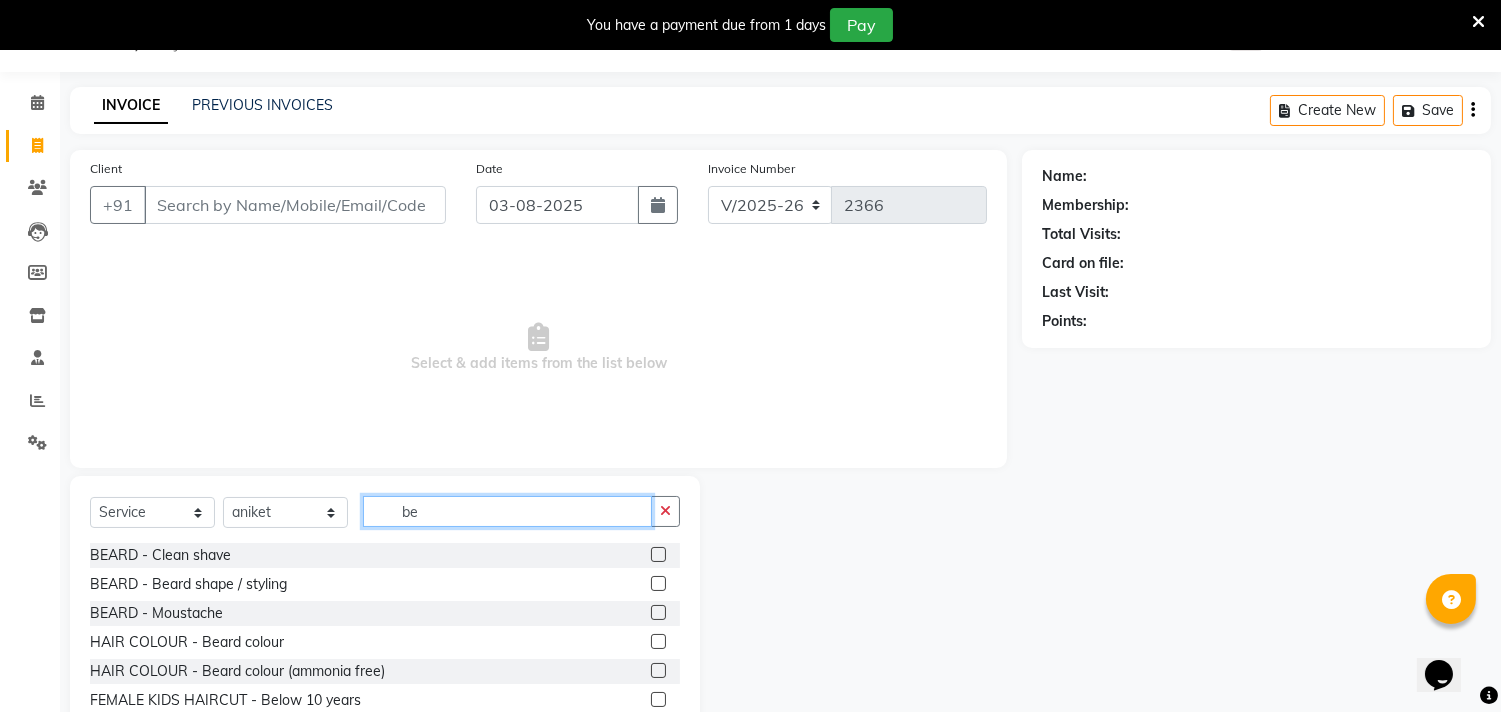 type on "be" 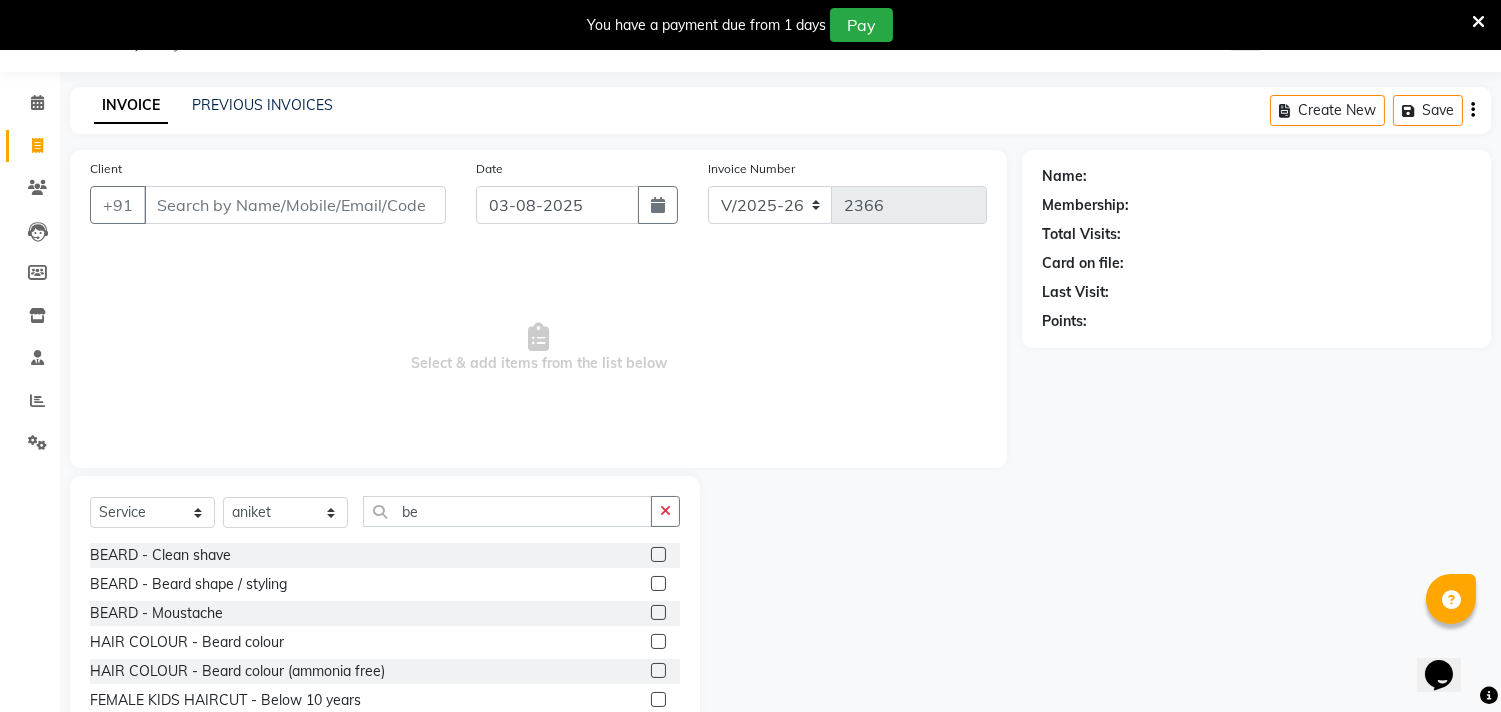 click 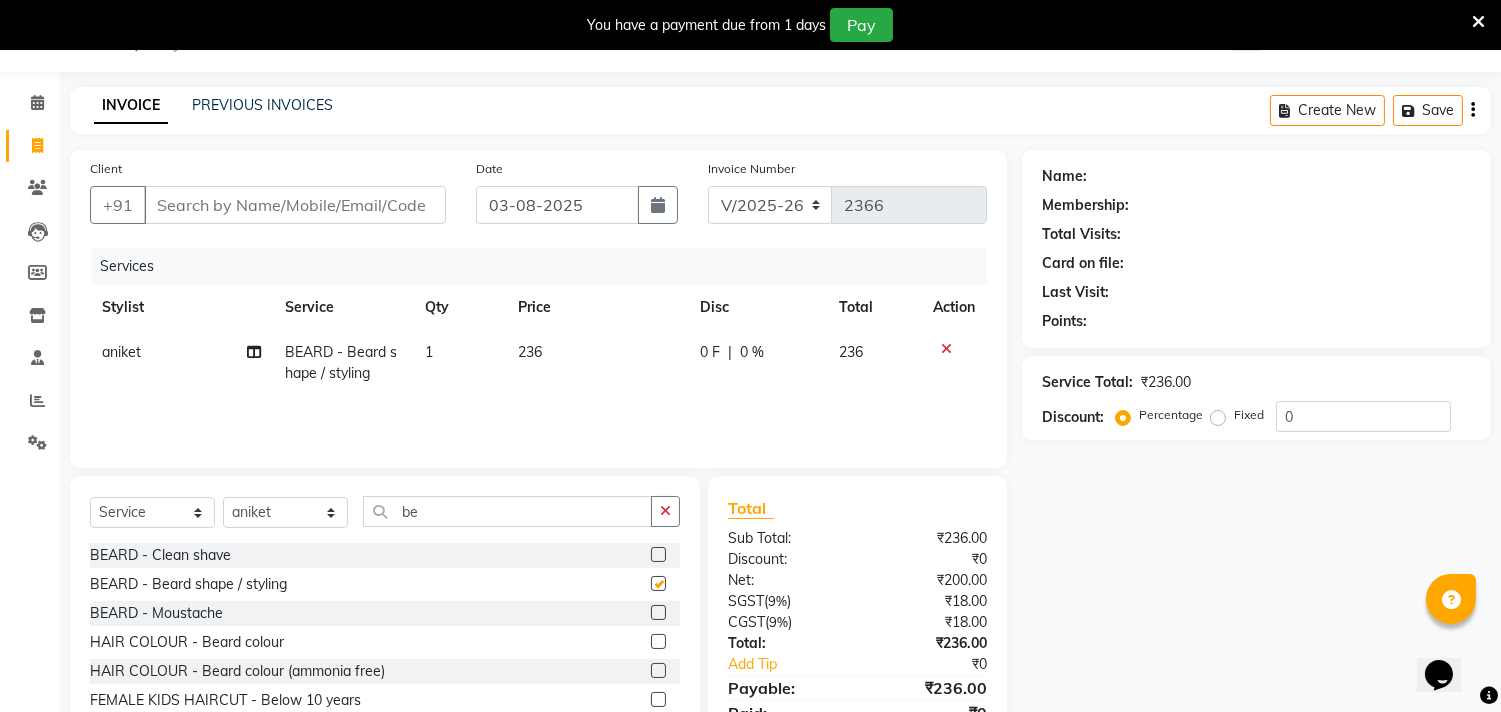 checkbox on "false" 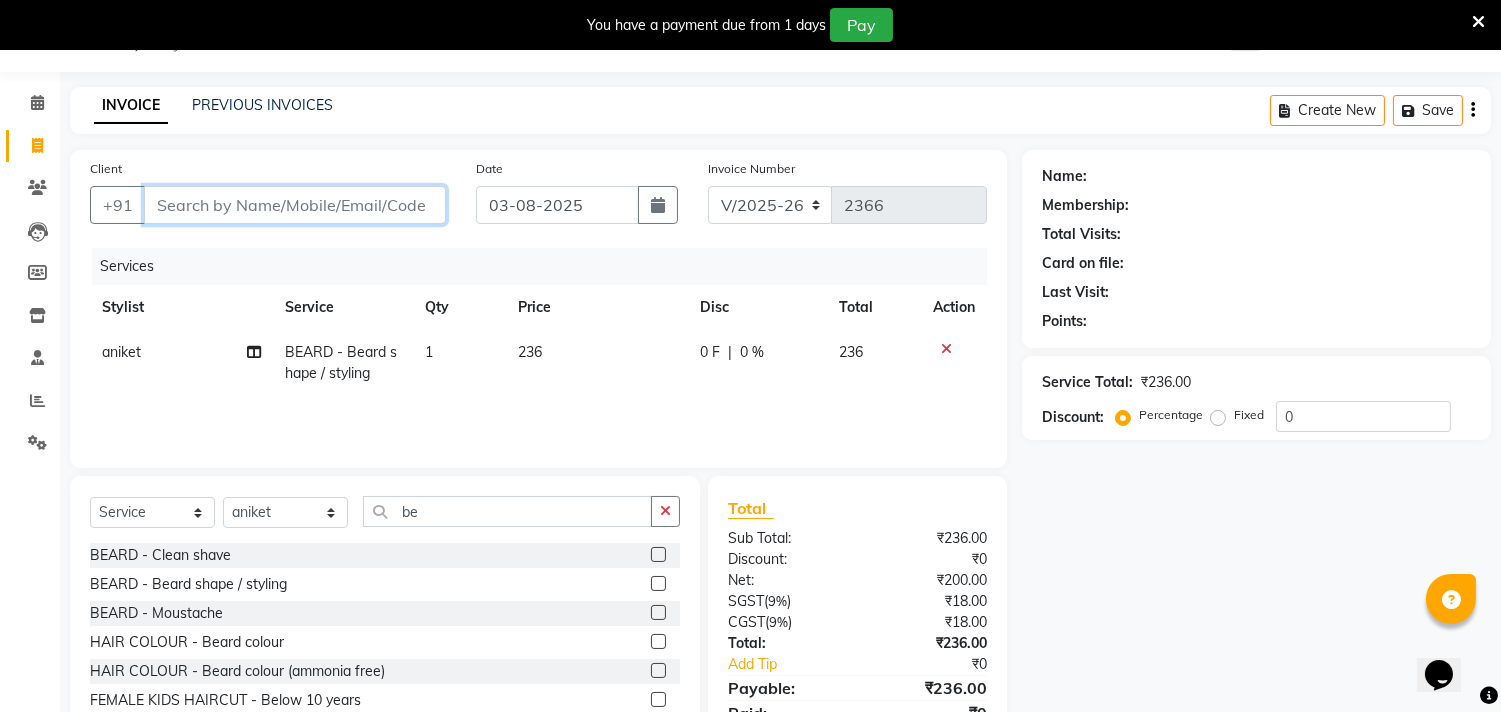 click on "Client" at bounding box center (295, 205) 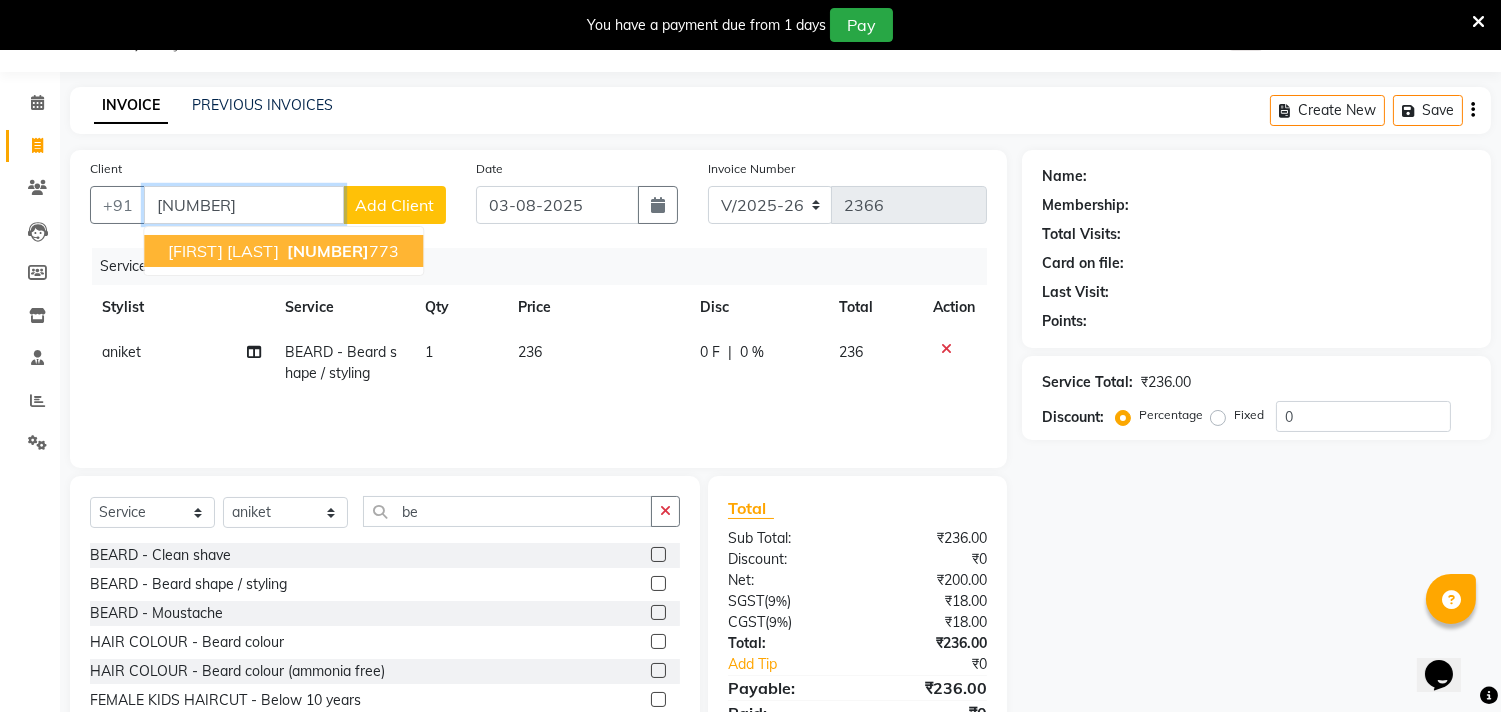 click on "[FIRST] [LAST]" at bounding box center [223, 251] 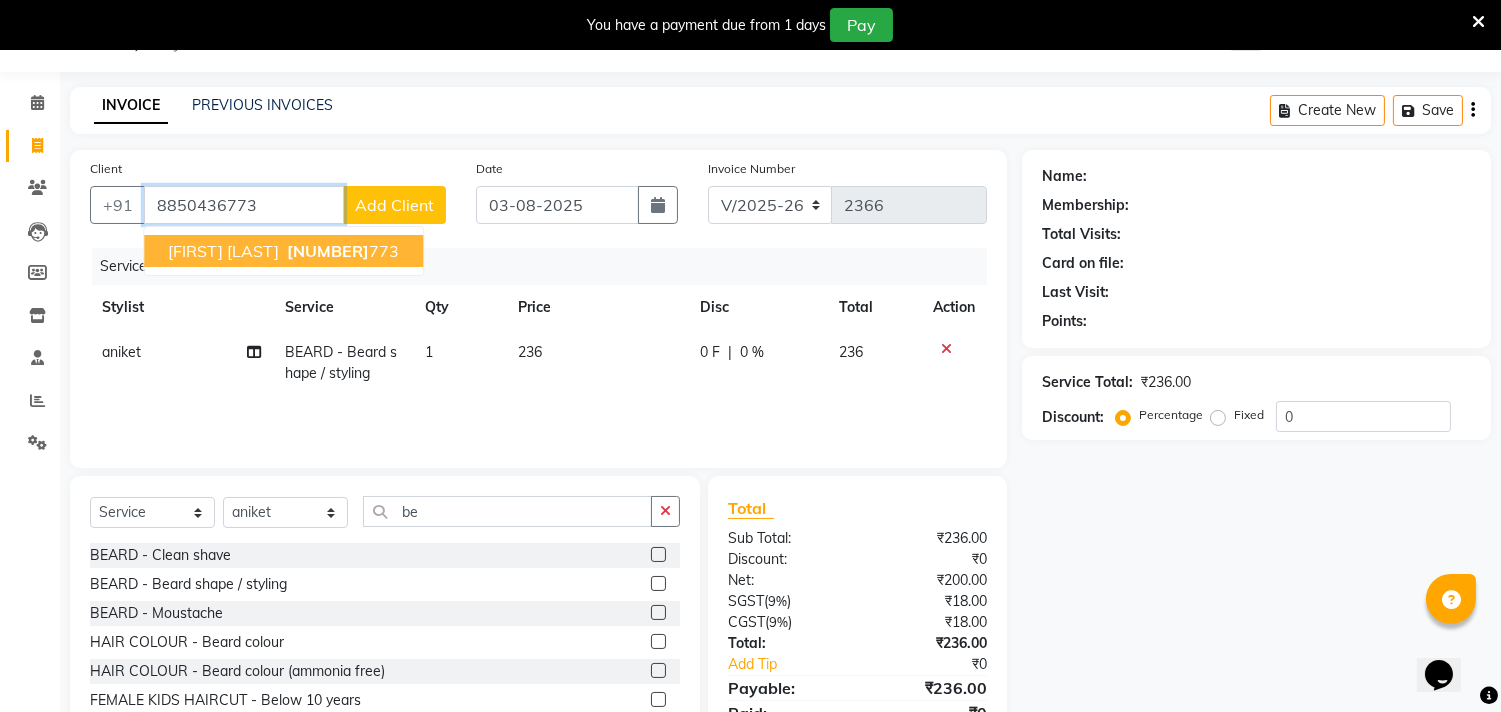 type on "8850436773" 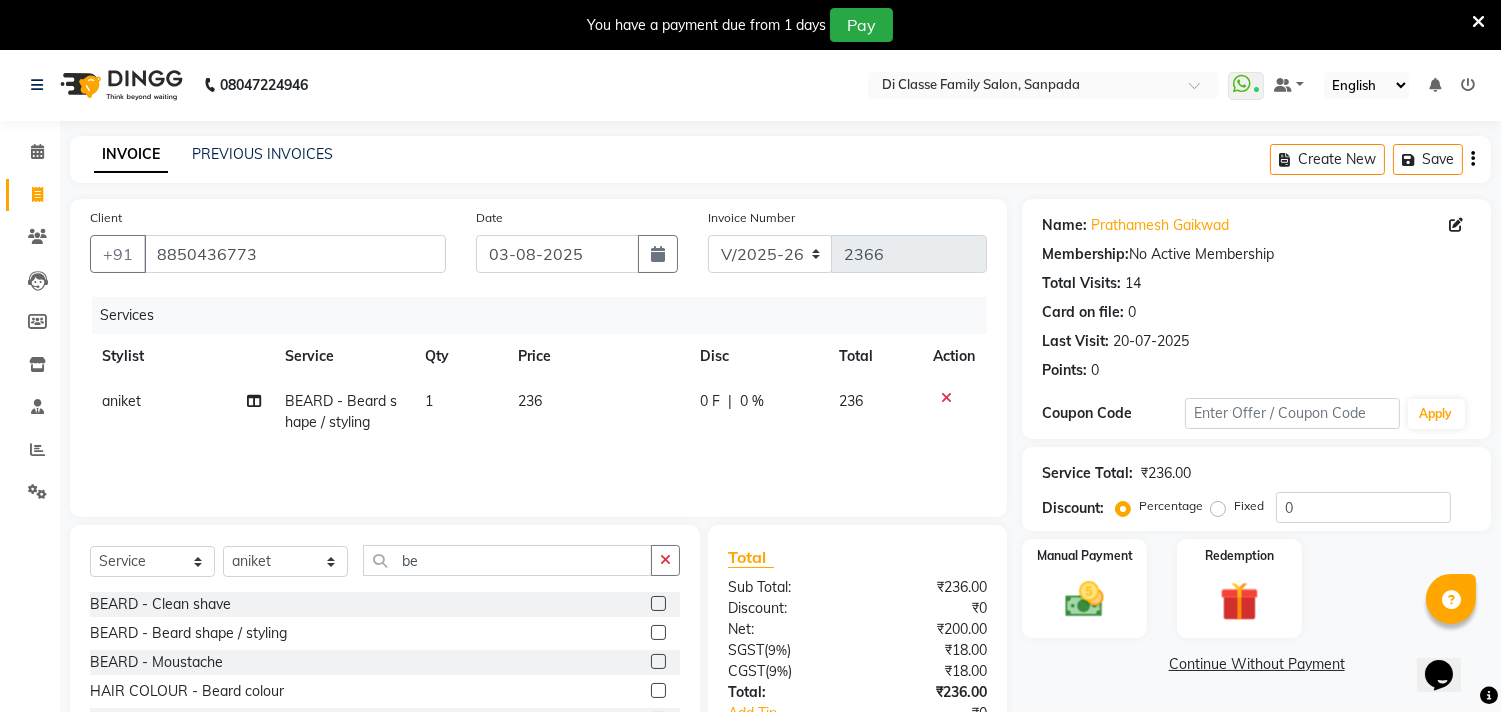 scroll, scrollTop: 0, scrollLeft: 0, axis: both 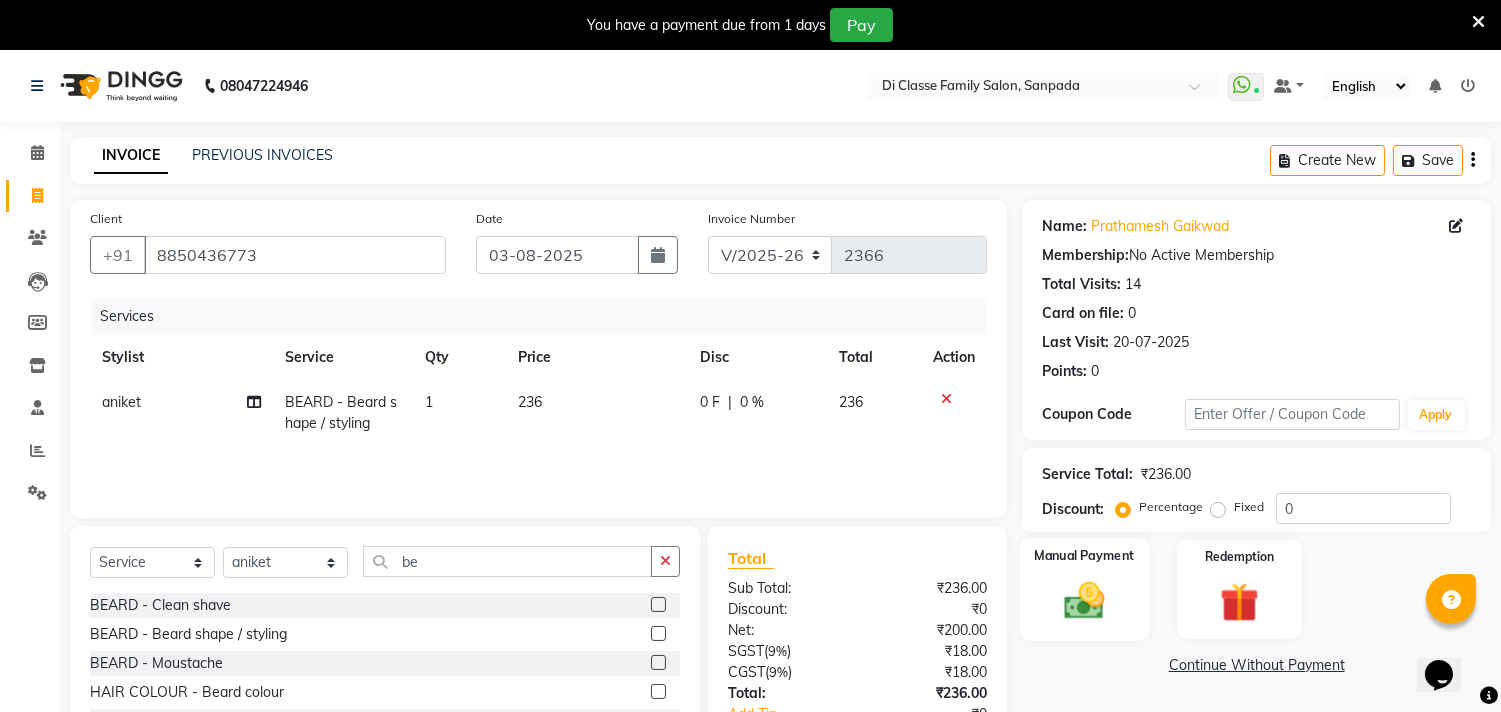 click 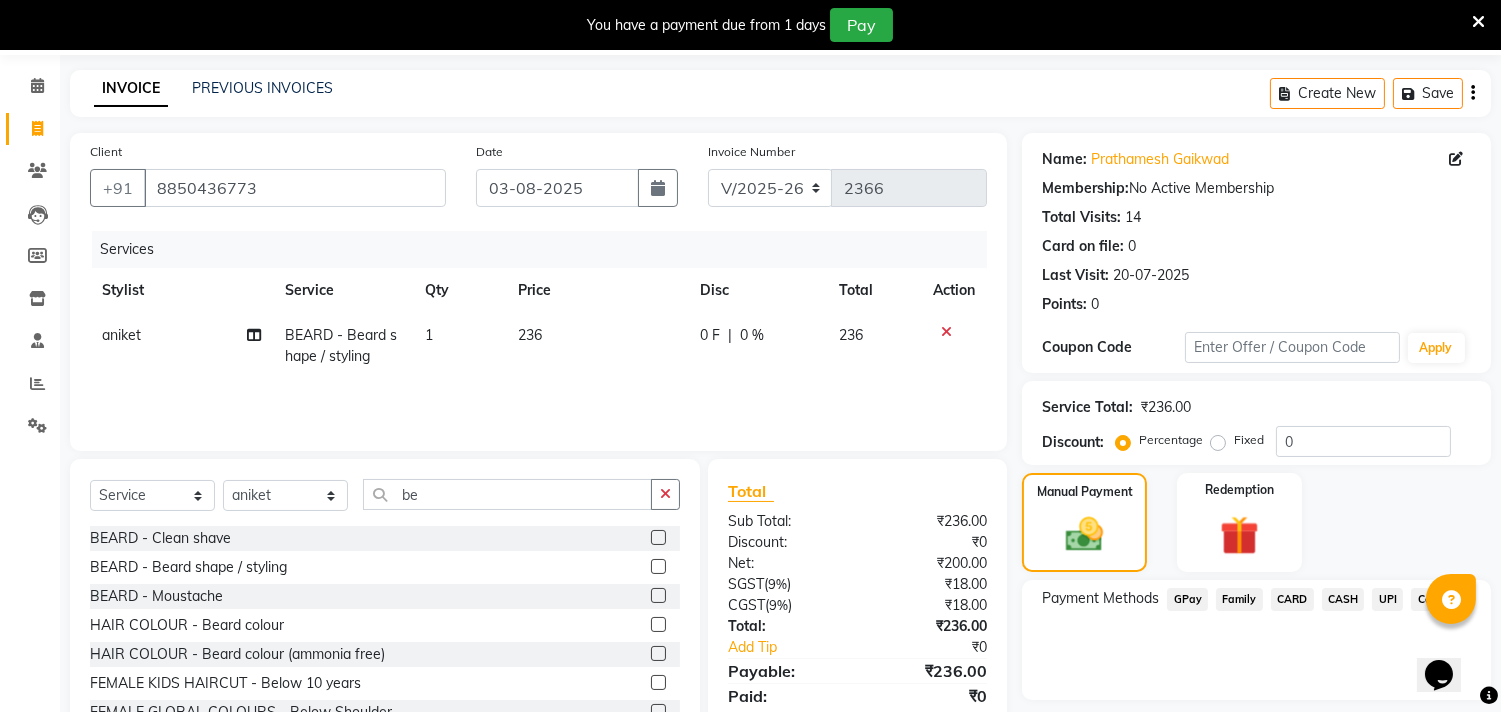 scroll, scrollTop: 138, scrollLeft: 0, axis: vertical 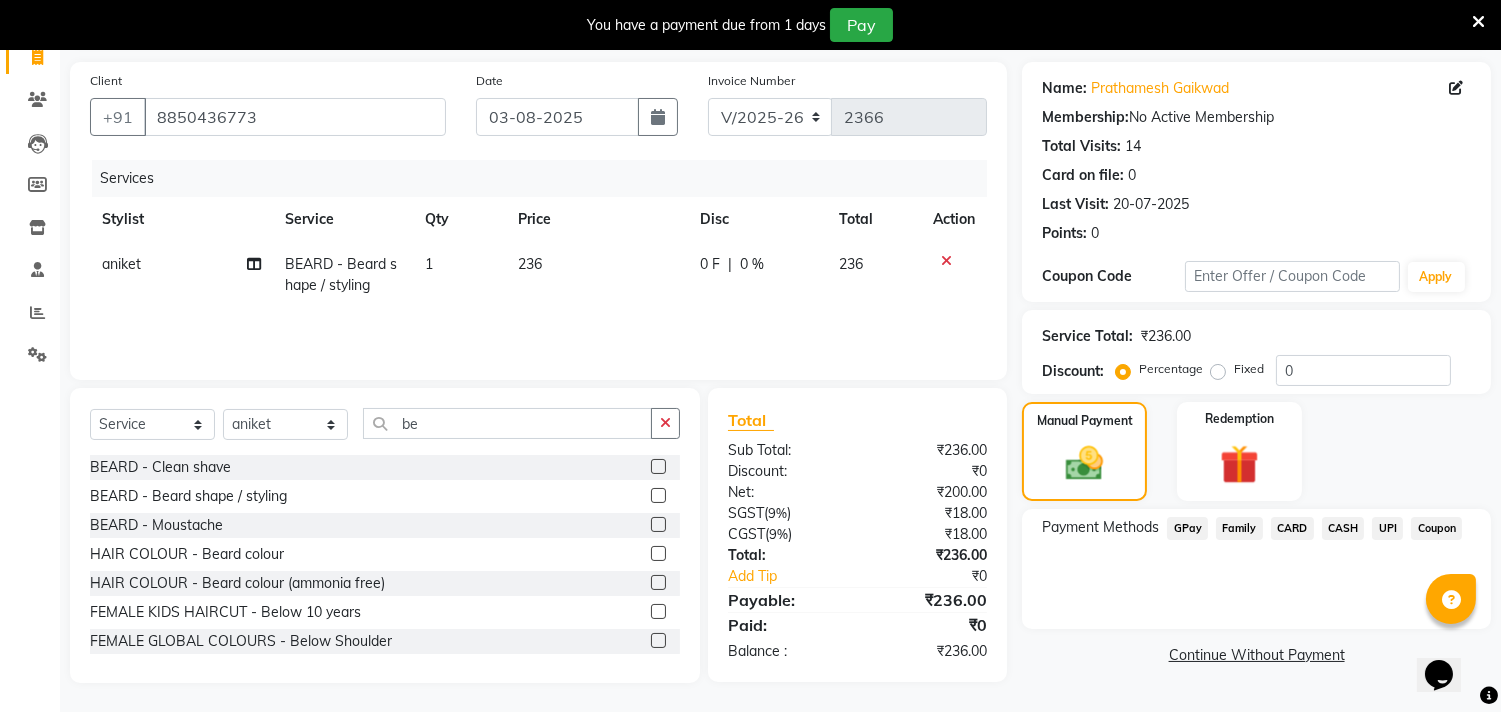 click on "UPI" 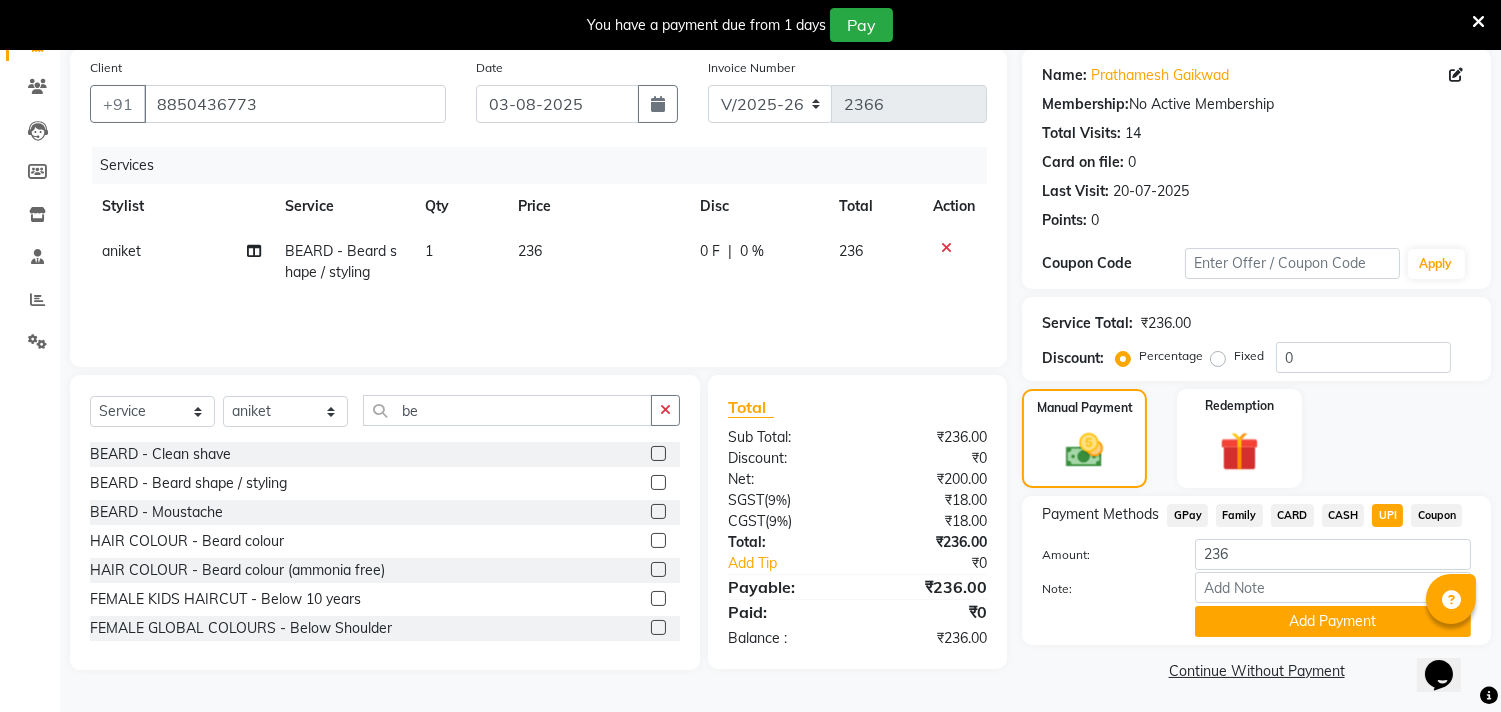 scroll, scrollTop: 154, scrollLeft: 0, axis: vertical 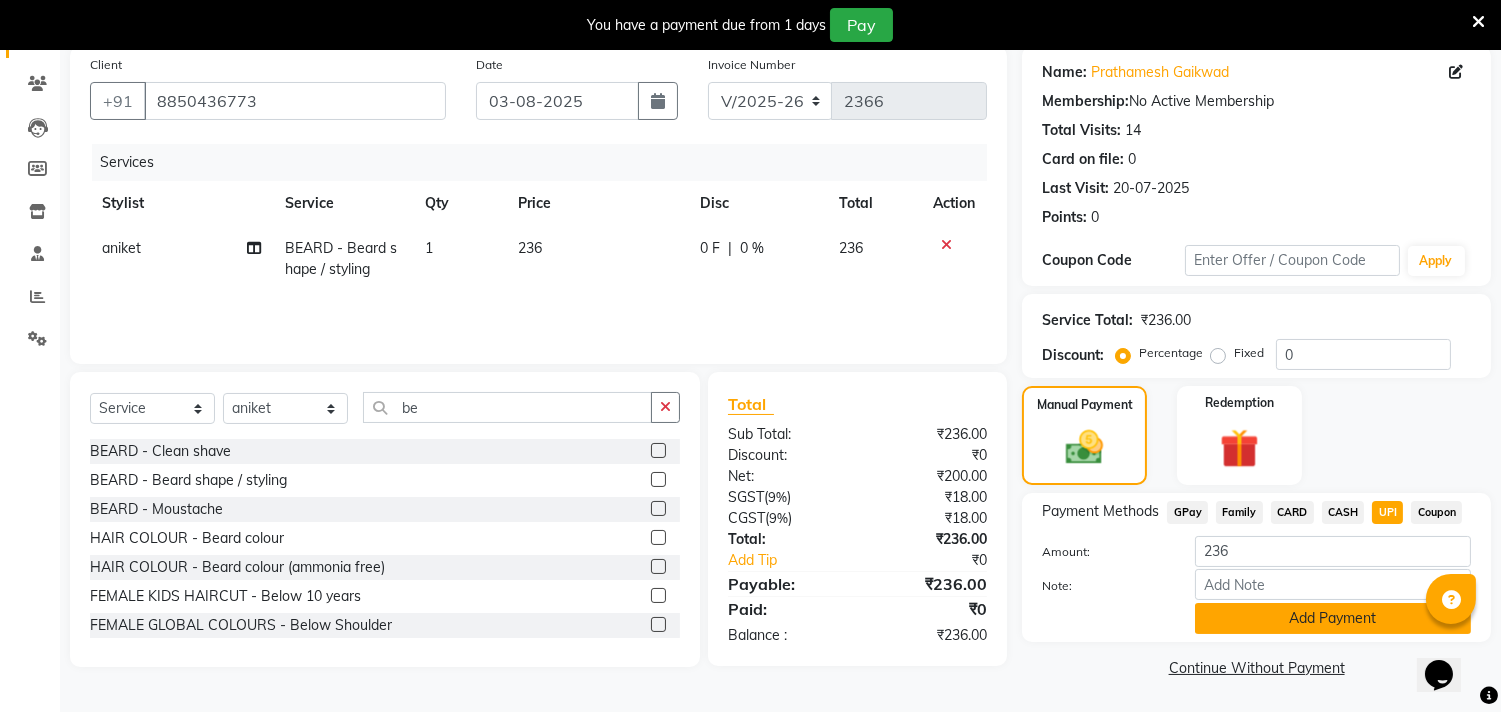 click on "Add Payment" 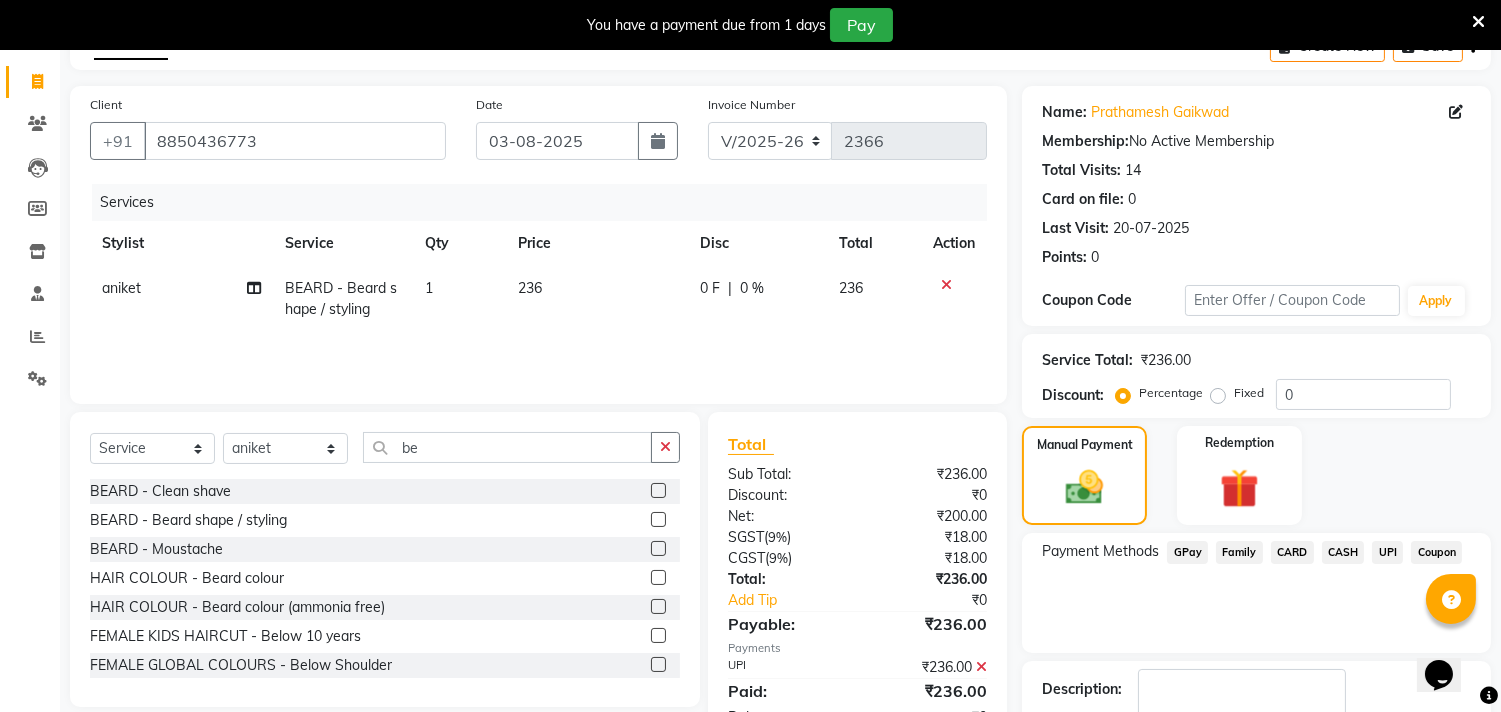 scroll, scrollTop: 237, scrollLeft: 0, axis: vertical 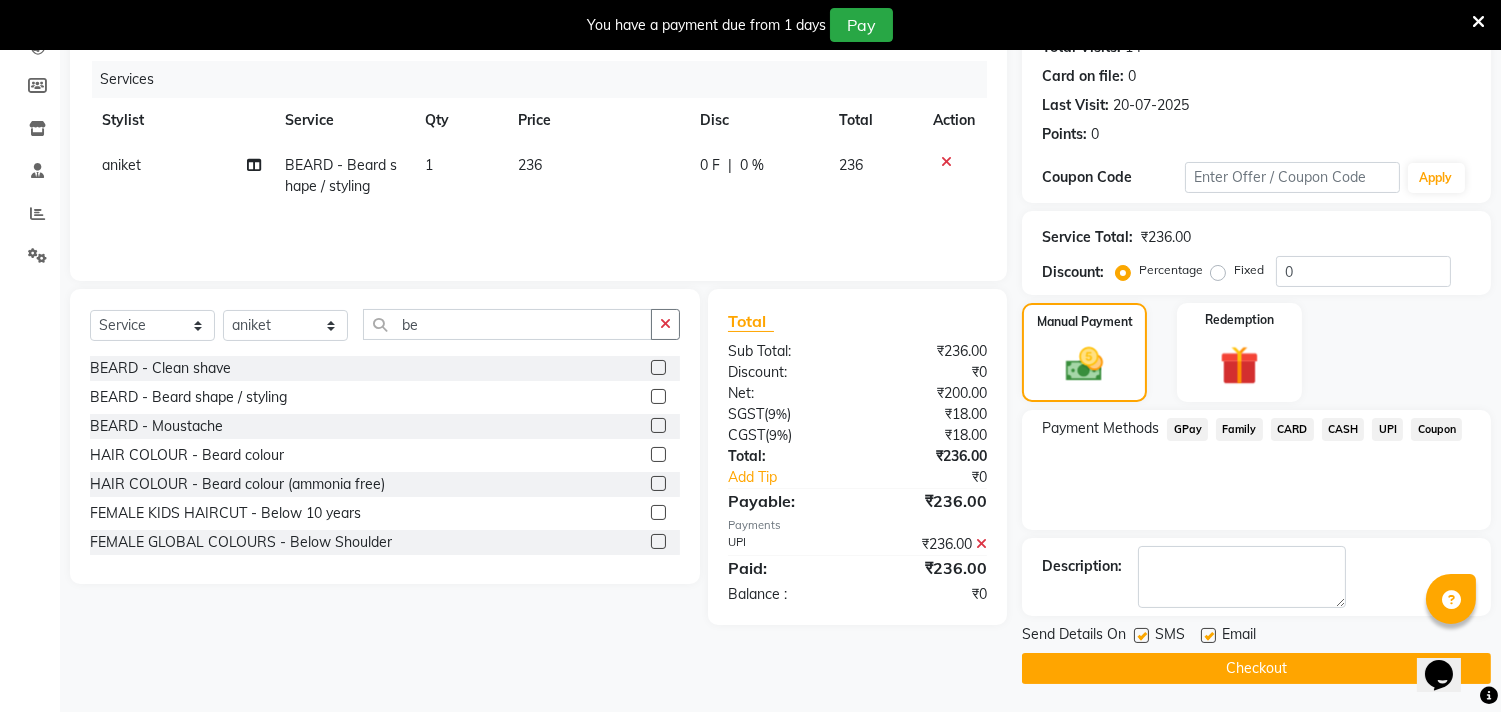 click on "Checkout" 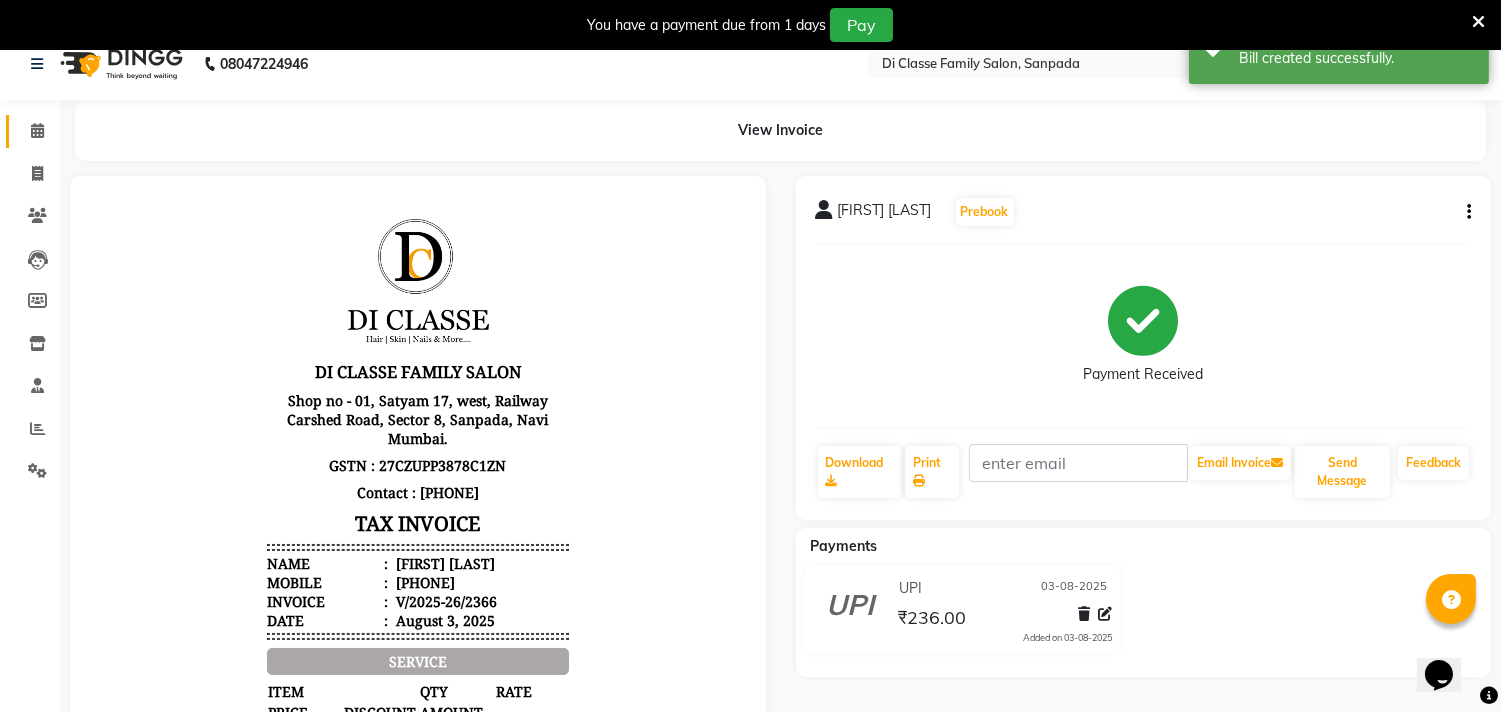 scroll, scrollTop: 0, scrollLeft: 0, axis: both 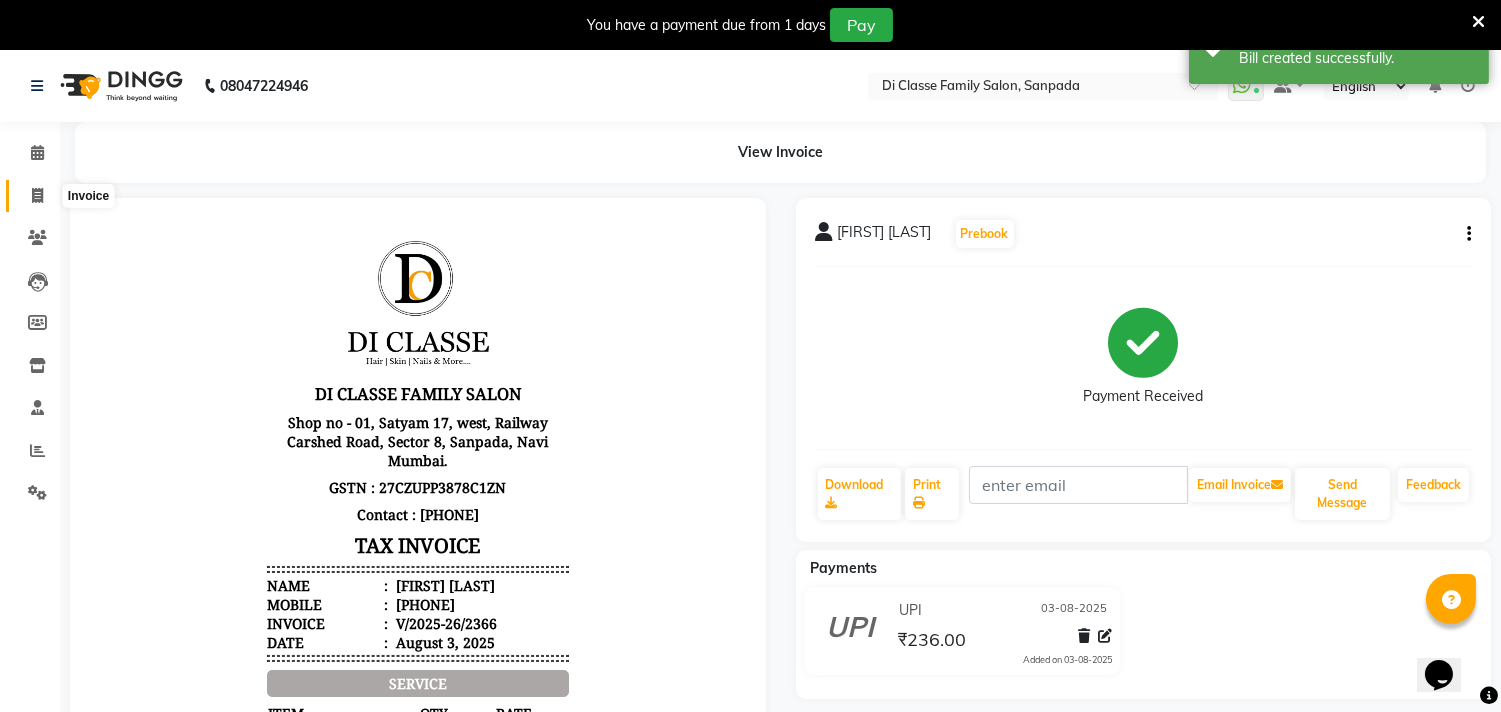 click 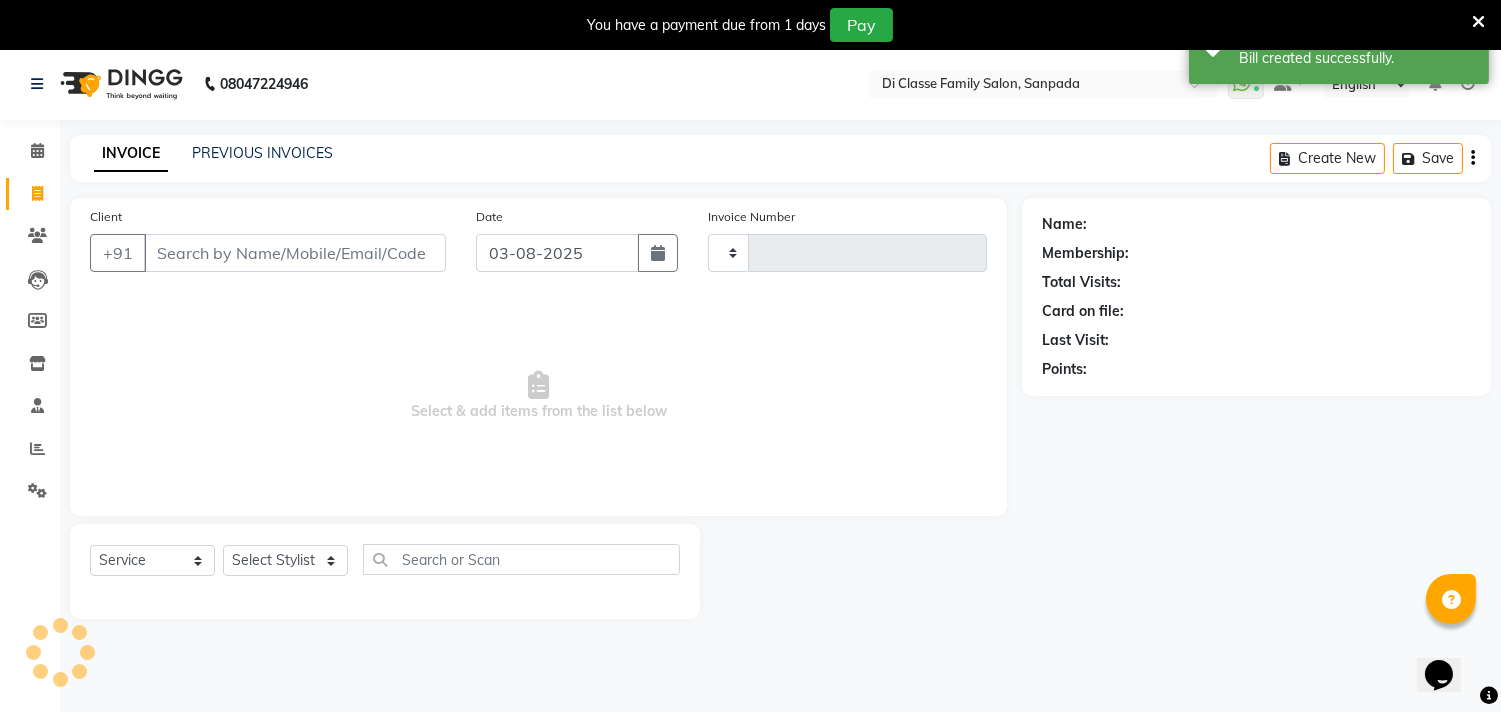 type on "2367" 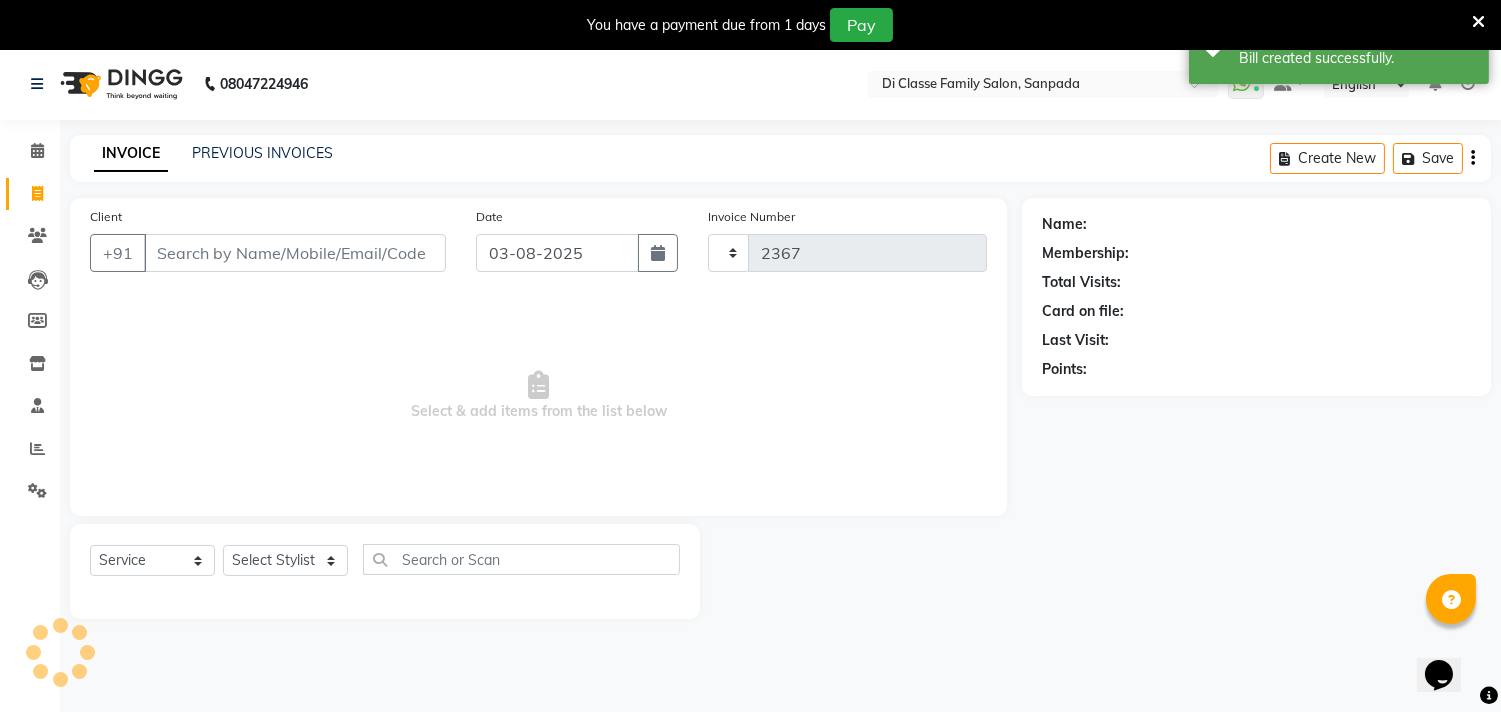 select on "4704" 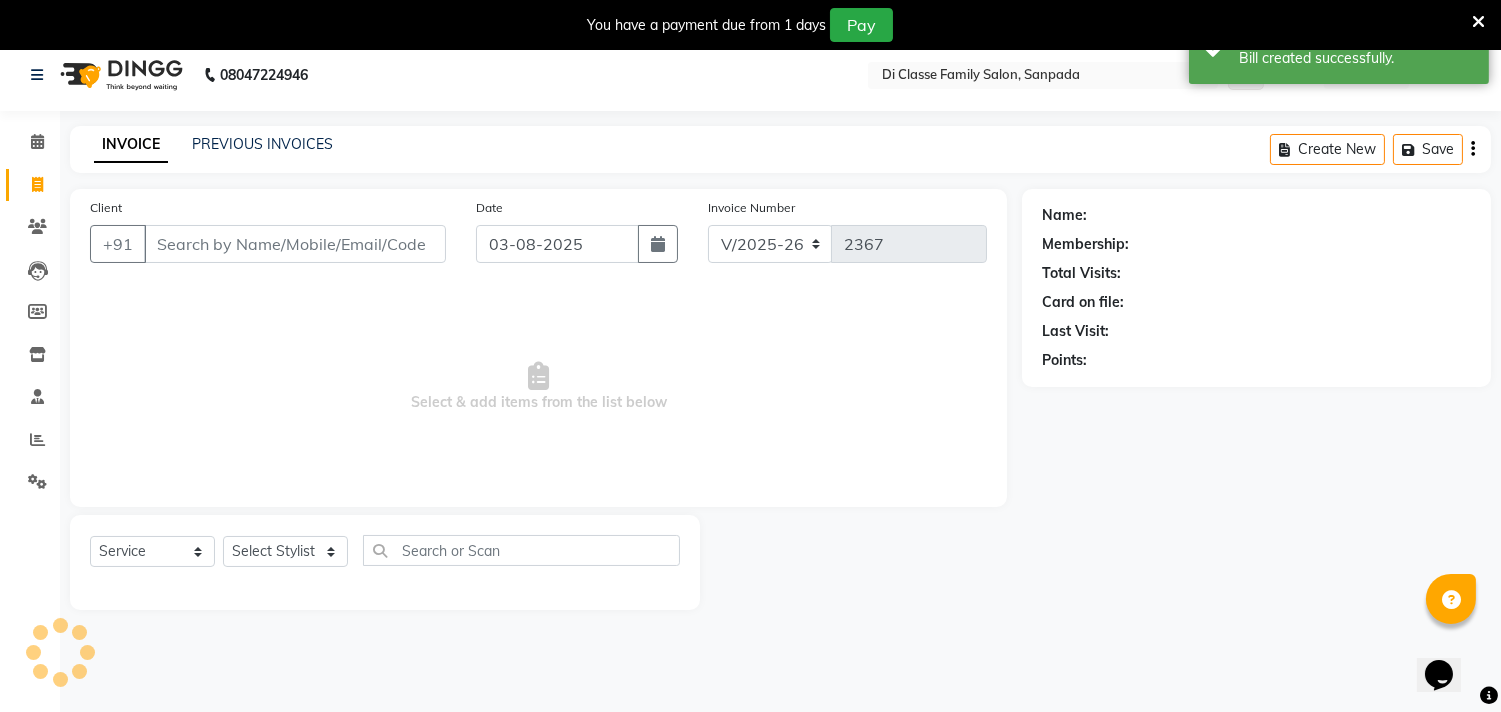 scroll, scrollTop: 0, scrollLeft: 0, axis: both 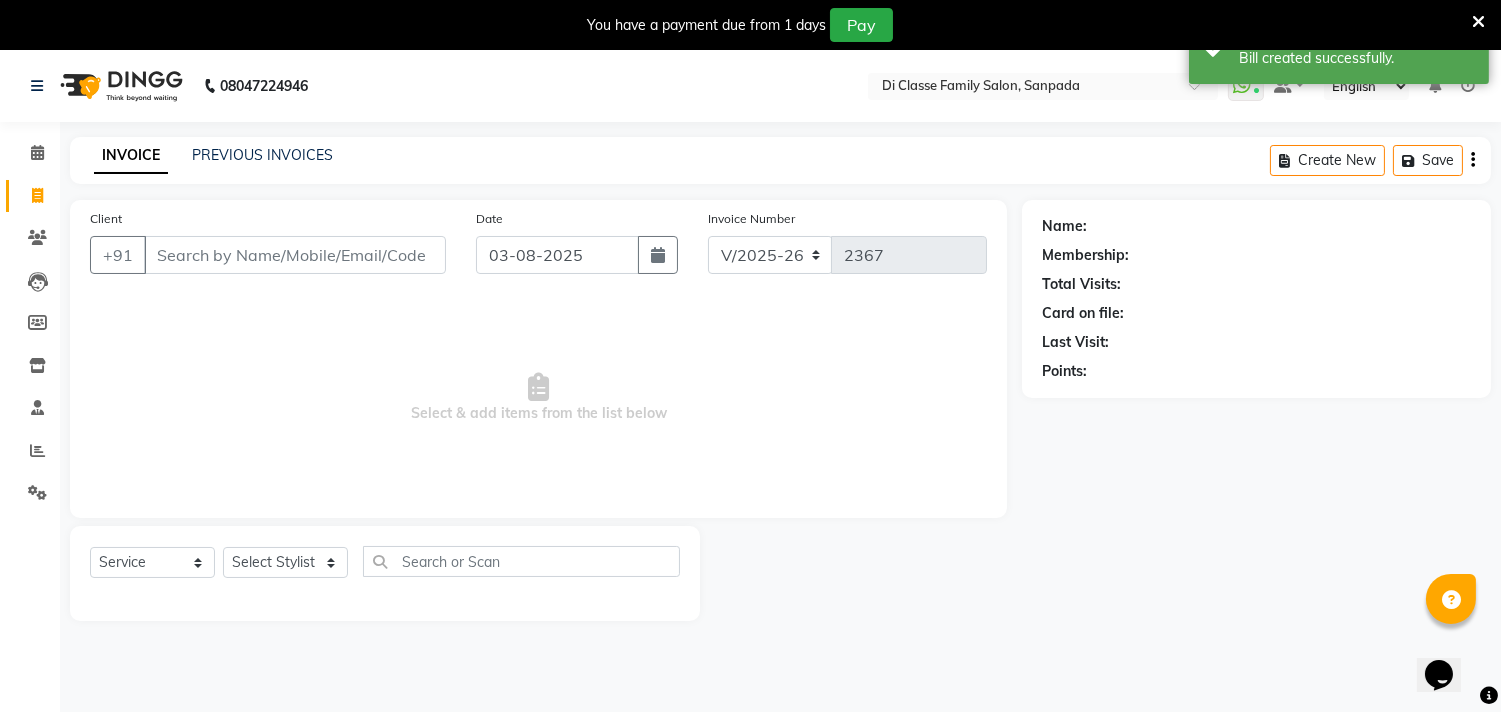 click on "Client" at bounding box center (295, 255) 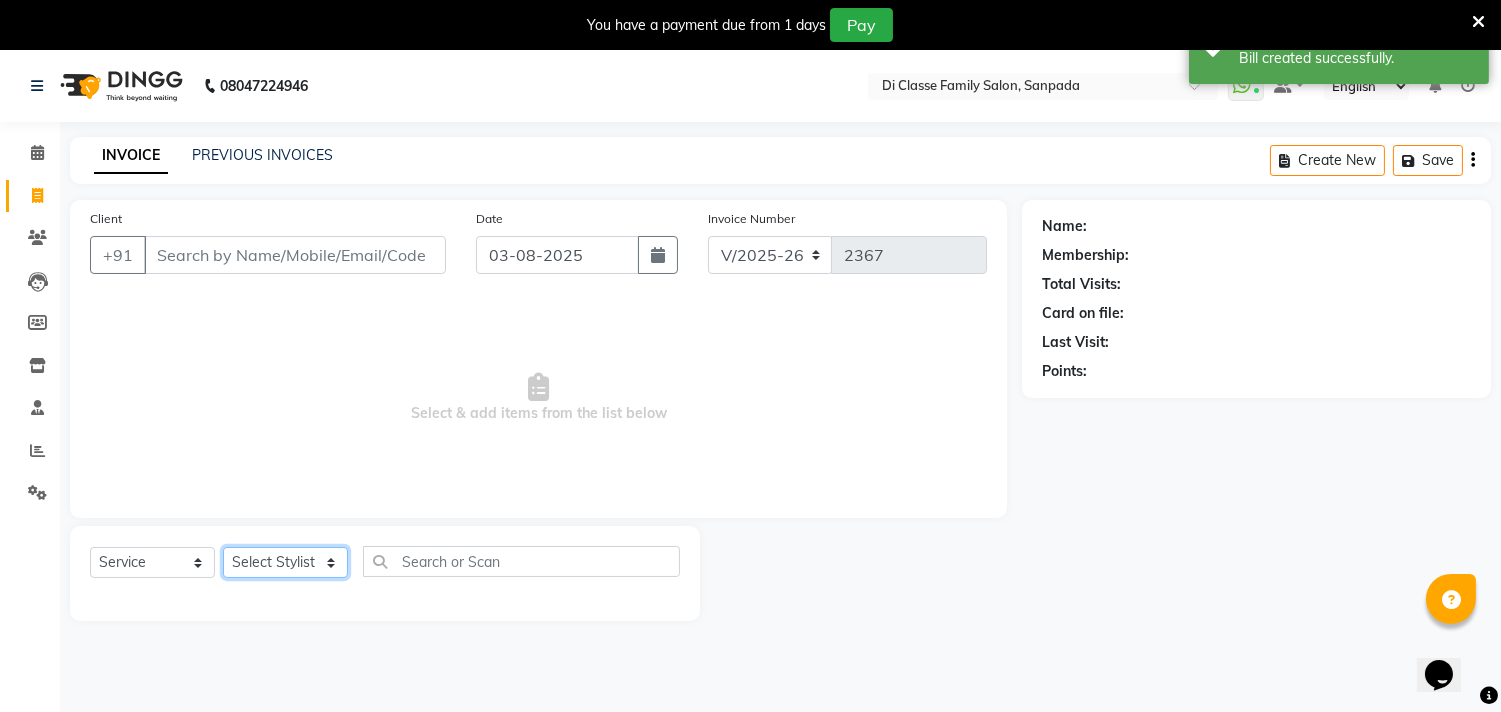 click on "Select Stylist [FIRST] [FIRST] [FIRST] [FIRST] [FIRST] [FIRST] [FIRST] [FIRST] [FIRST] [FIRST] [FIRST] [FIRST] [FIRST] [FIRST] [FIRST] [FIRST] [FIRST] [FIRST] [FIRST] [FIRST] [FIRST] [FIRST]" 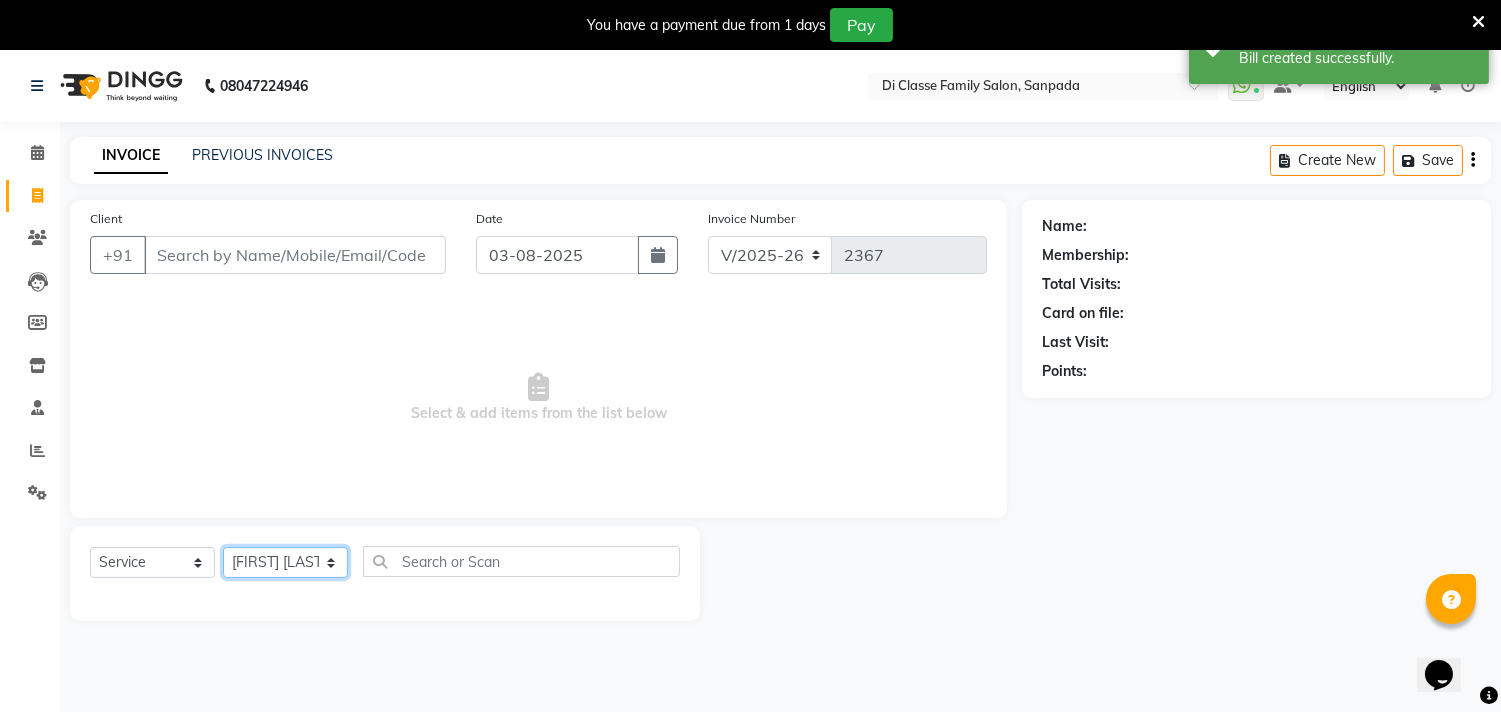 click on "Select Stylist [FIRST] [FIRST] [FIRST] [FIRST] [FIRST] [FIRST] [FIRST] [FIRST] [FIRST] [FIRST] [FIRST] [FIRST] [FIRST] [FIRST] [FIRST] [FIRST] [FIRST] [FIRST] [FIRST] [FIRST] [FIRST] [FIRST]" 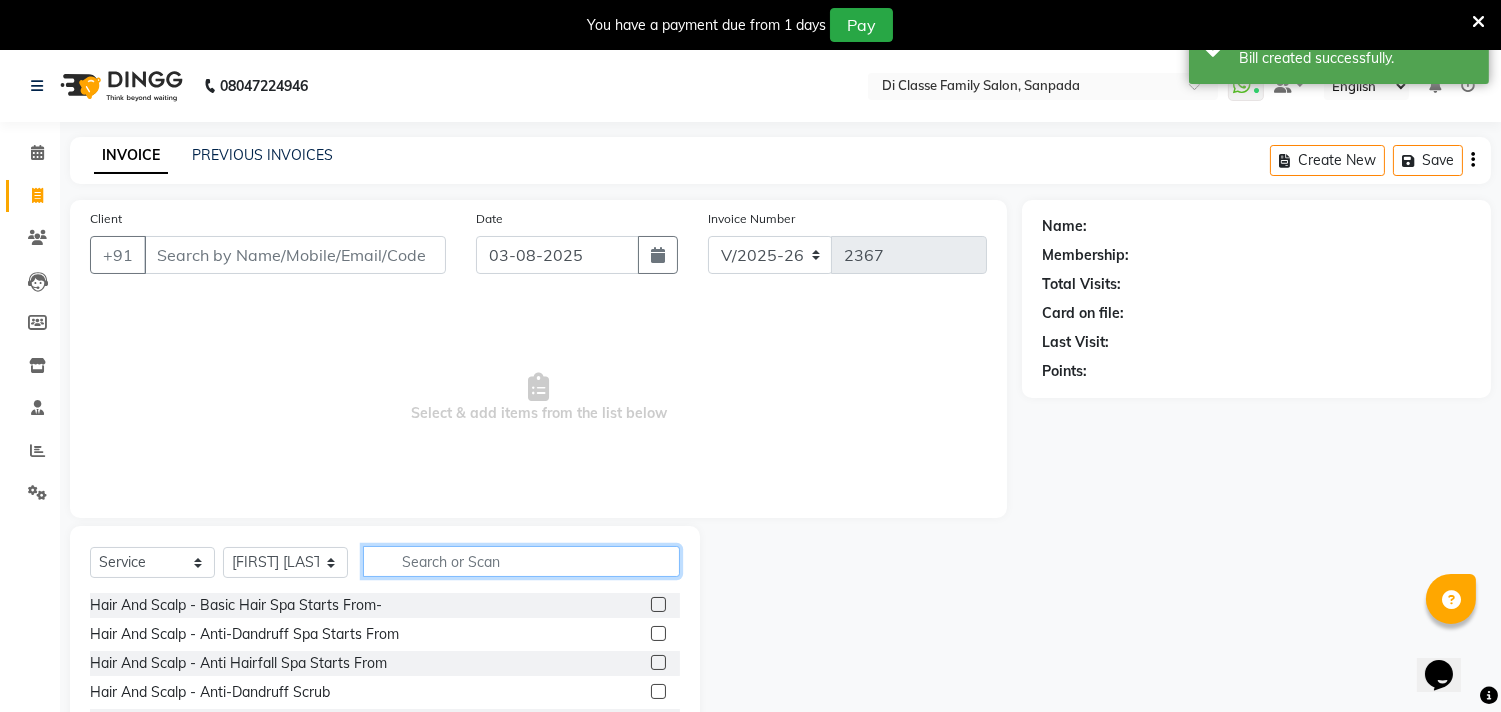 click 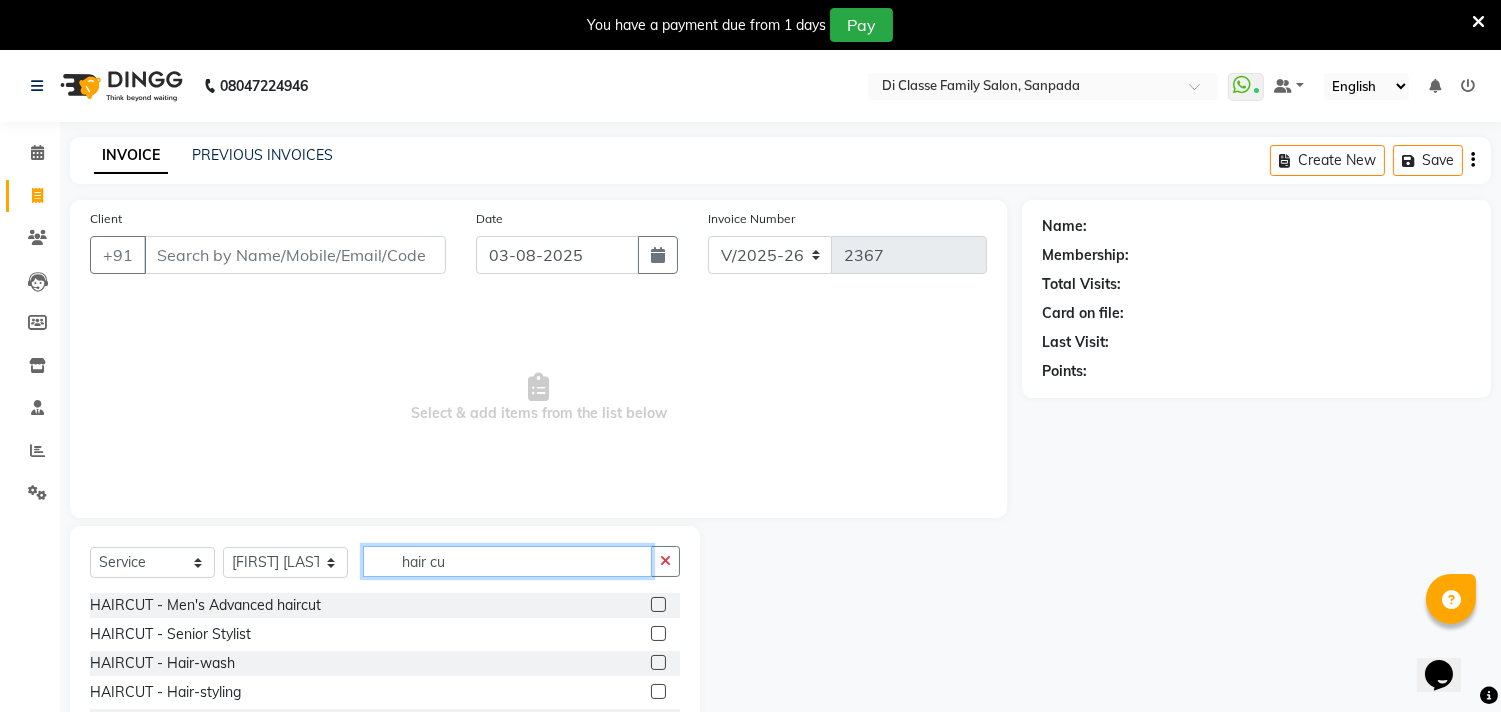 type on "hair cu" 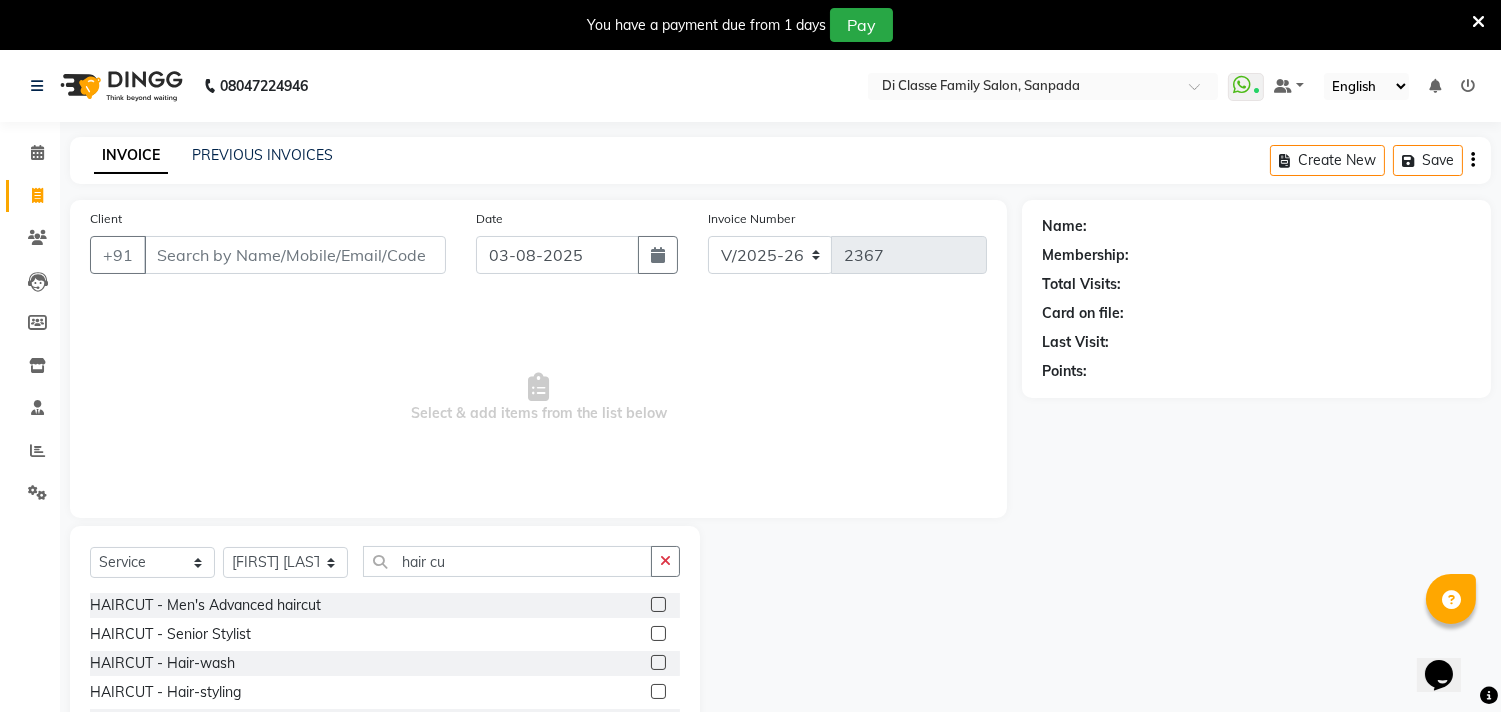 click 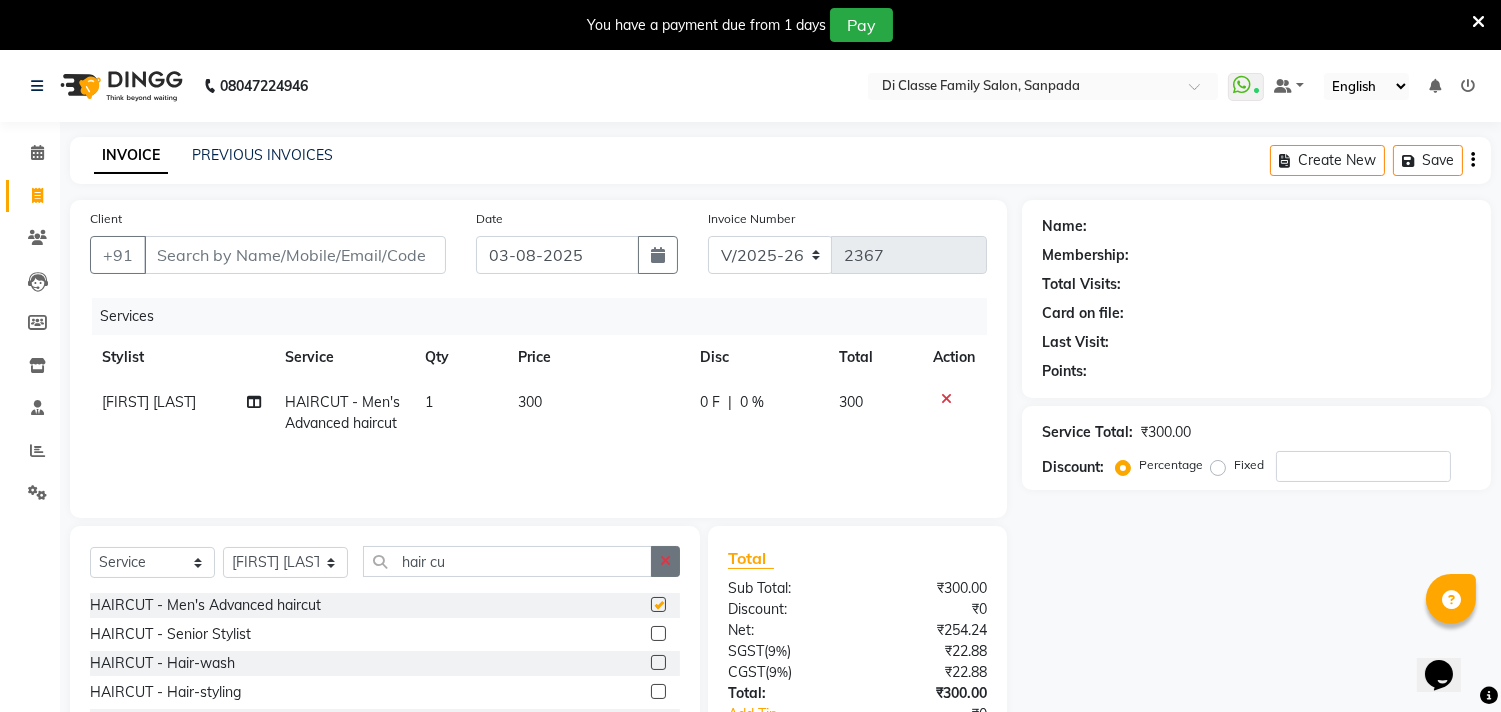 checkbox on "false" 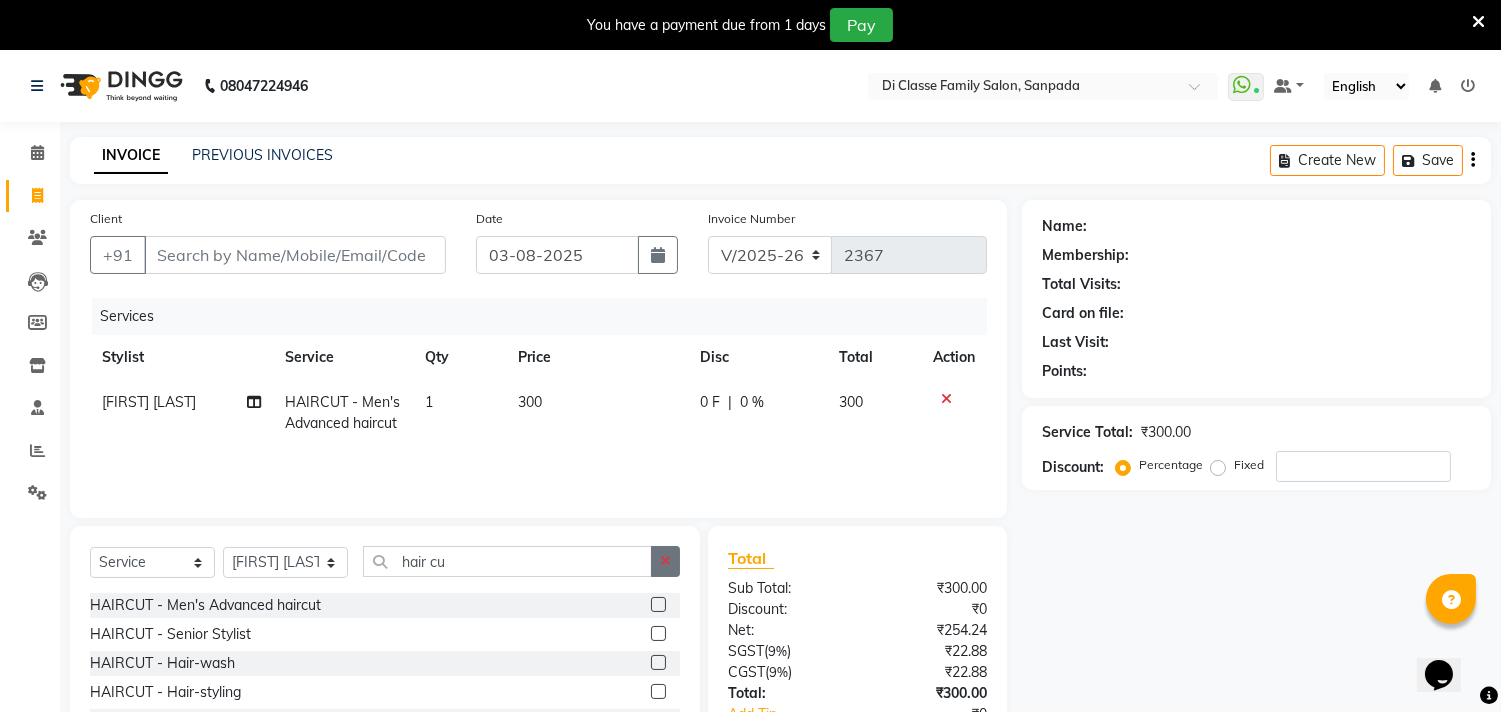 click 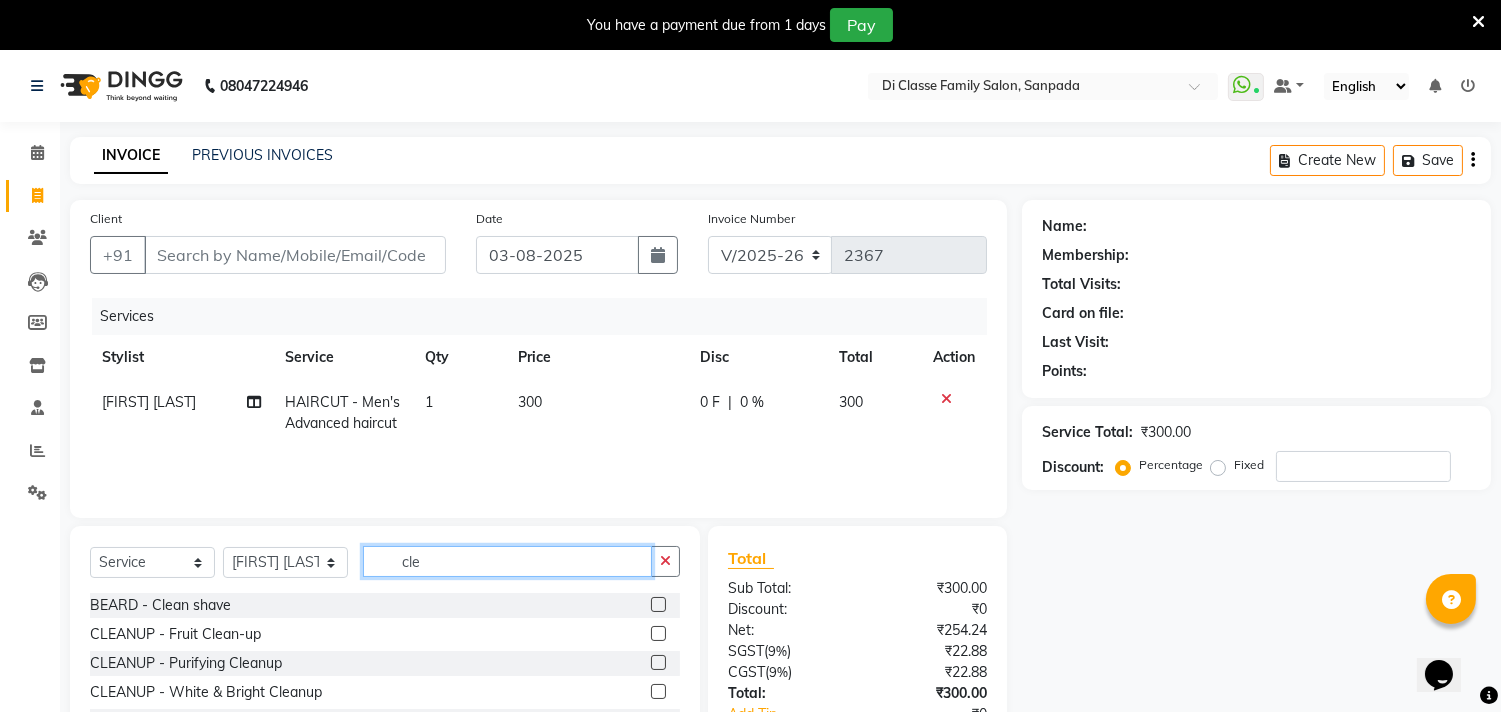 type on "cle" 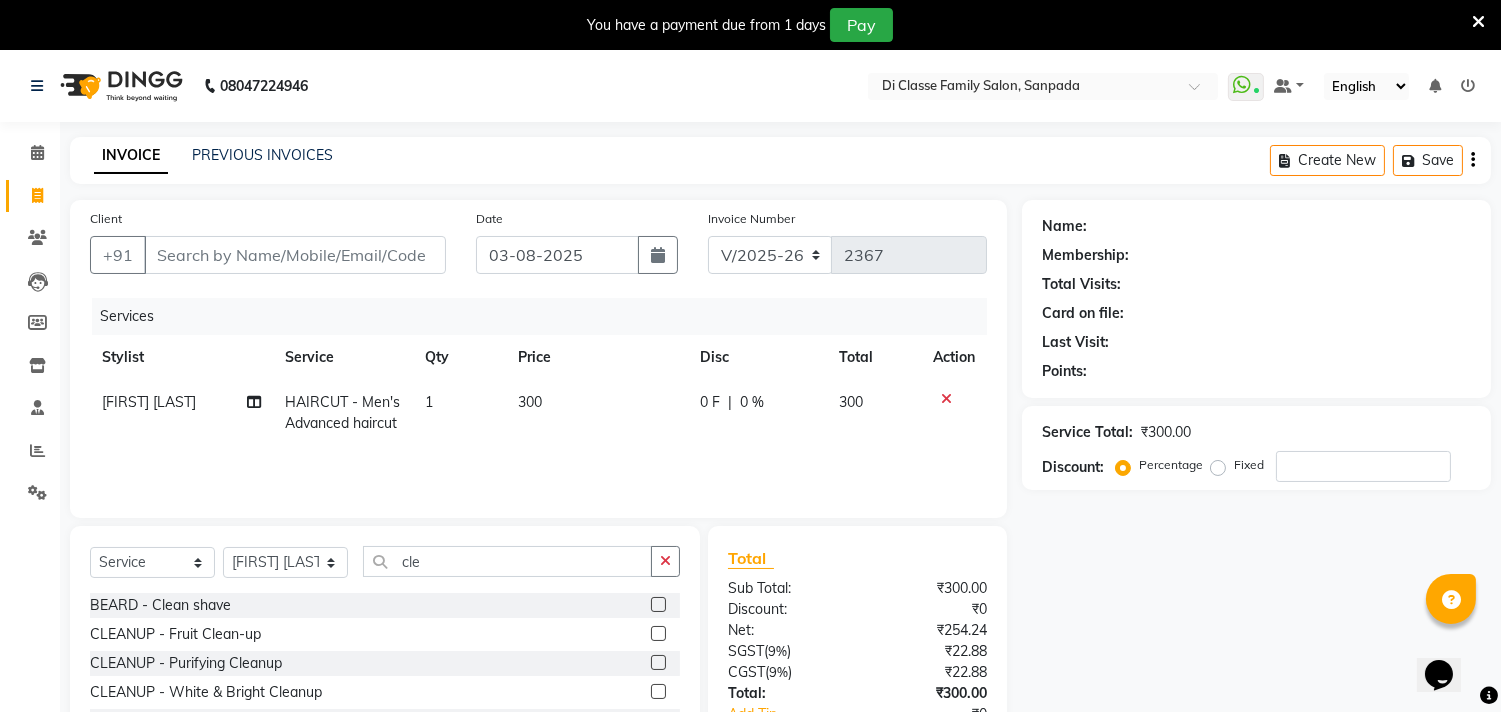 click 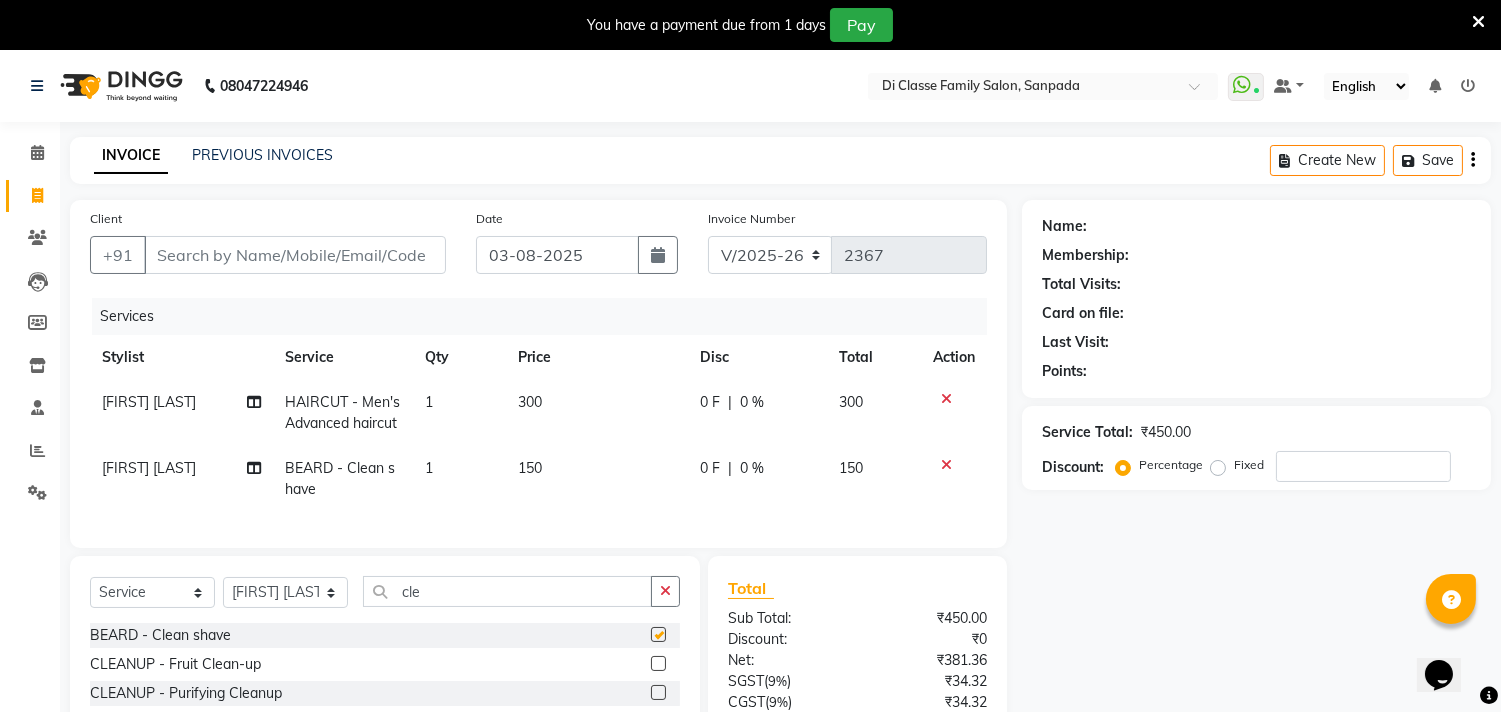 checkbox on "false" 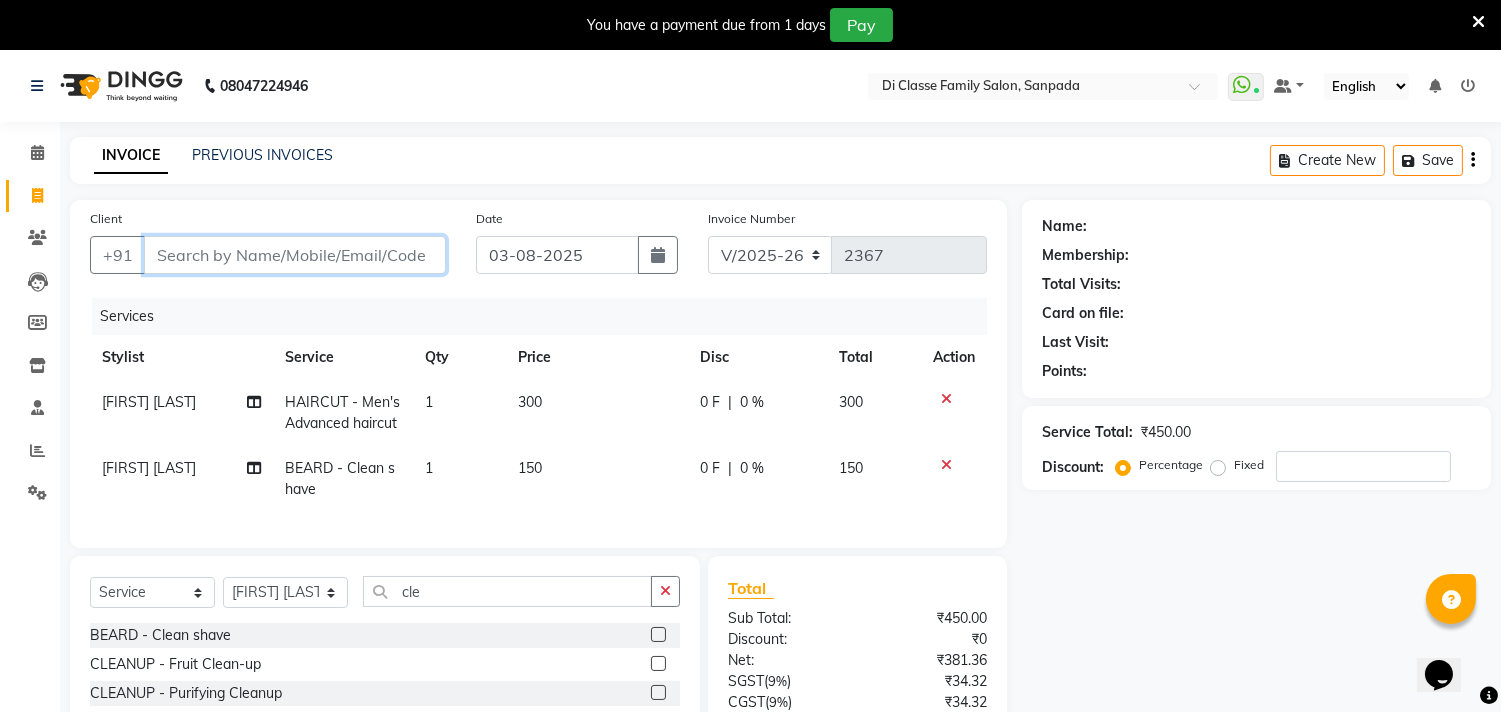 click on "Client" at bounding box center (295, 255) 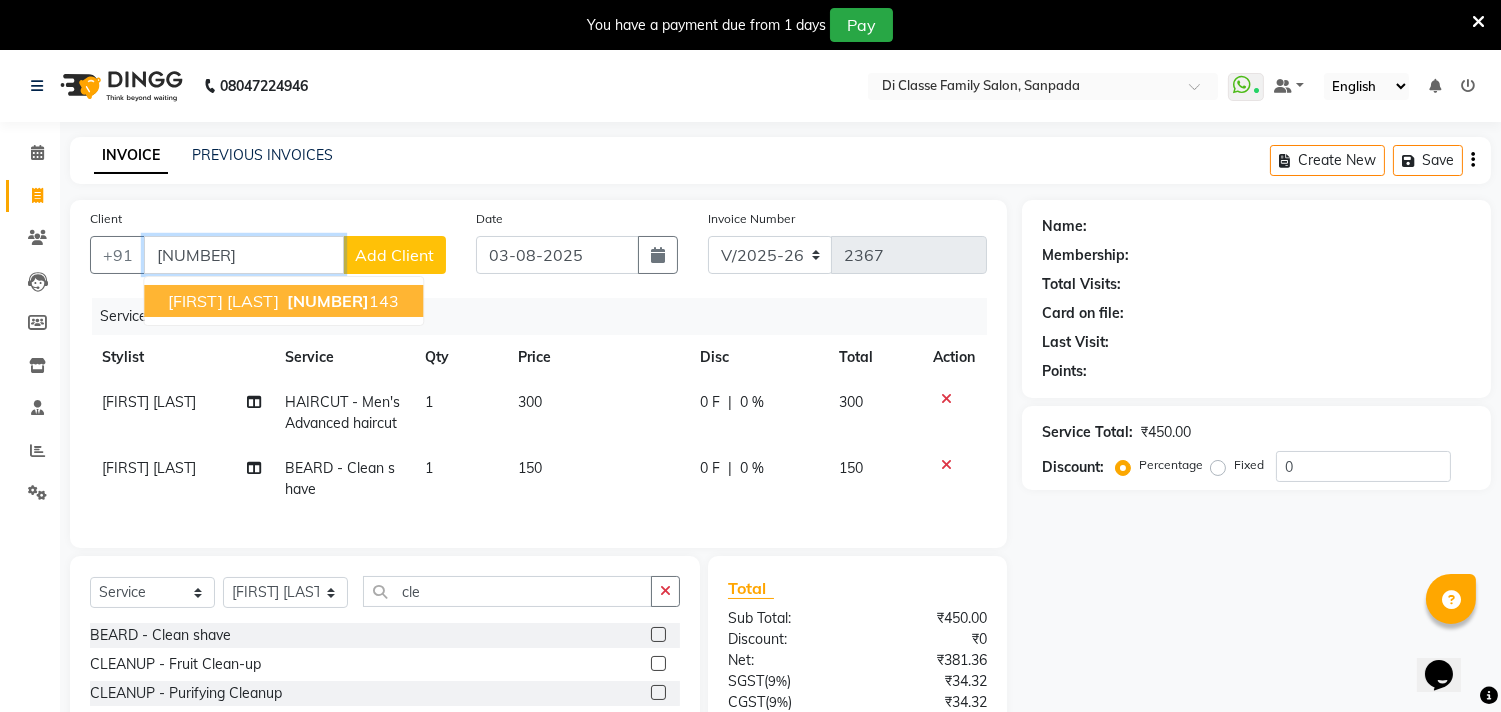 click on "[NUMBER]" at bounding box center (328, 301) 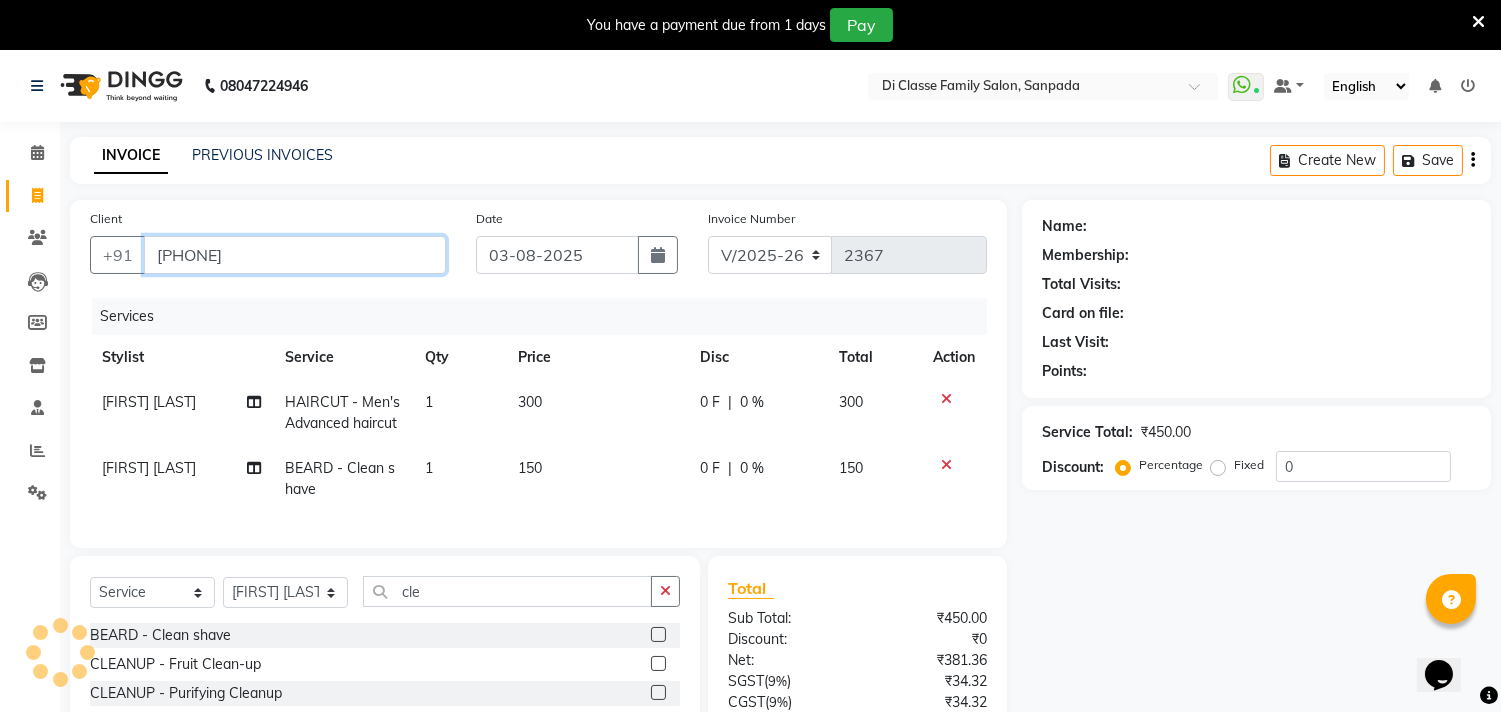 type on "[PHONE]" 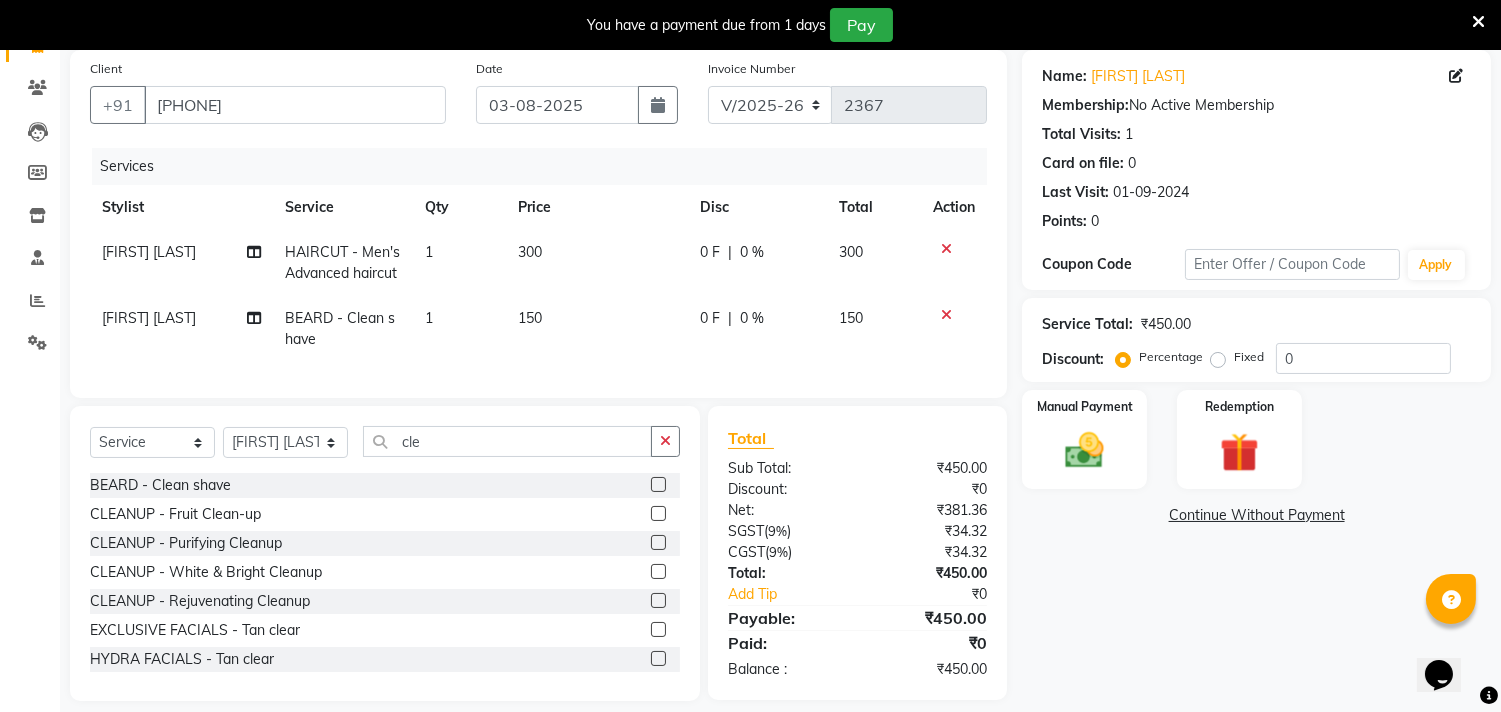 scroll, scrollTop: 185, scrollLeft: 0, axis: vertical 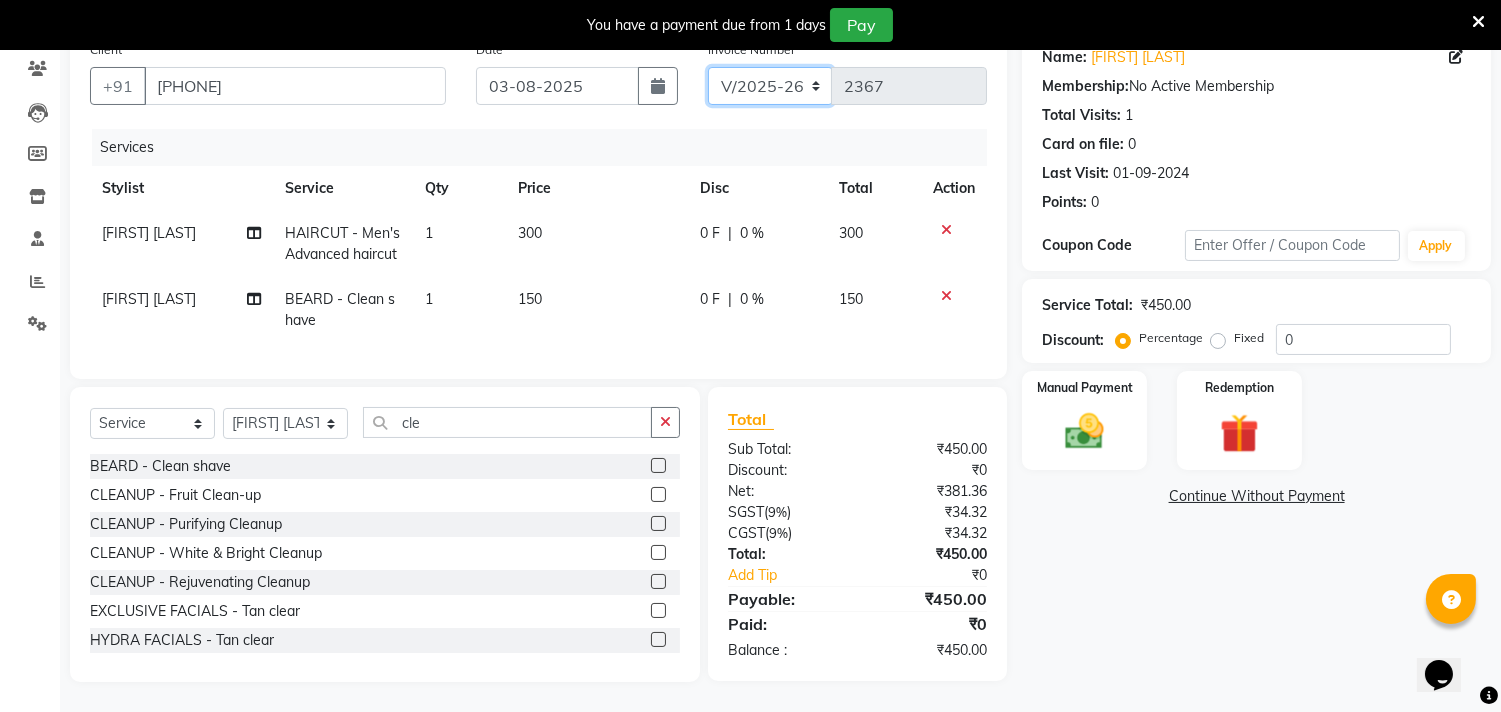 click on "INV/2025 V/2025-26" 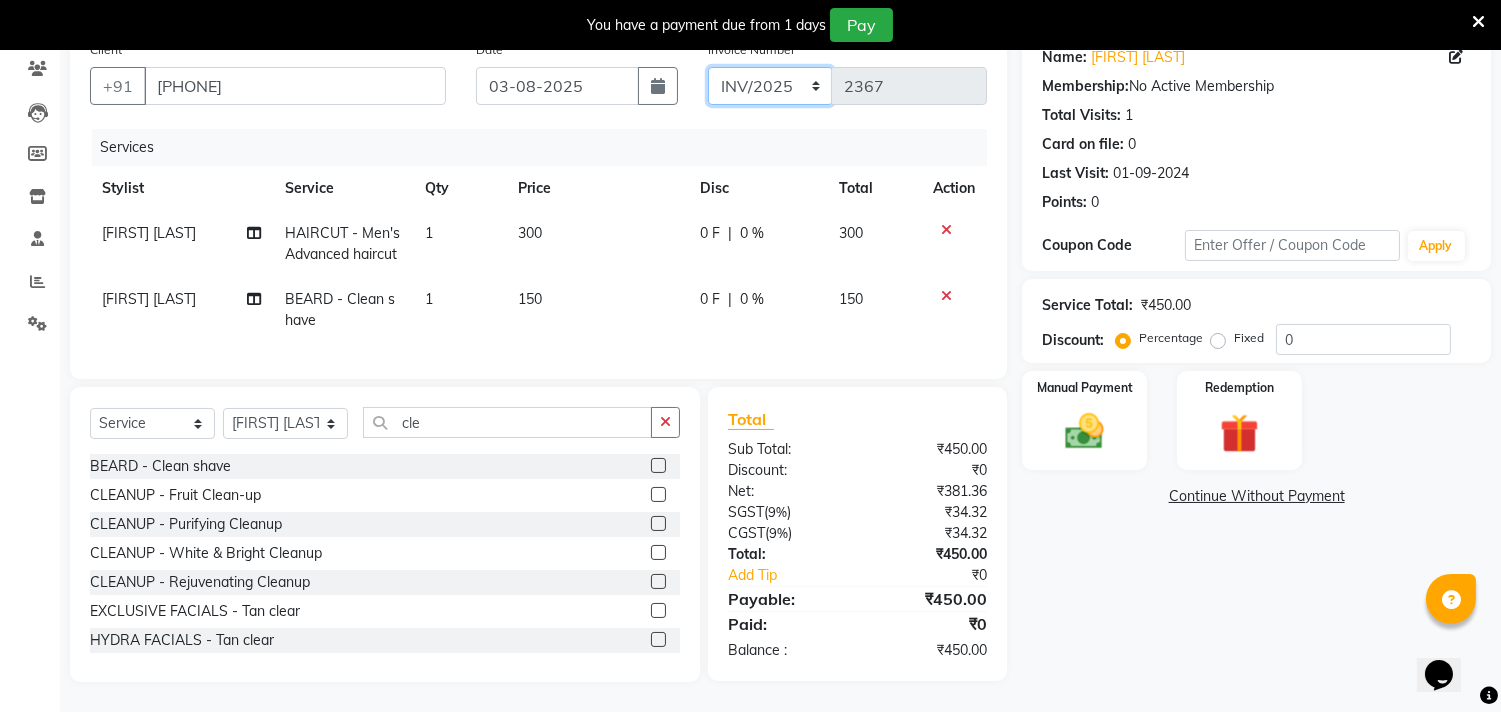 click on "INV/2025 V/2025-26" 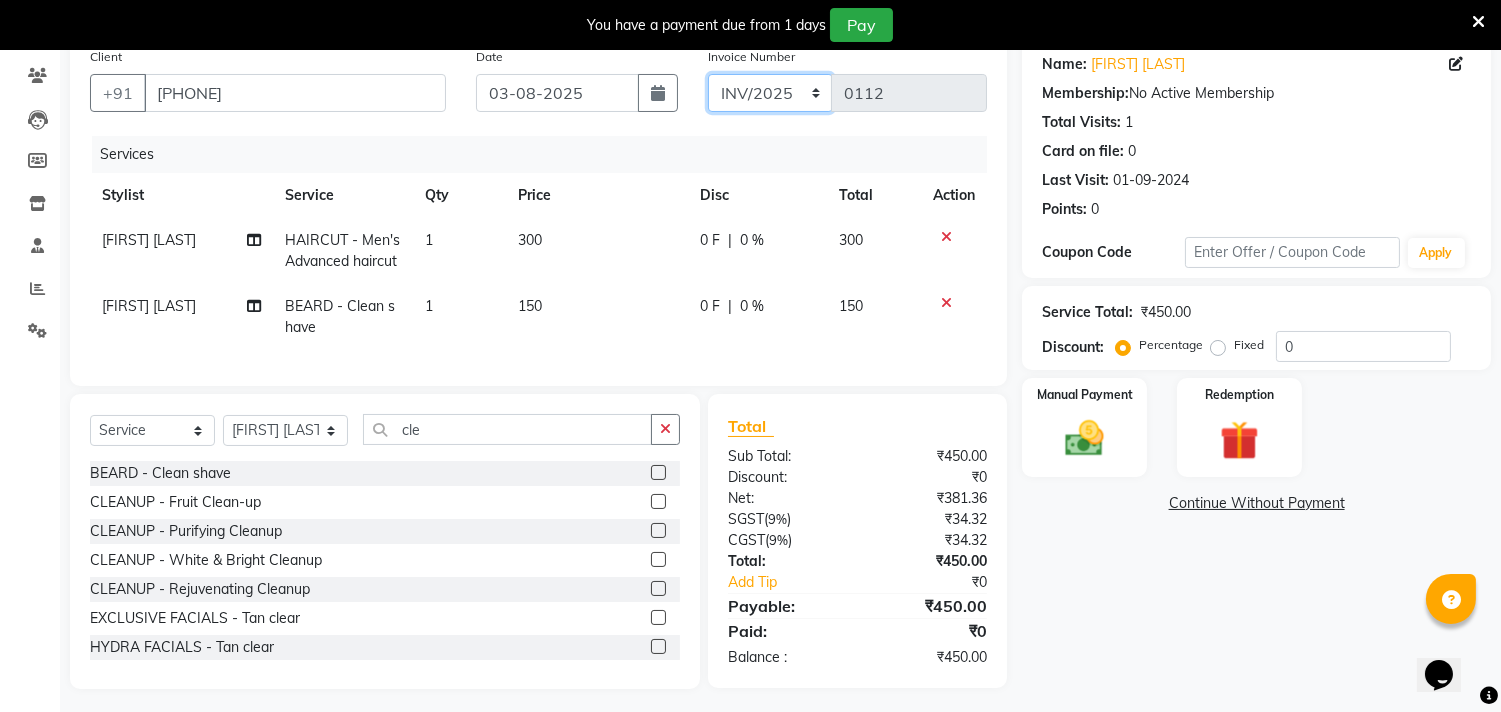scroll, scrollTop: 185, scrollLeft: 0, axis: vertical 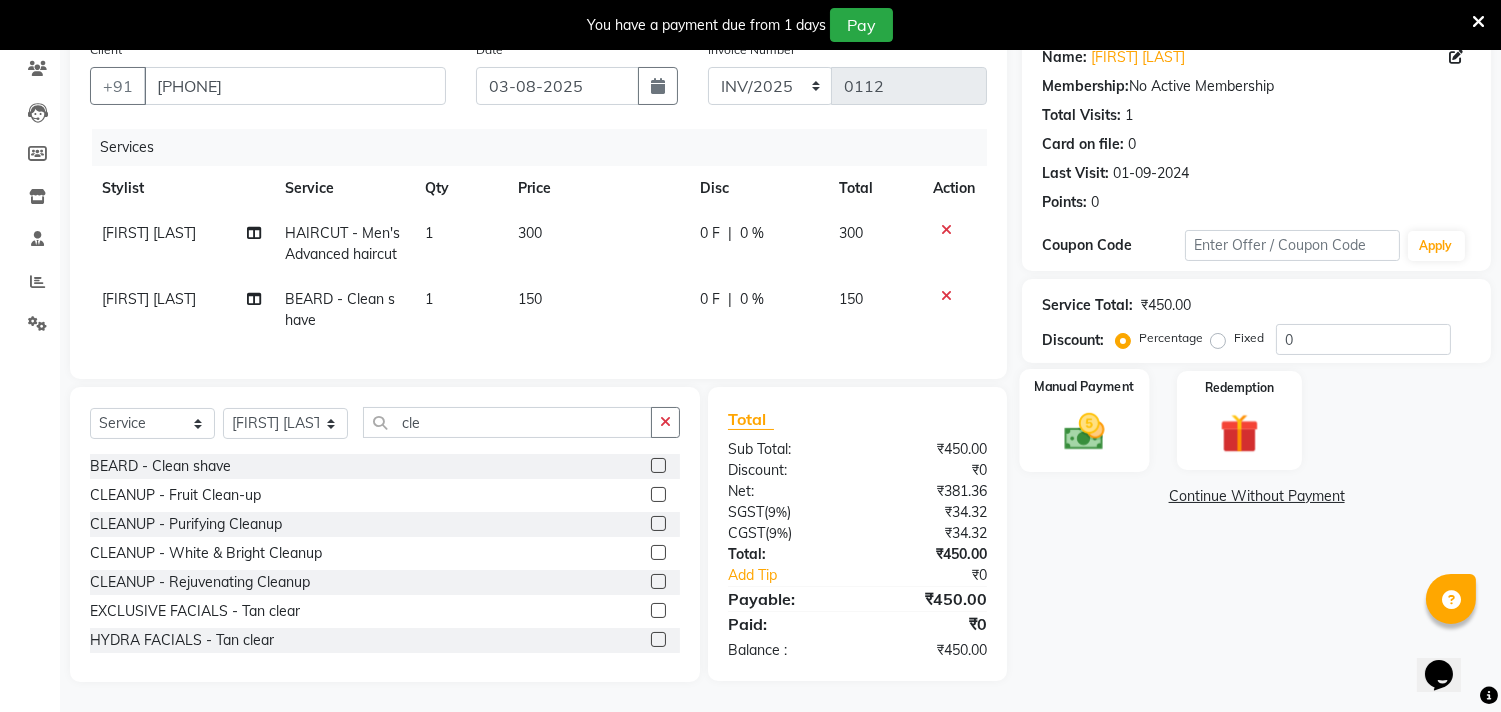 click on "Manual Payment" 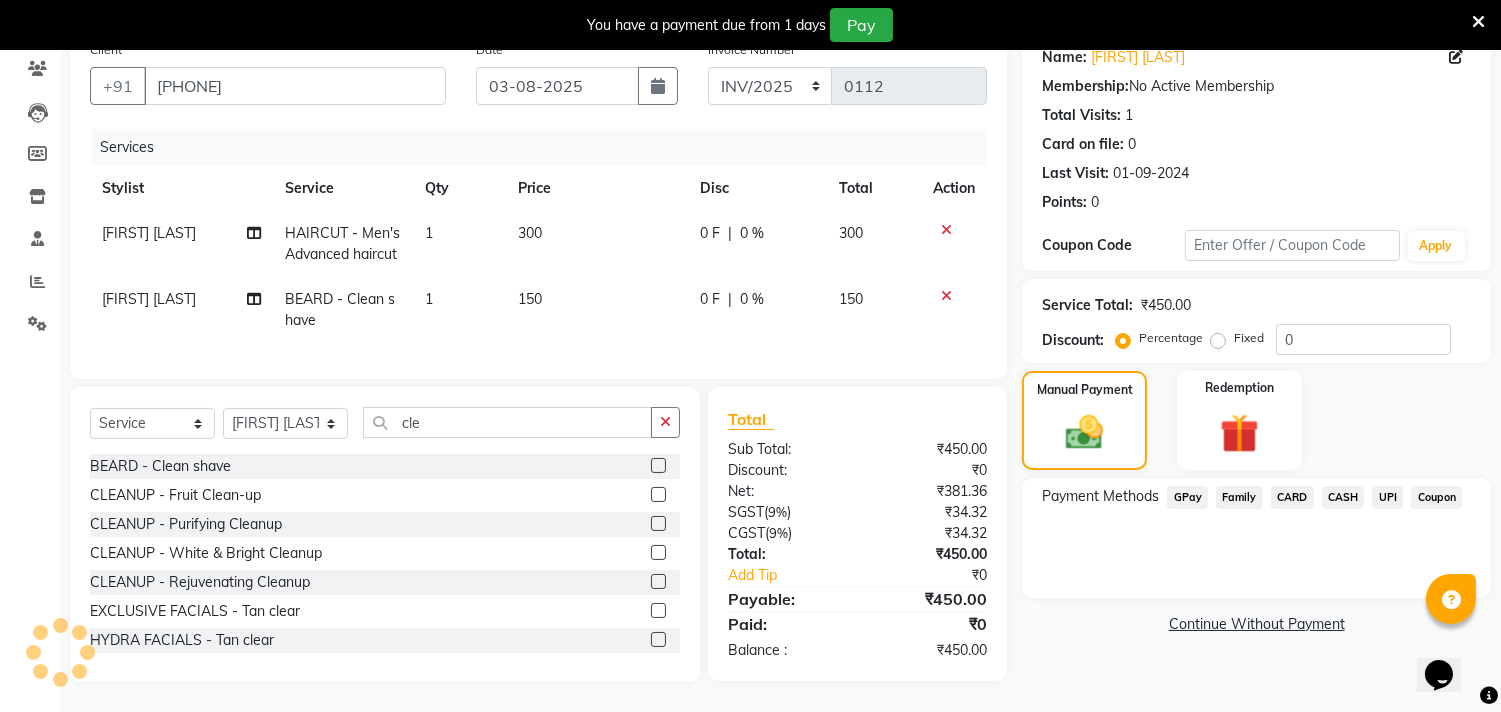 click on "CASH" 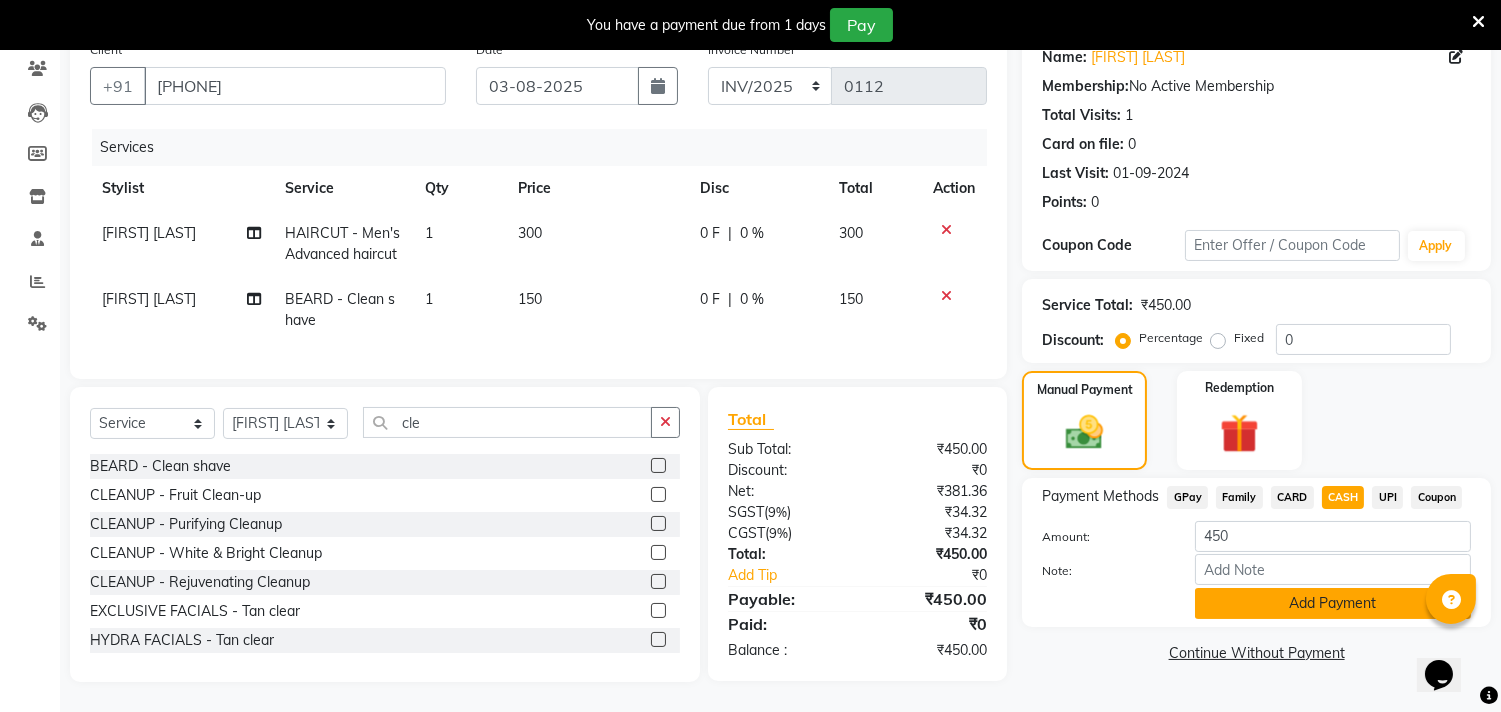 click on "Add Payment" 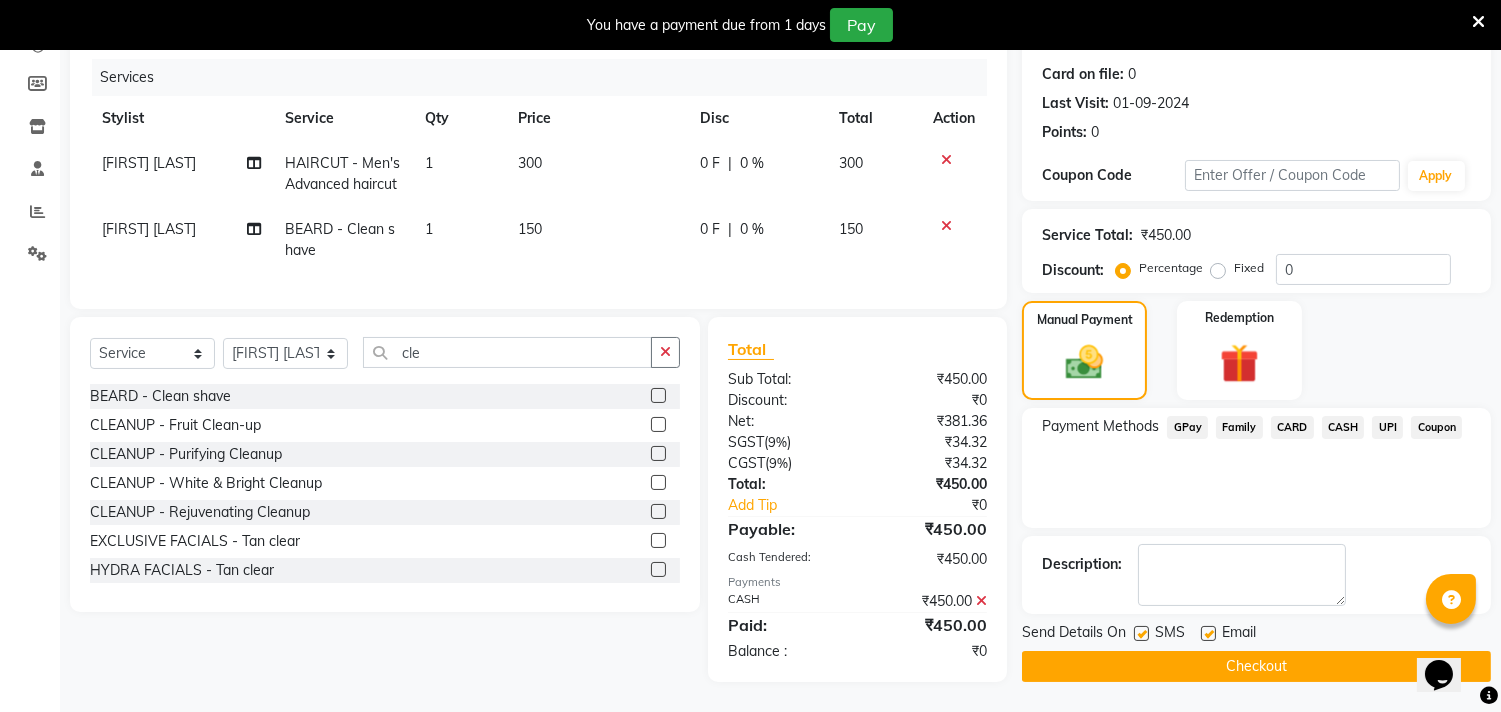 scroll, scrollTop: 255, scrollLeft: 0, axis: vertical 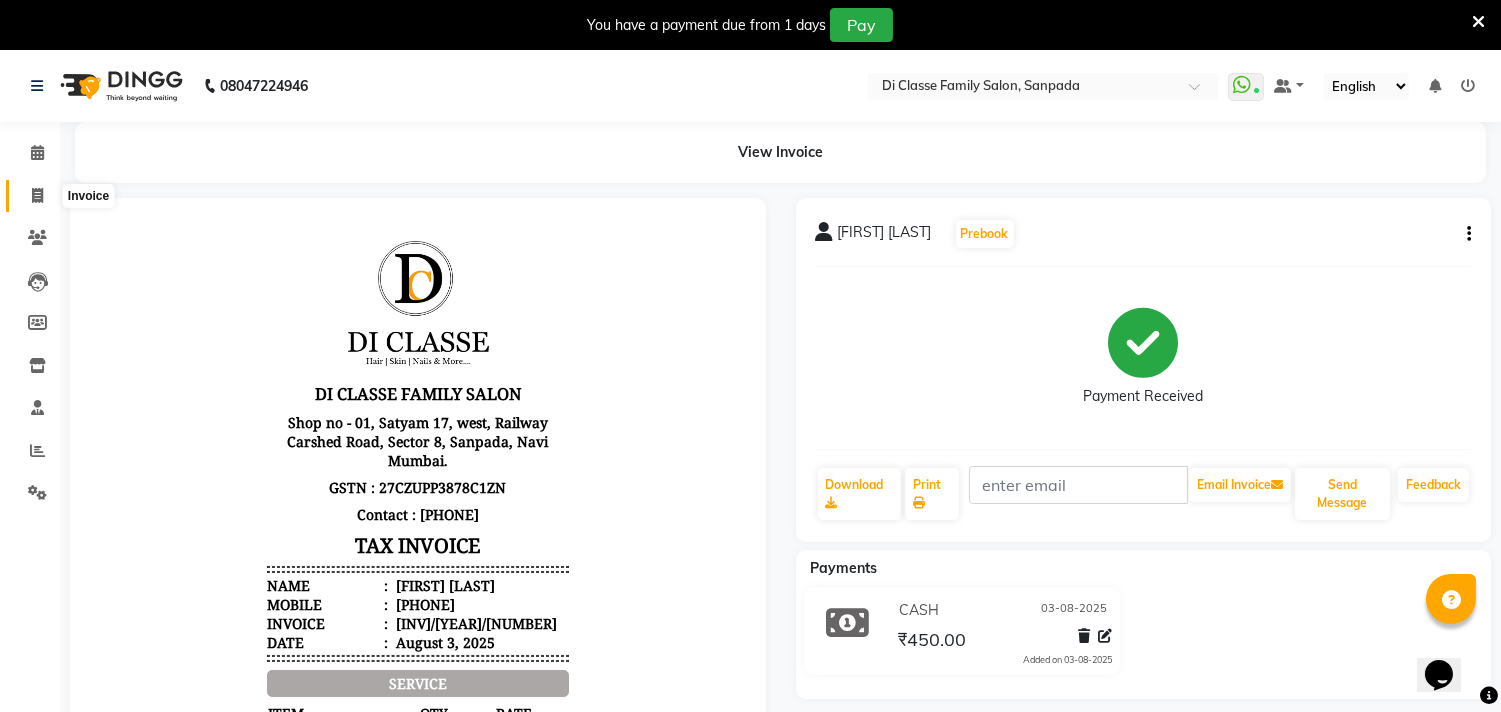 click 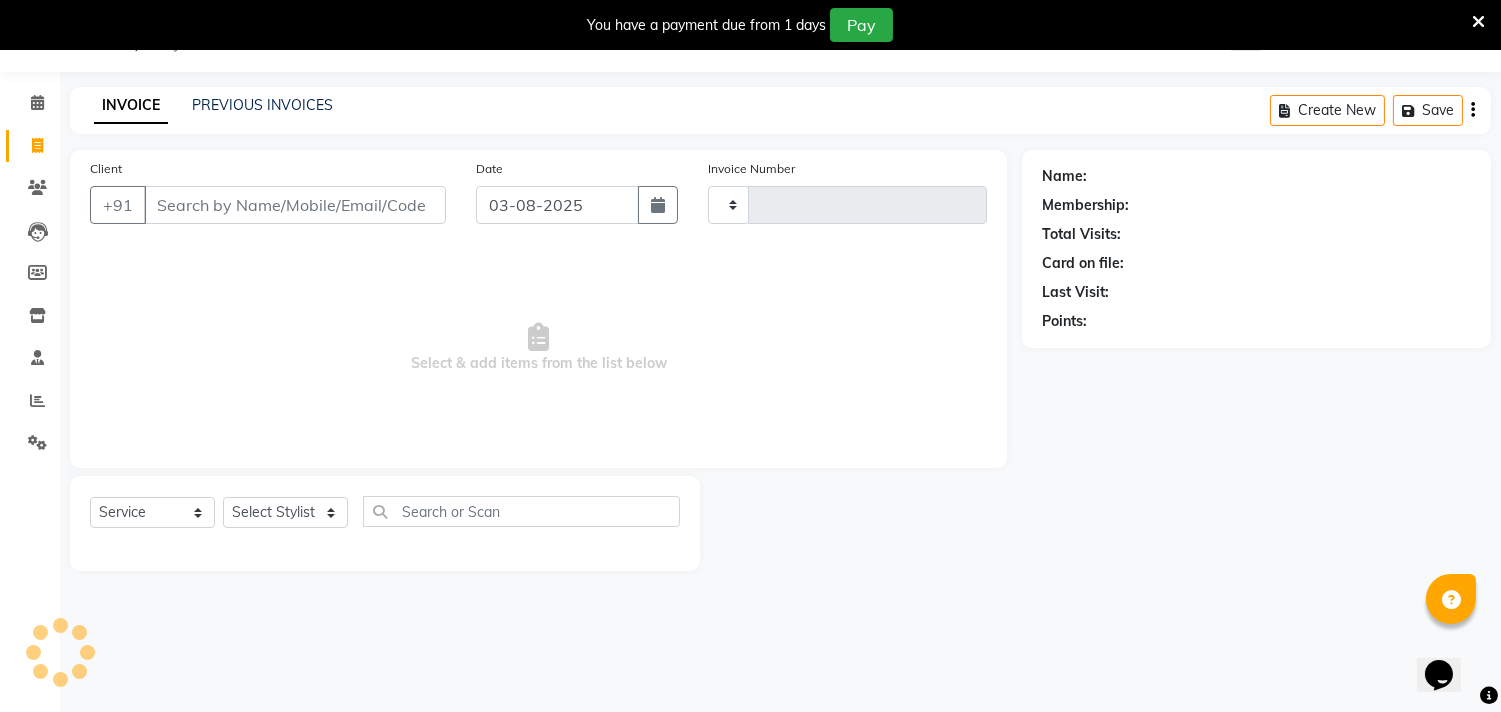 type on "2367" 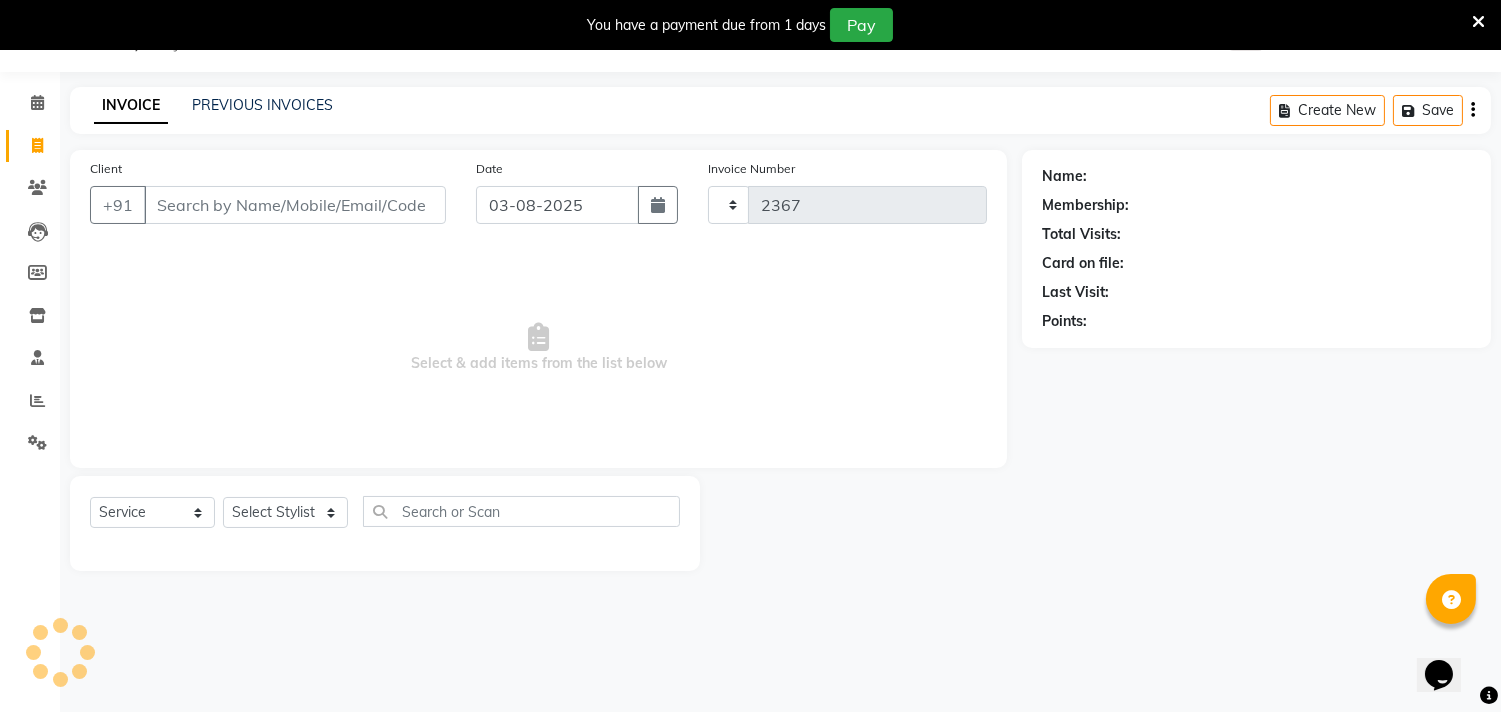 select on "4704" 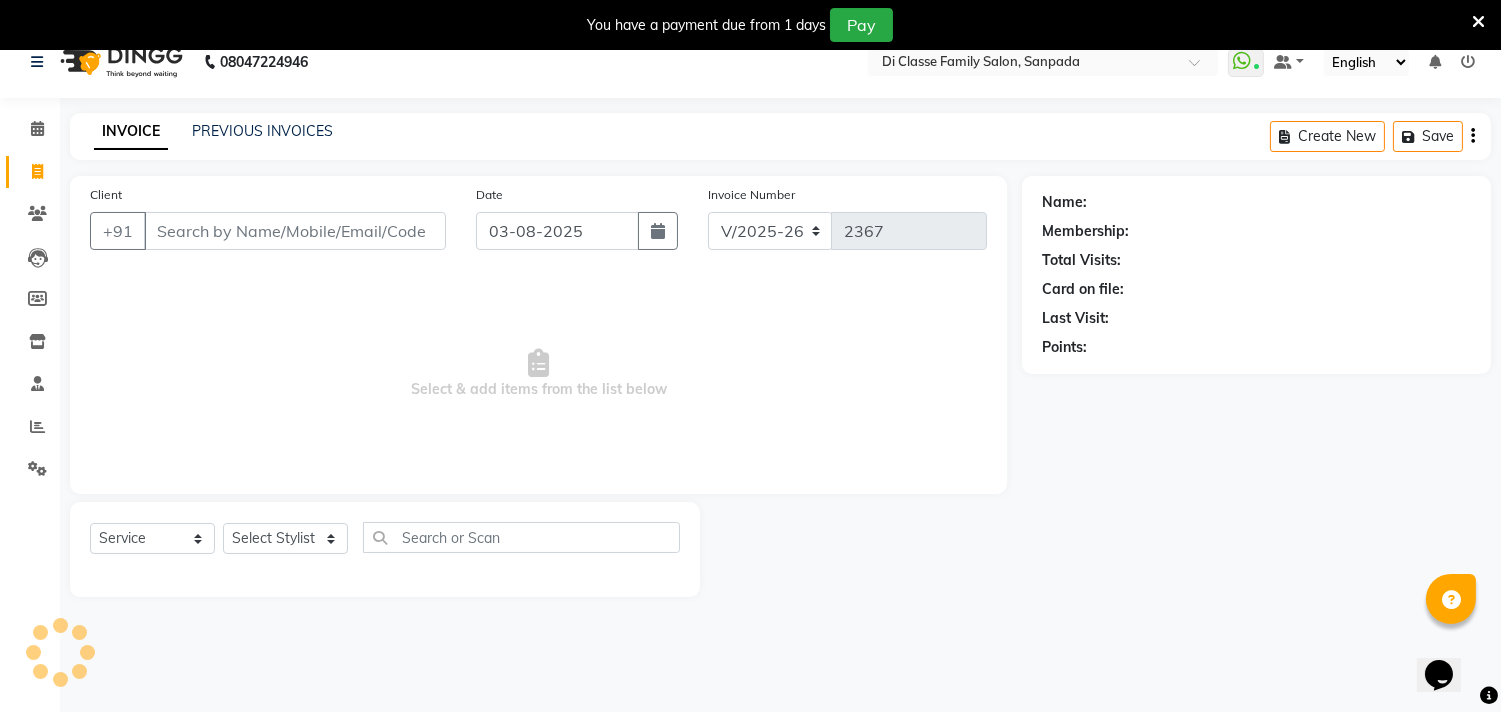 scroll, scrollTop: 0, scrollLeft: 0, axis: both 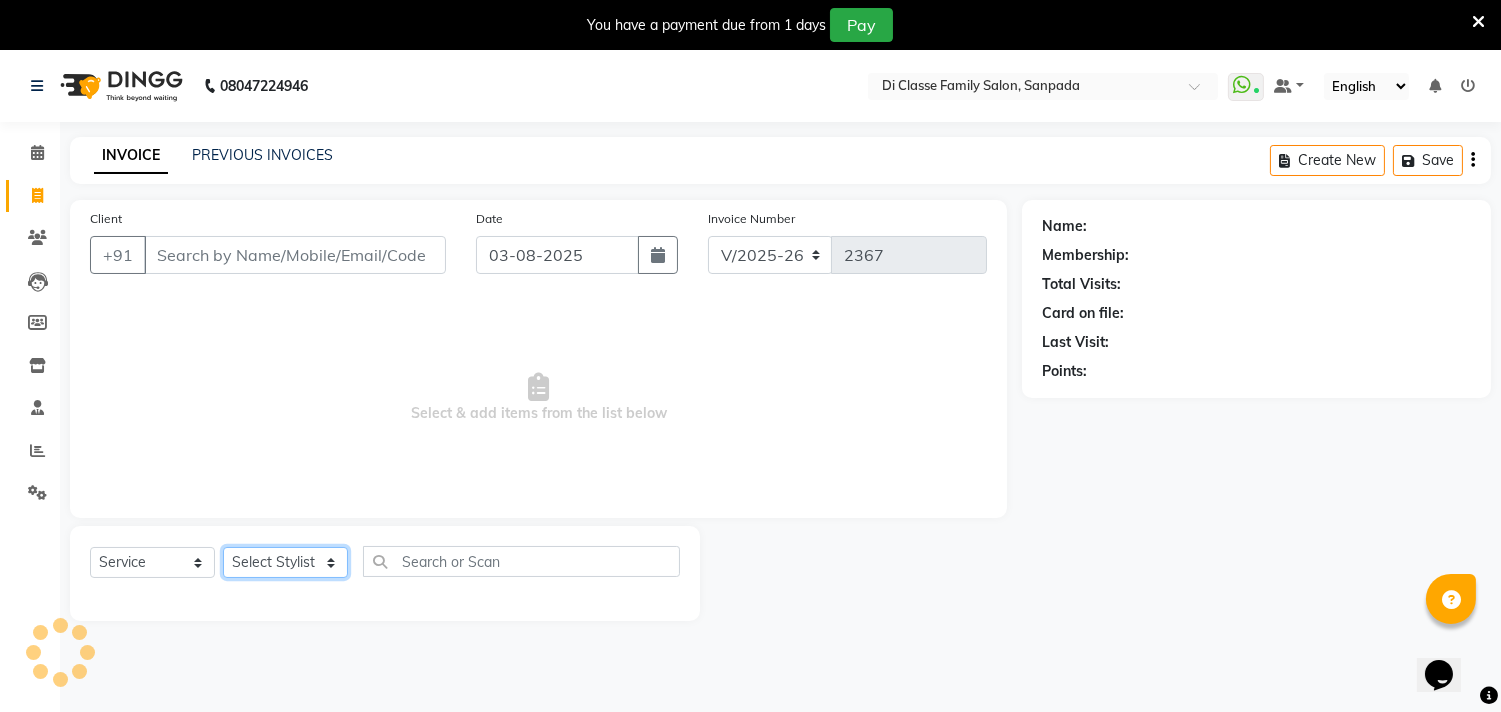 click on "Select Stylist [FIRST] [FIRST] [FIRST] [FIRST] [FIRST] [FIRST] [FIRST] [FIRST] [FIRST] [FIRST] [FIRST] [FIRST] [FIRST] [FIRST] [FIRST] [FIRST] [FIRST] [FIRST] [FIRST] [FIRST] [FIRST] [FIRST]" 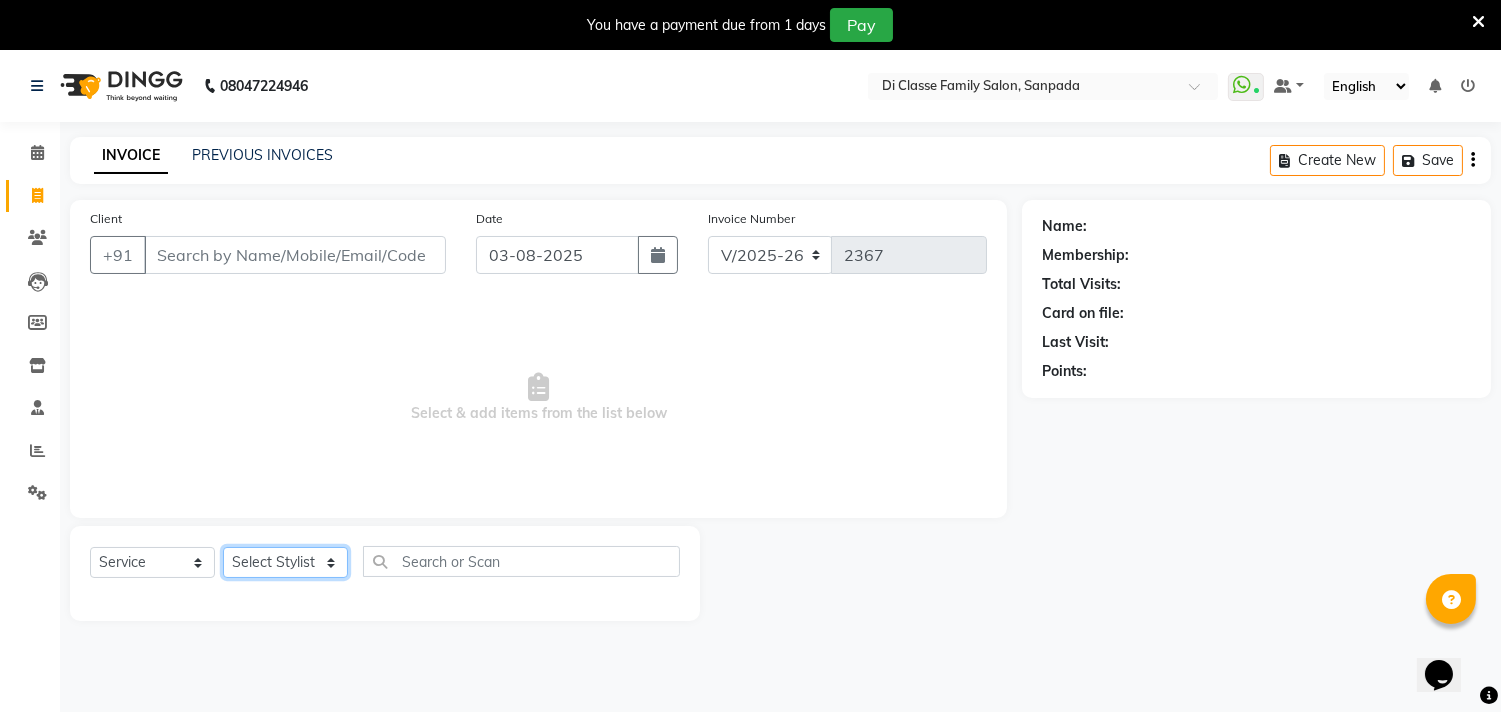 select on "75587" 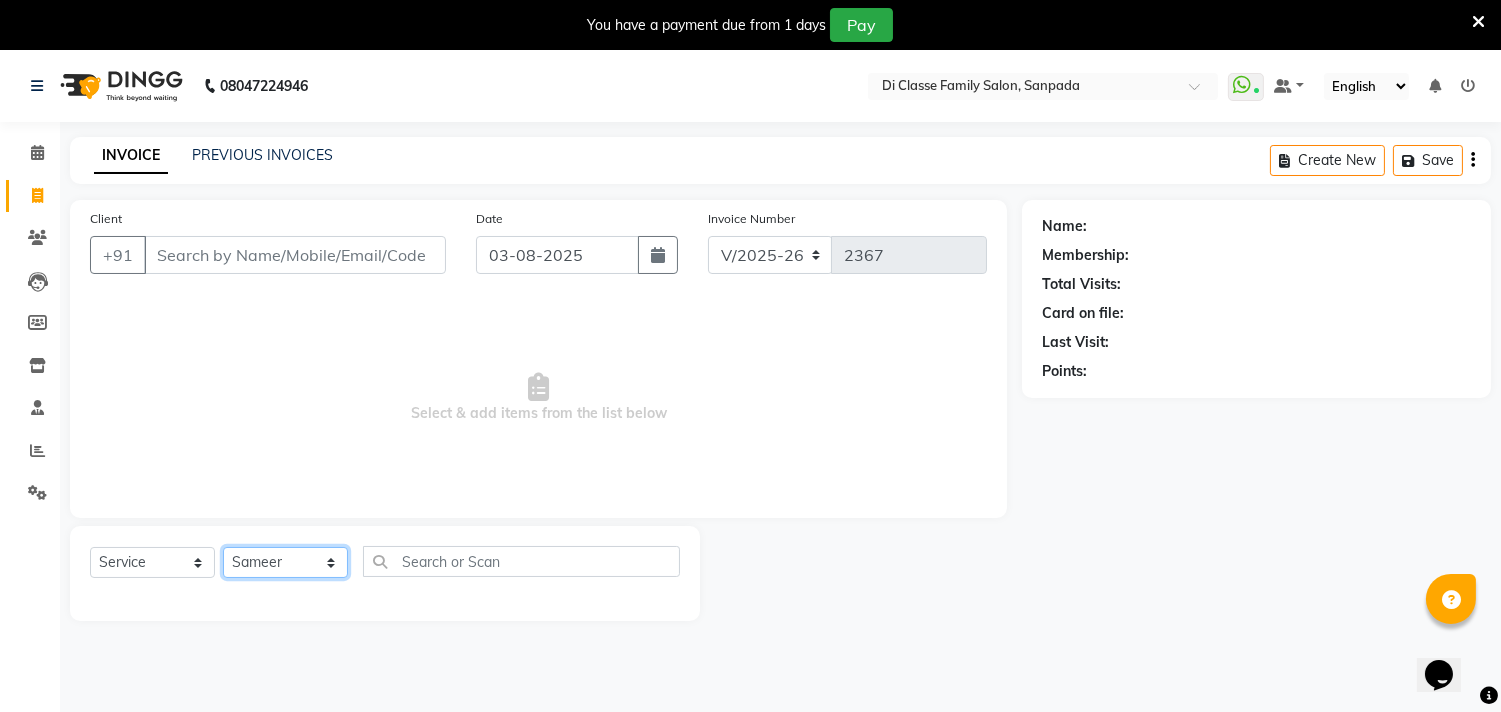 click on "Select Stylist [FIRST] [FIRST] [FIRST] [FIRST] [FIRST] [FIRST] [FIRST] [FIRST] [FIRST] [FIRST] [FIRST] [FIRST] [FIRST] [FIRST] [FIRST] [FIRST] [FIRST] [FIRST] [FIRST] [FIRST] [FIRST] [FIRST]" 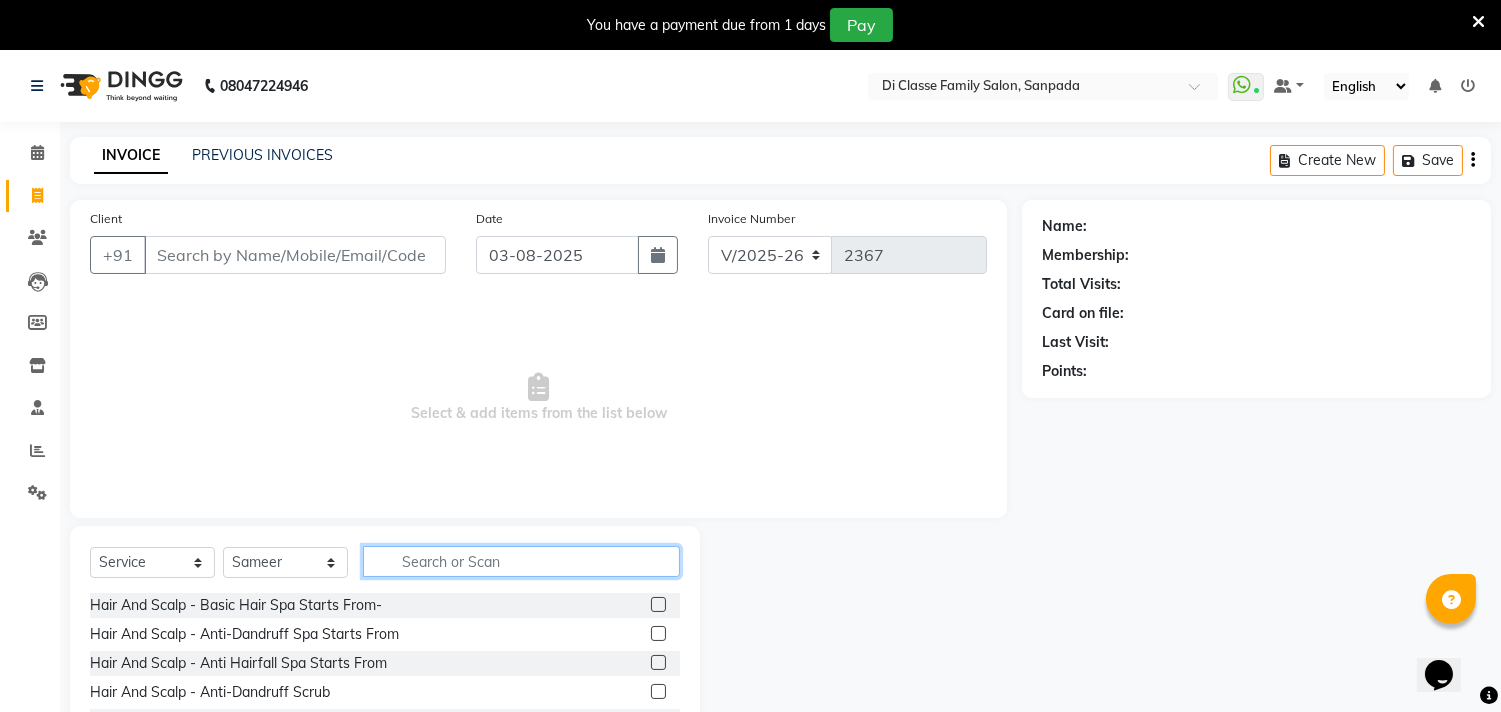 click 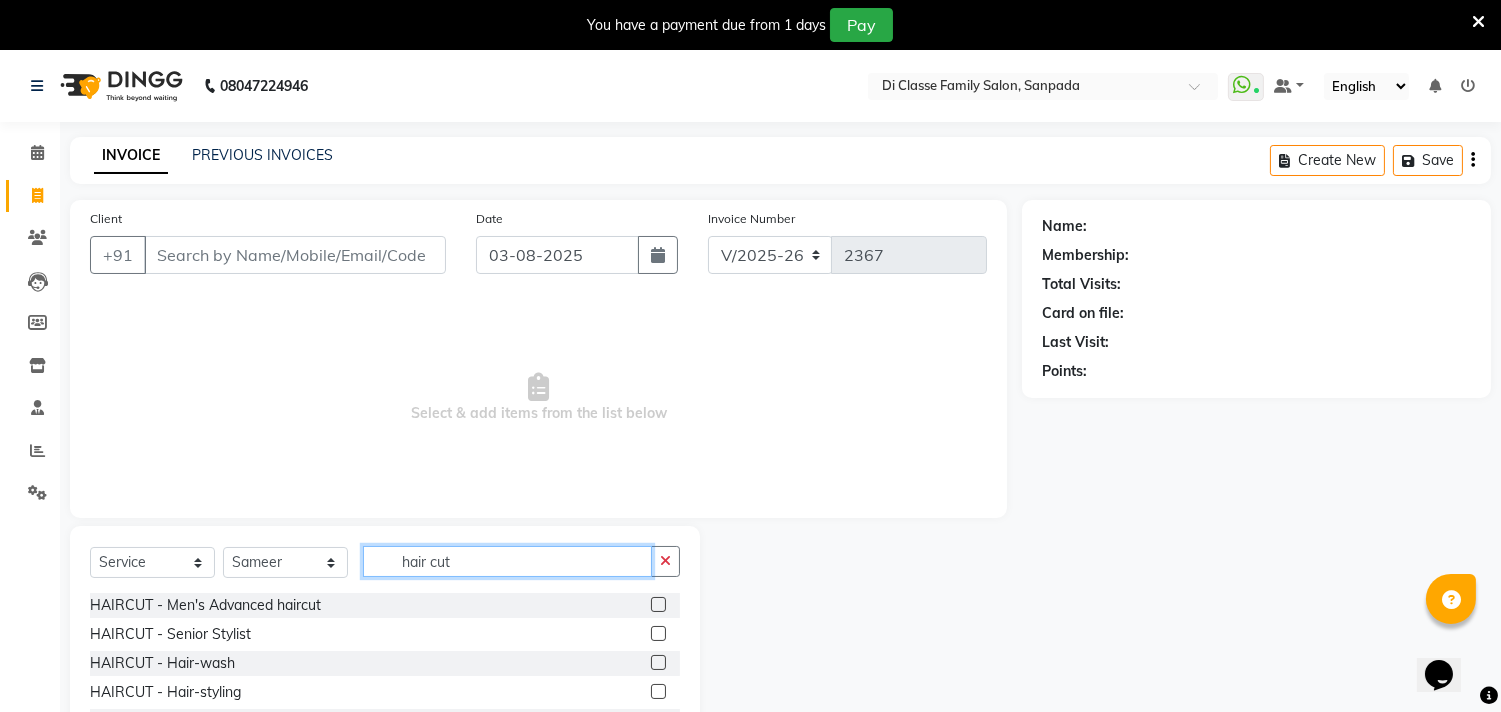 type on "hair cut" 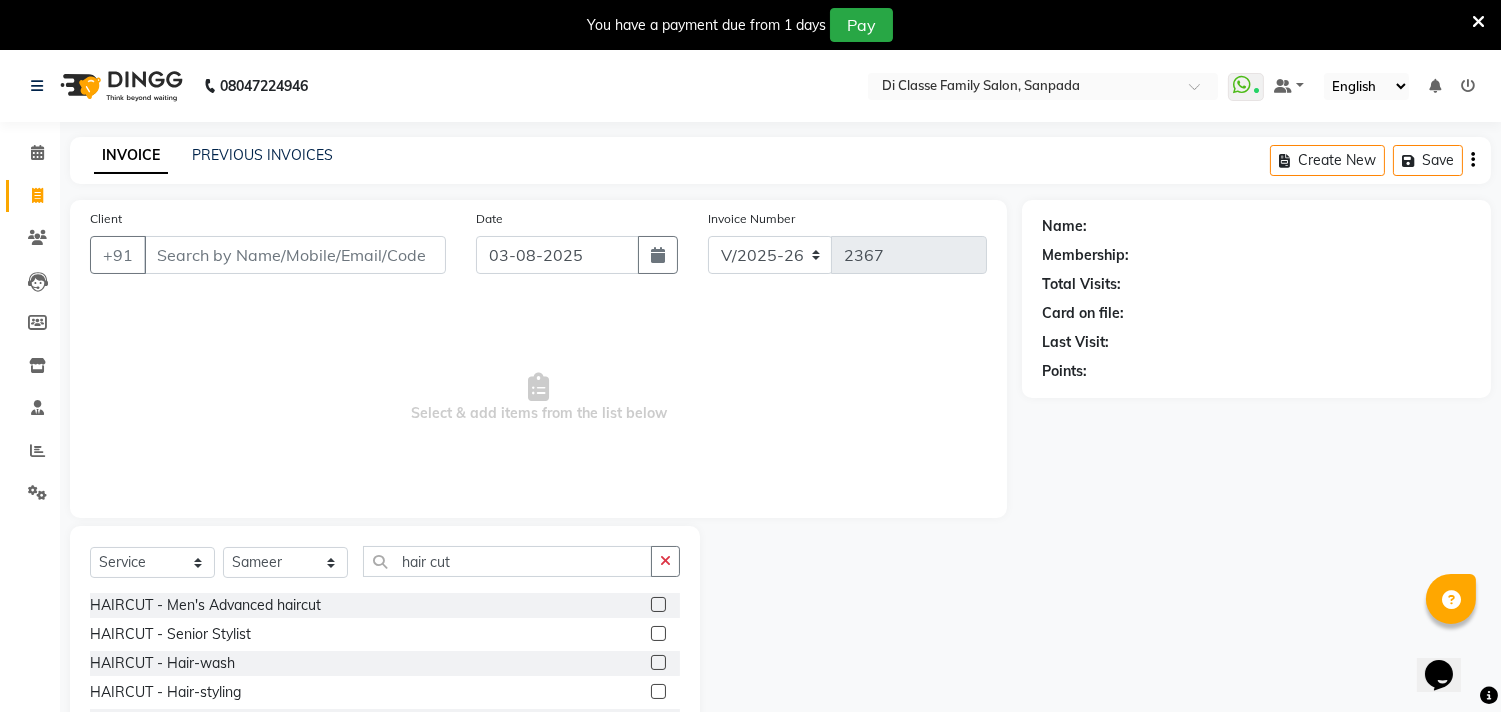 click 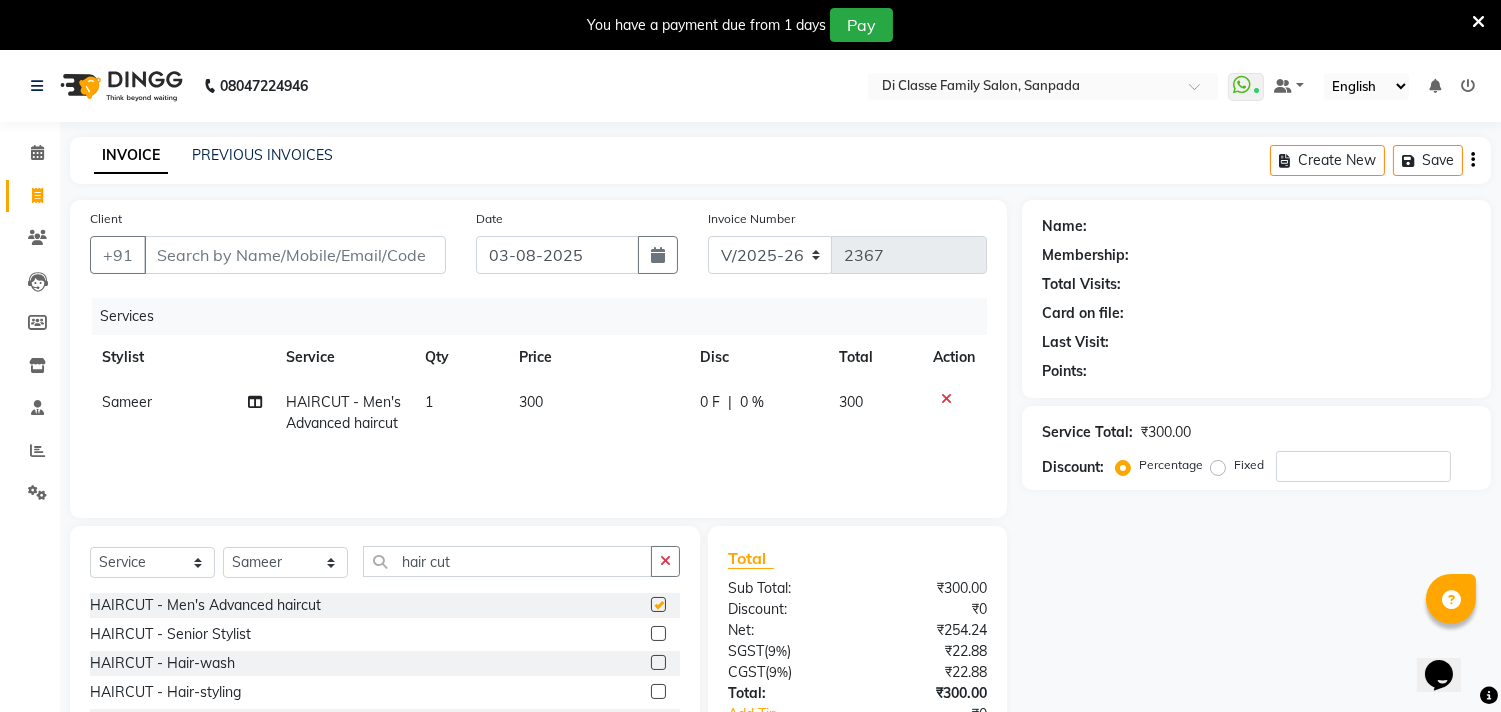 checkbox on "false" 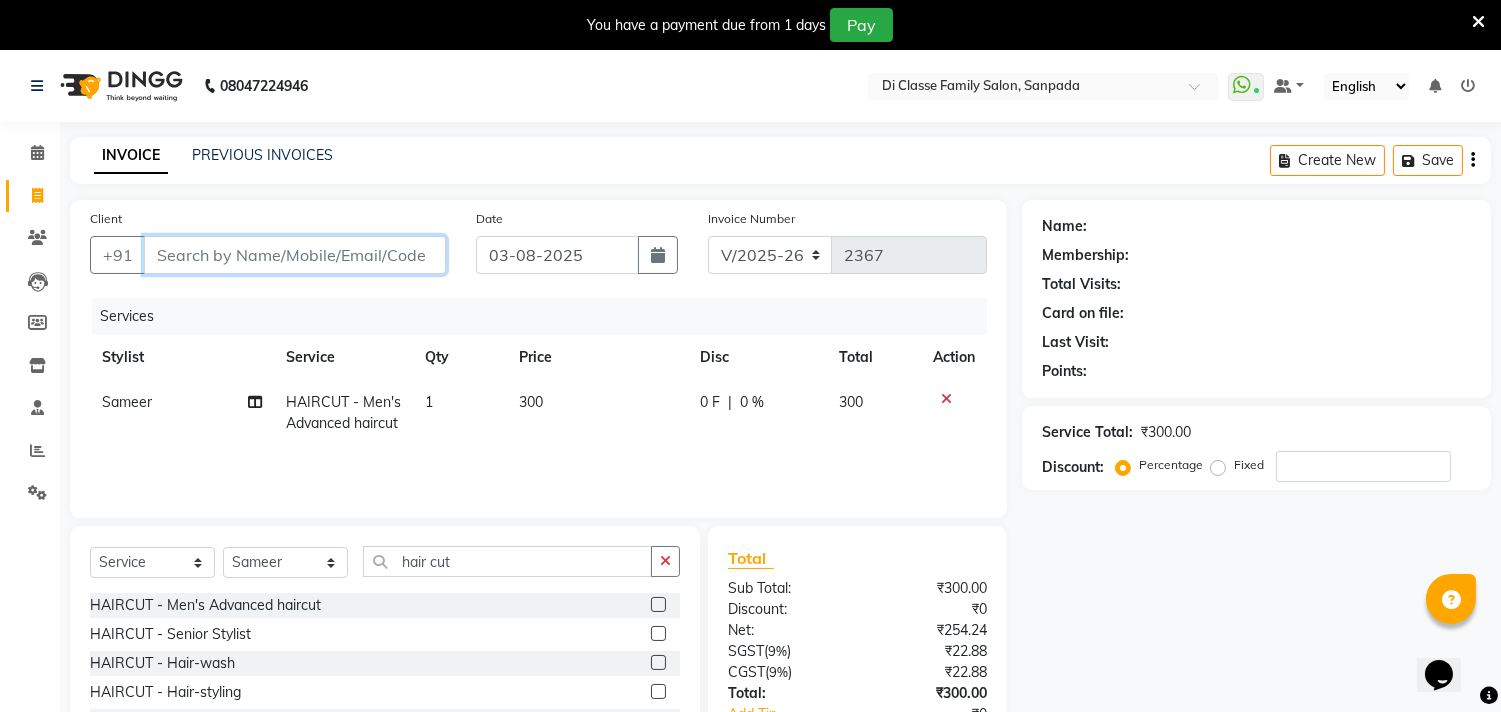 click on "Client" at bounding box center (295, 255) 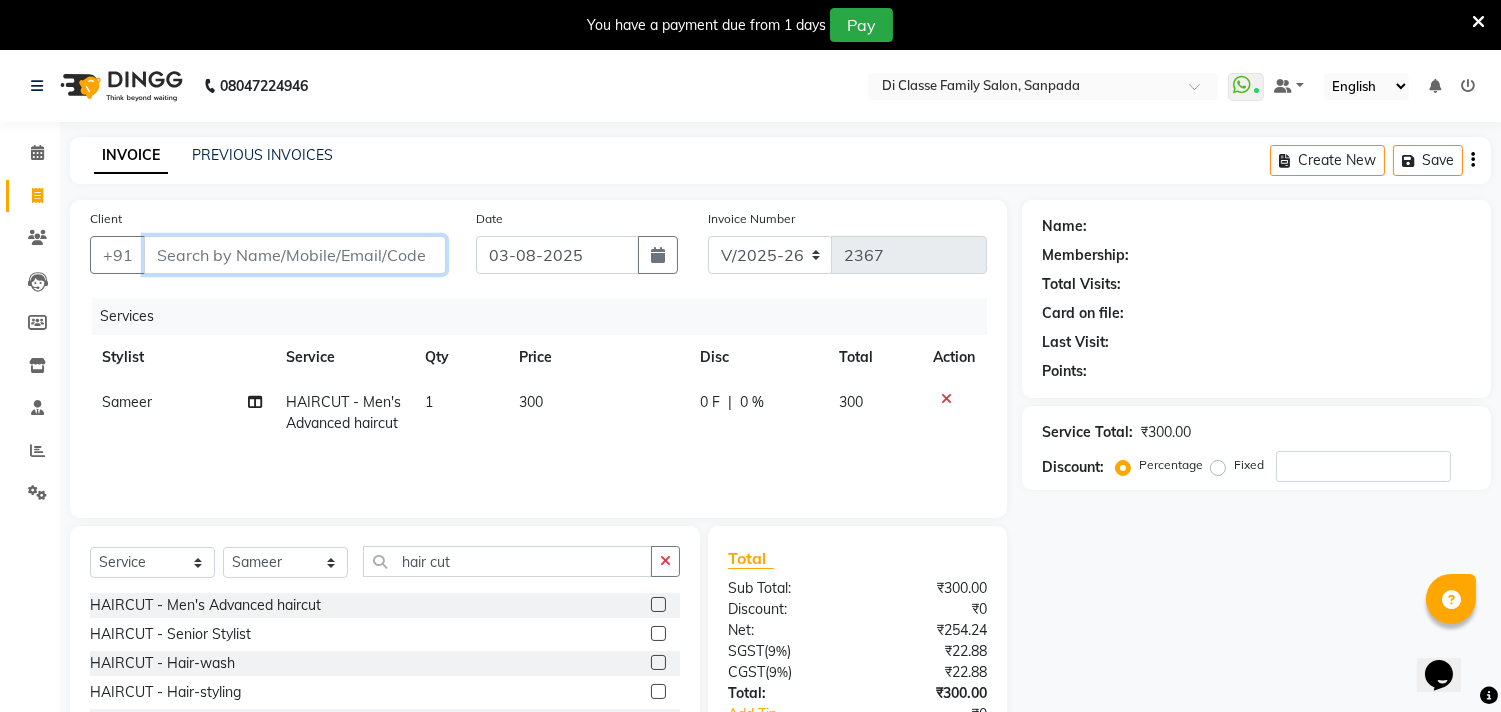 type on "8" 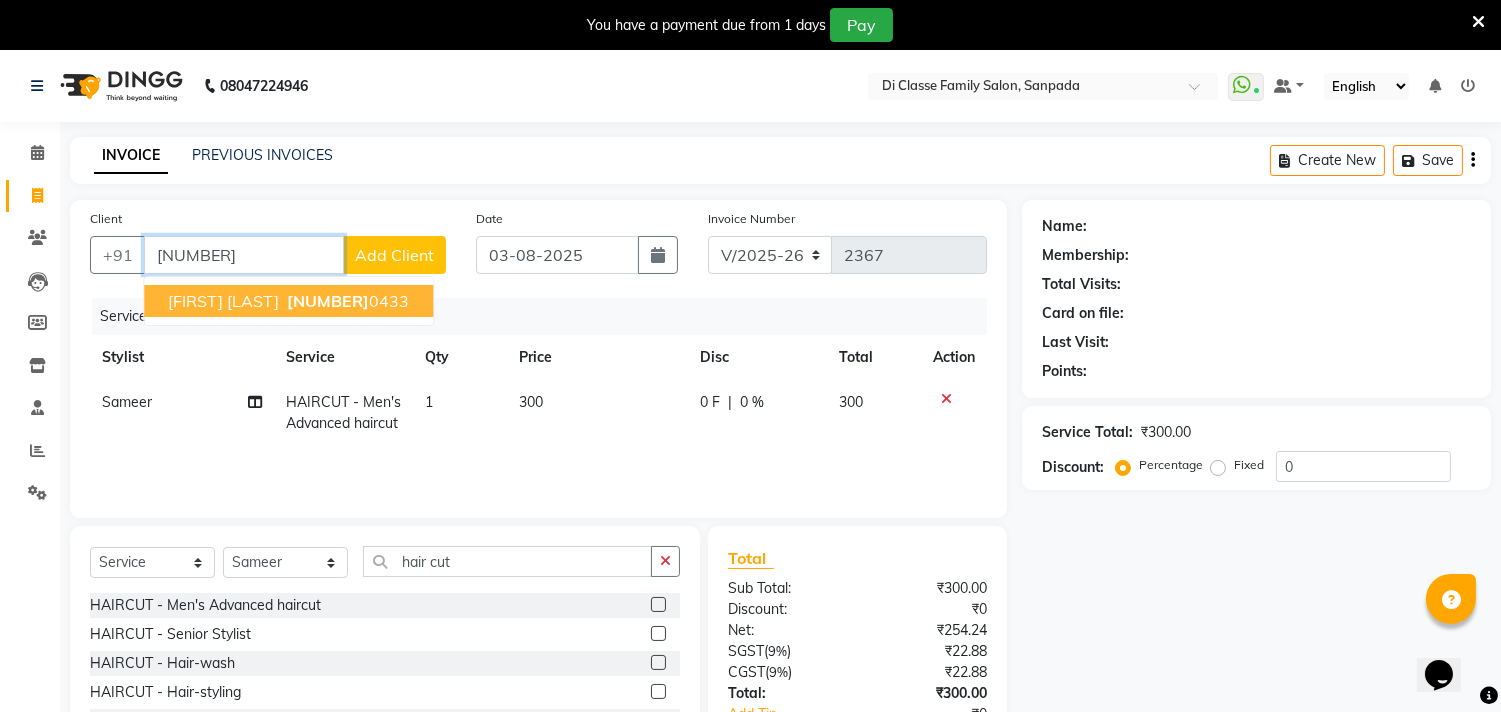 click on "[NUMBER]" at bounding box center [328, 301] 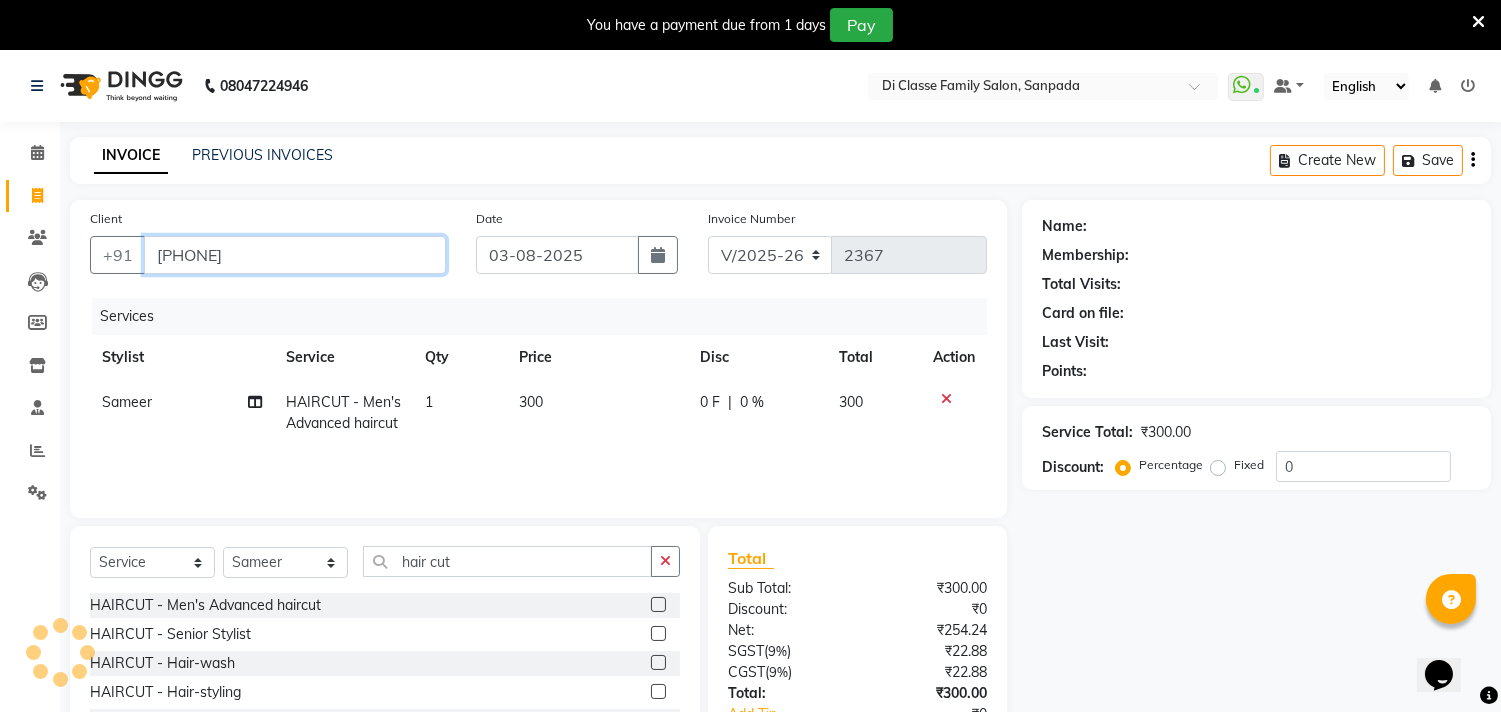 type on "[PHONE]" 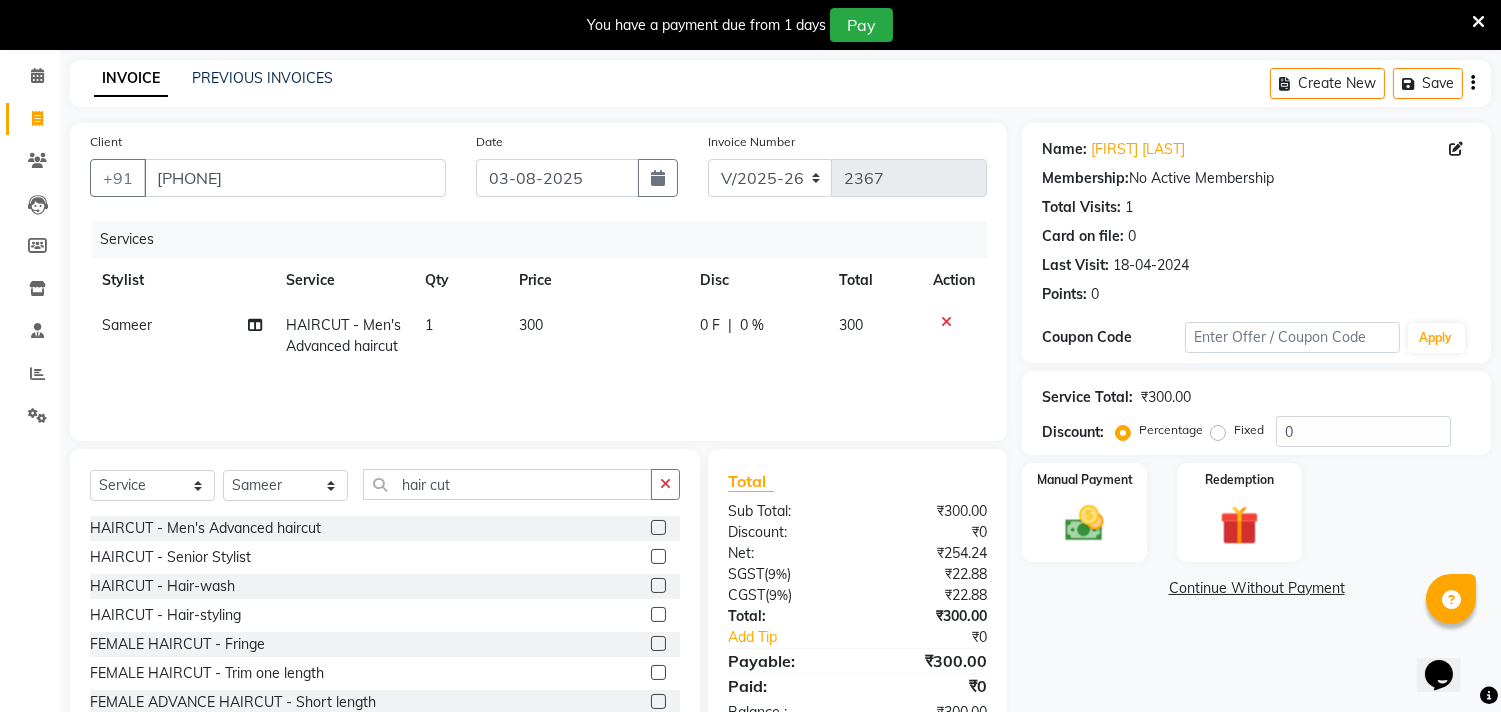 scroll, scrollTop: 138, scrollLeft: 0, axis: vertical 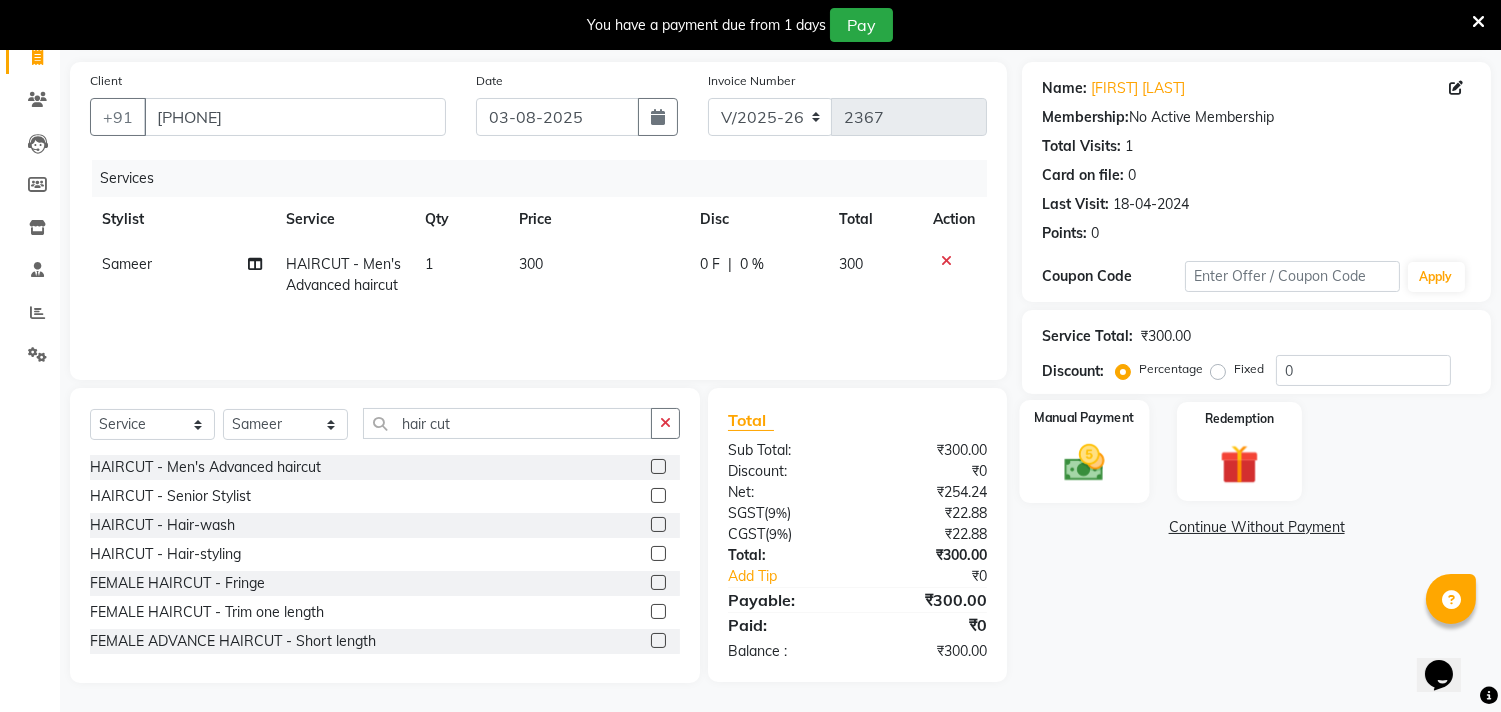 click on "Manual Payment" 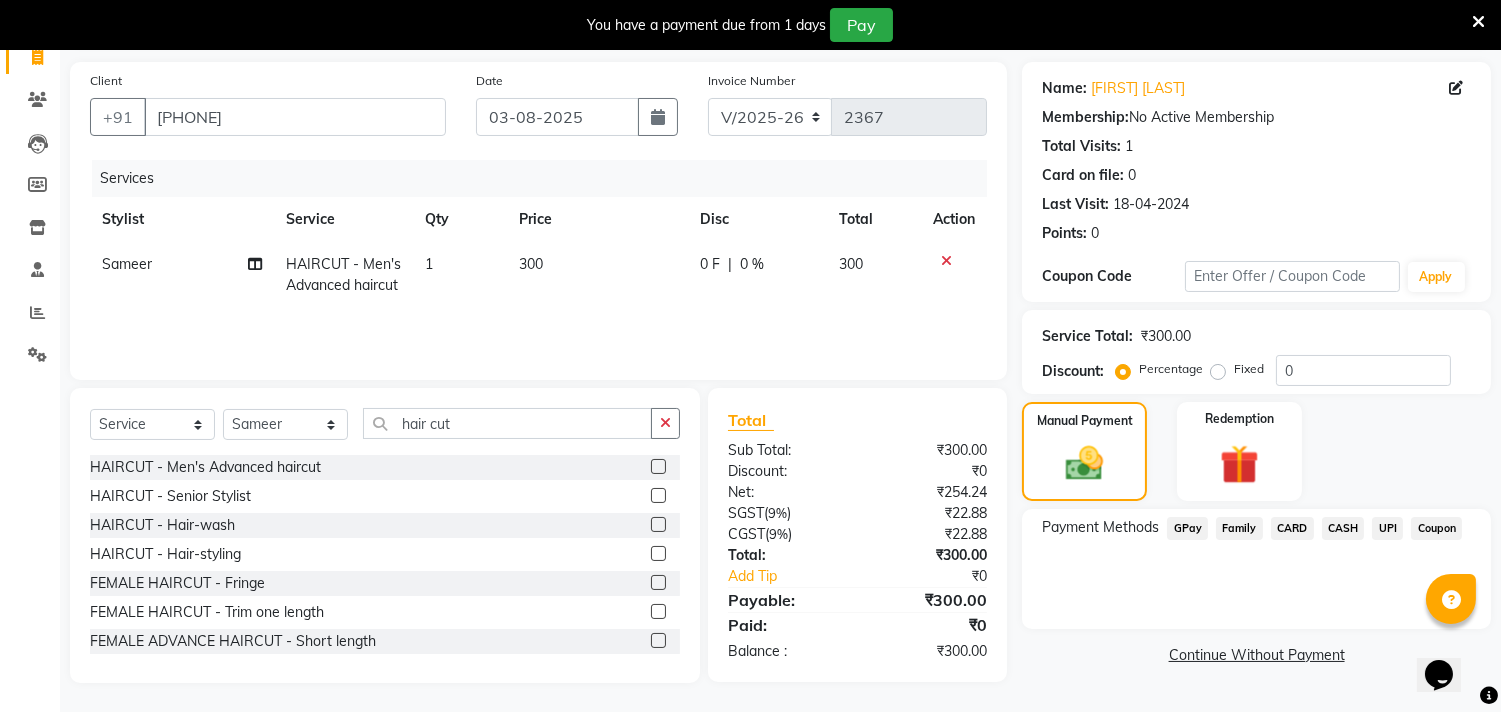 click on "UPI" 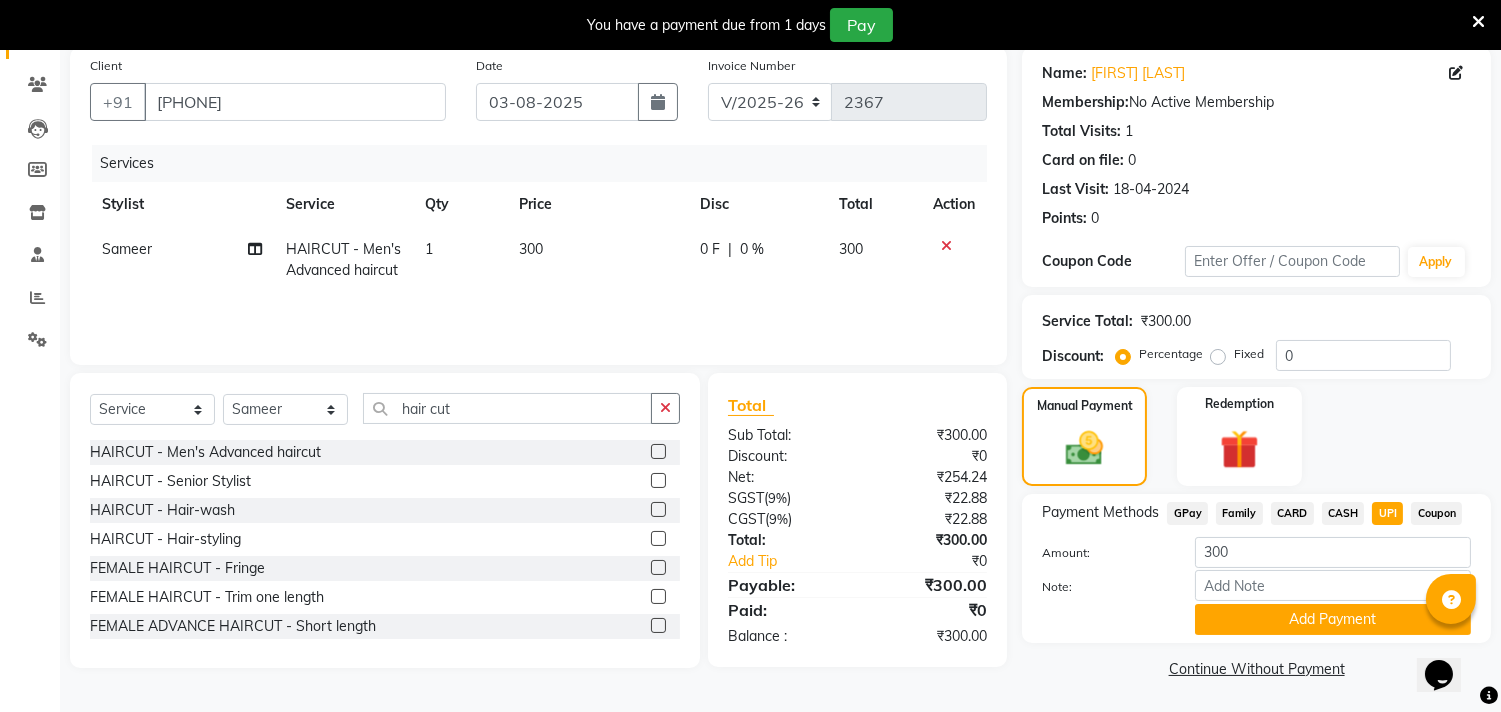 scroll, scrollTop: 154, scrollLeft: 0, axis: vertical 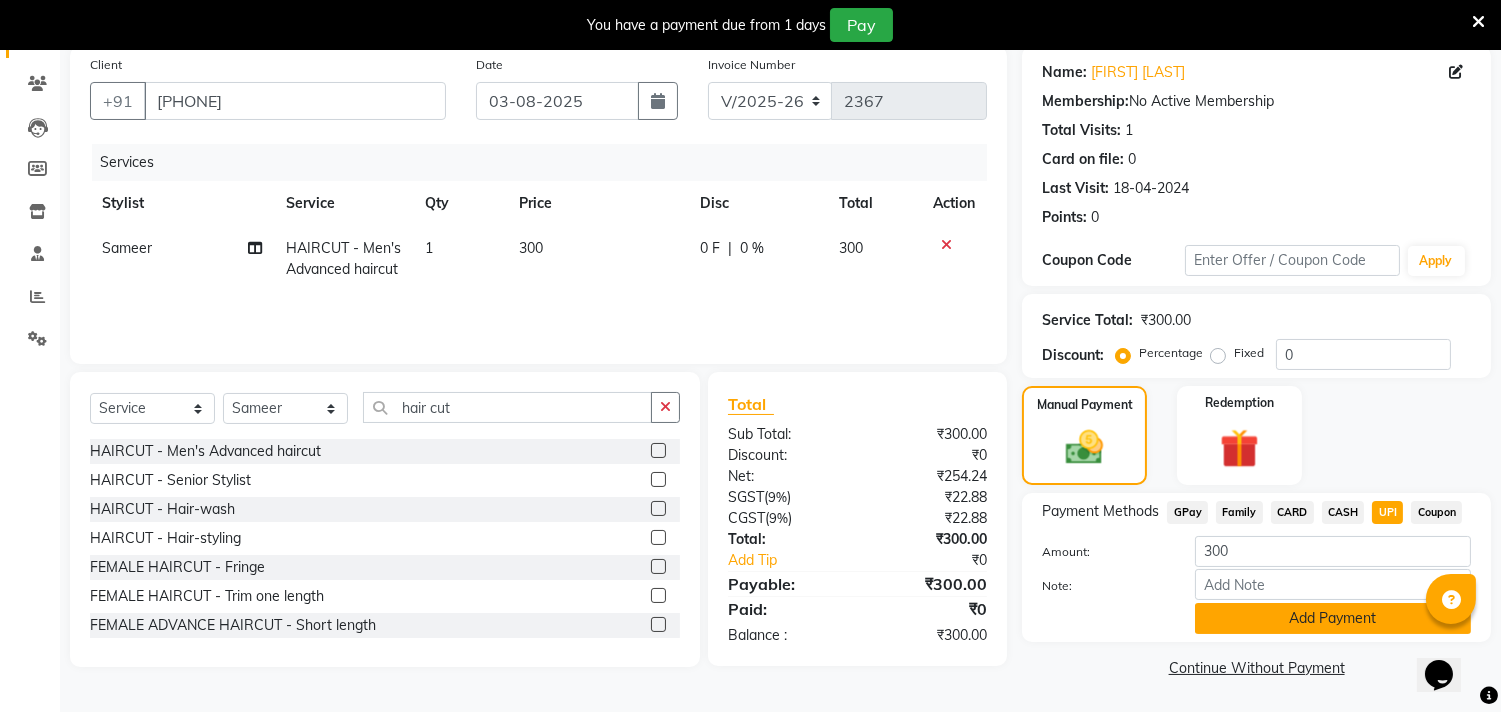 click on "Add Payment" 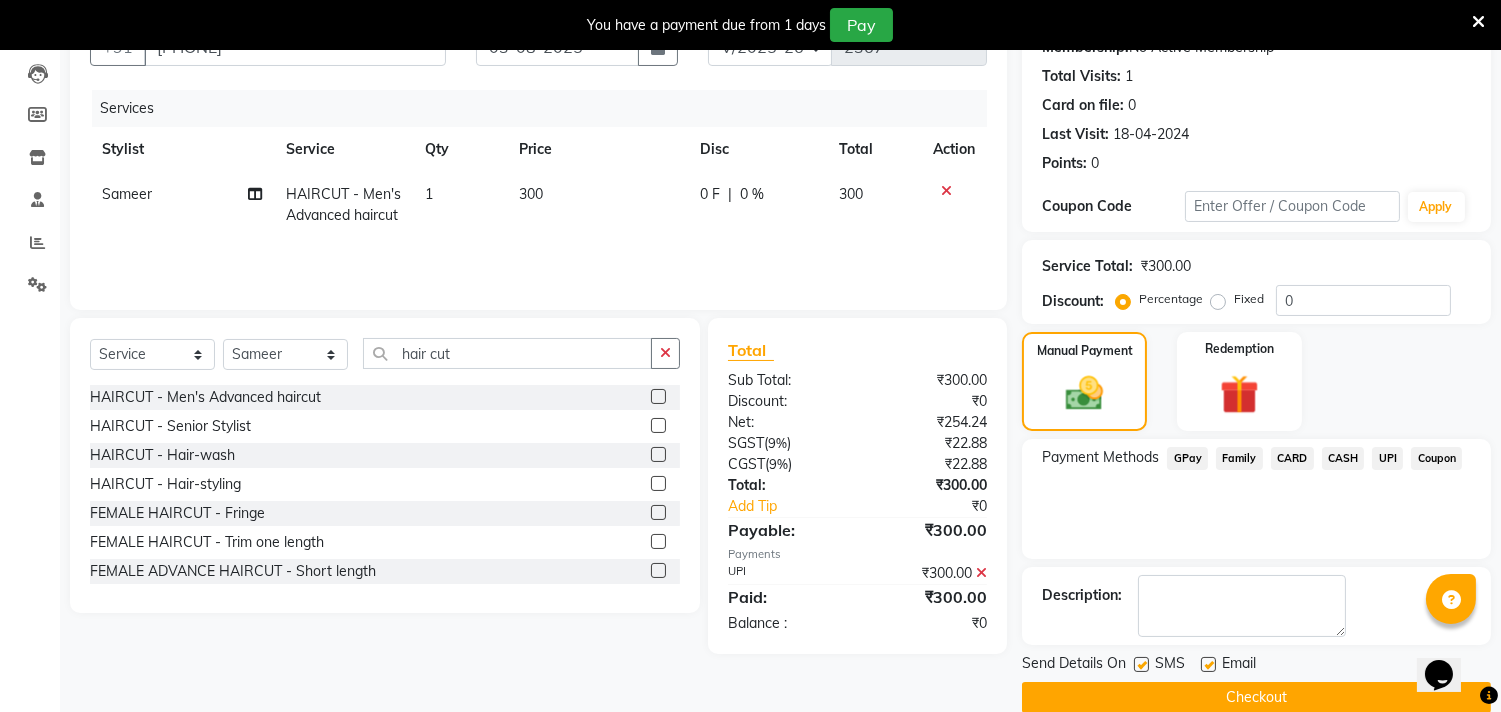 scroll, scrollTop: 237, scrollLeft: 0, axis: vertical 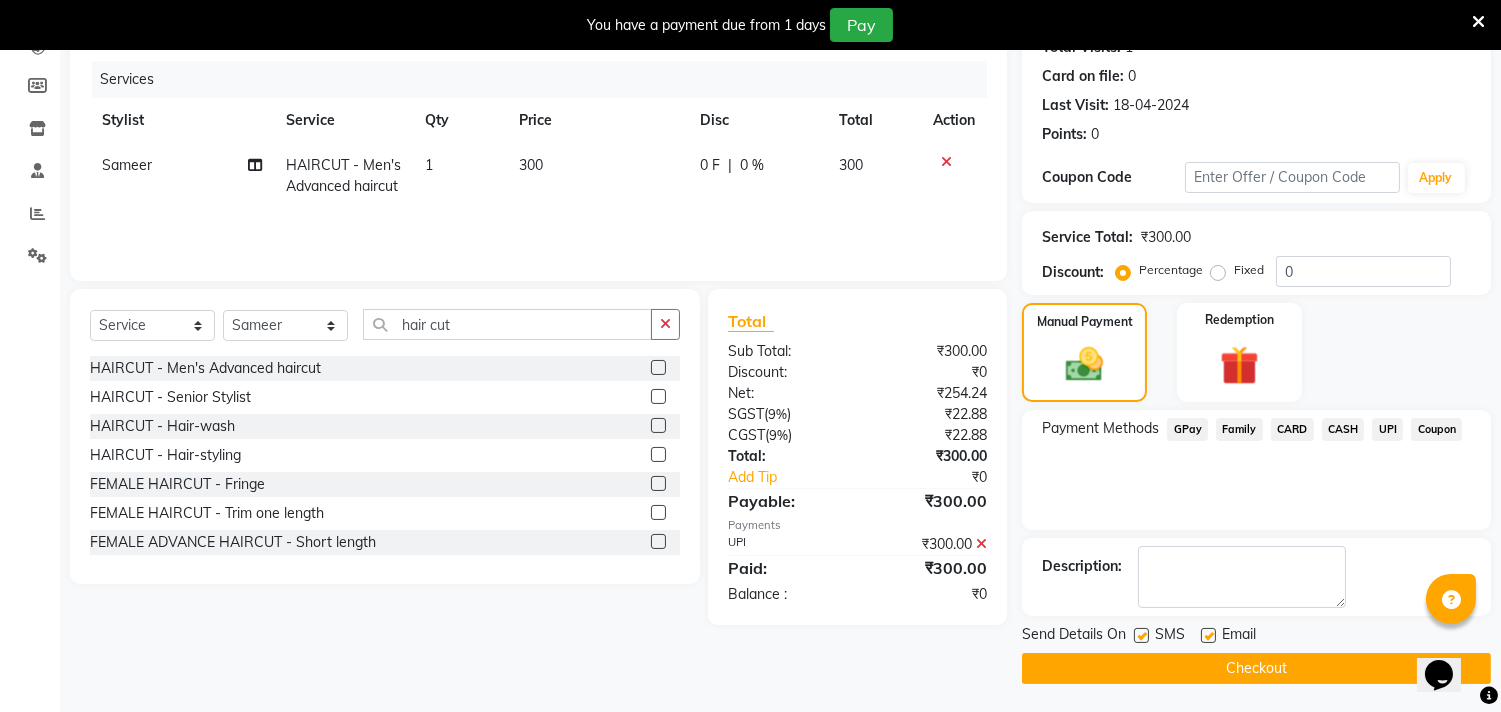 click on "Checkout" 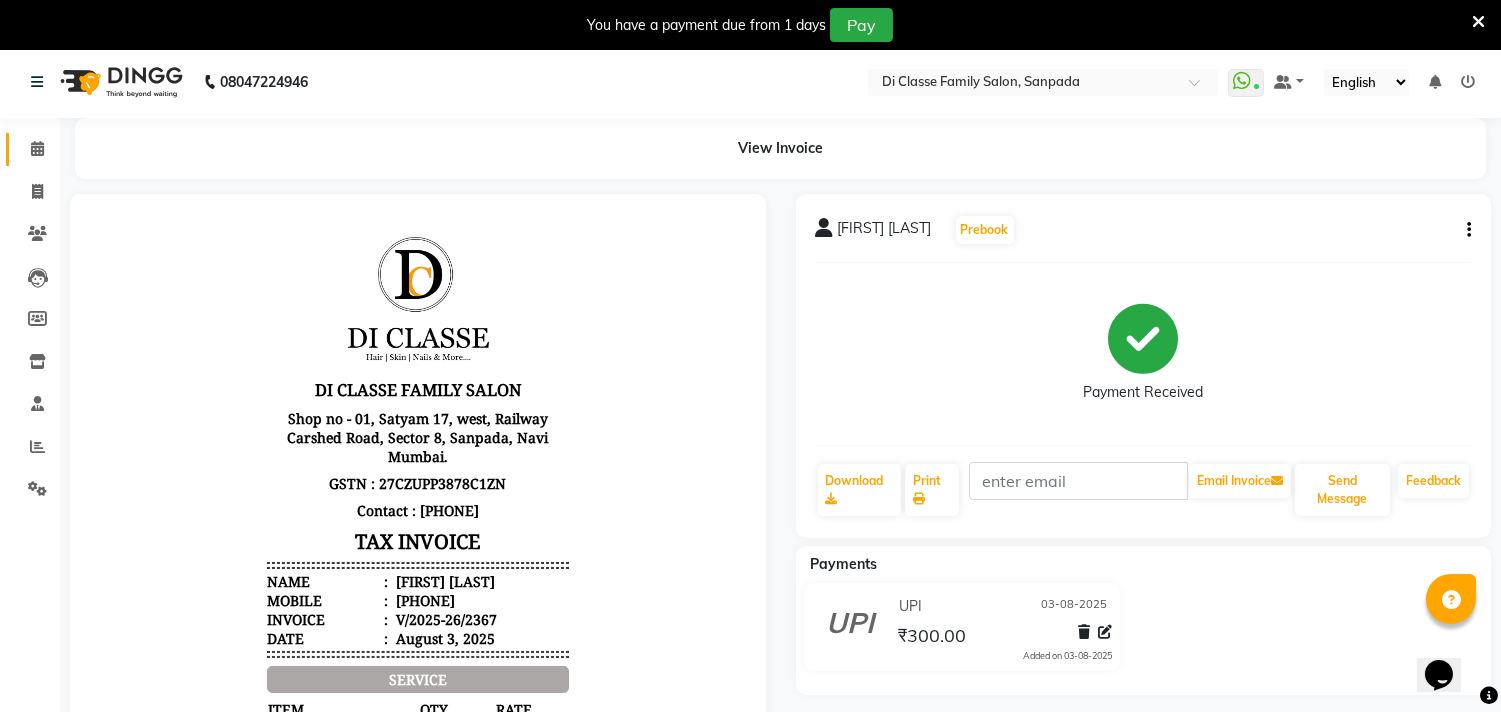 scroll, scrollTop: 0, scrollLeft: 0, axis: both 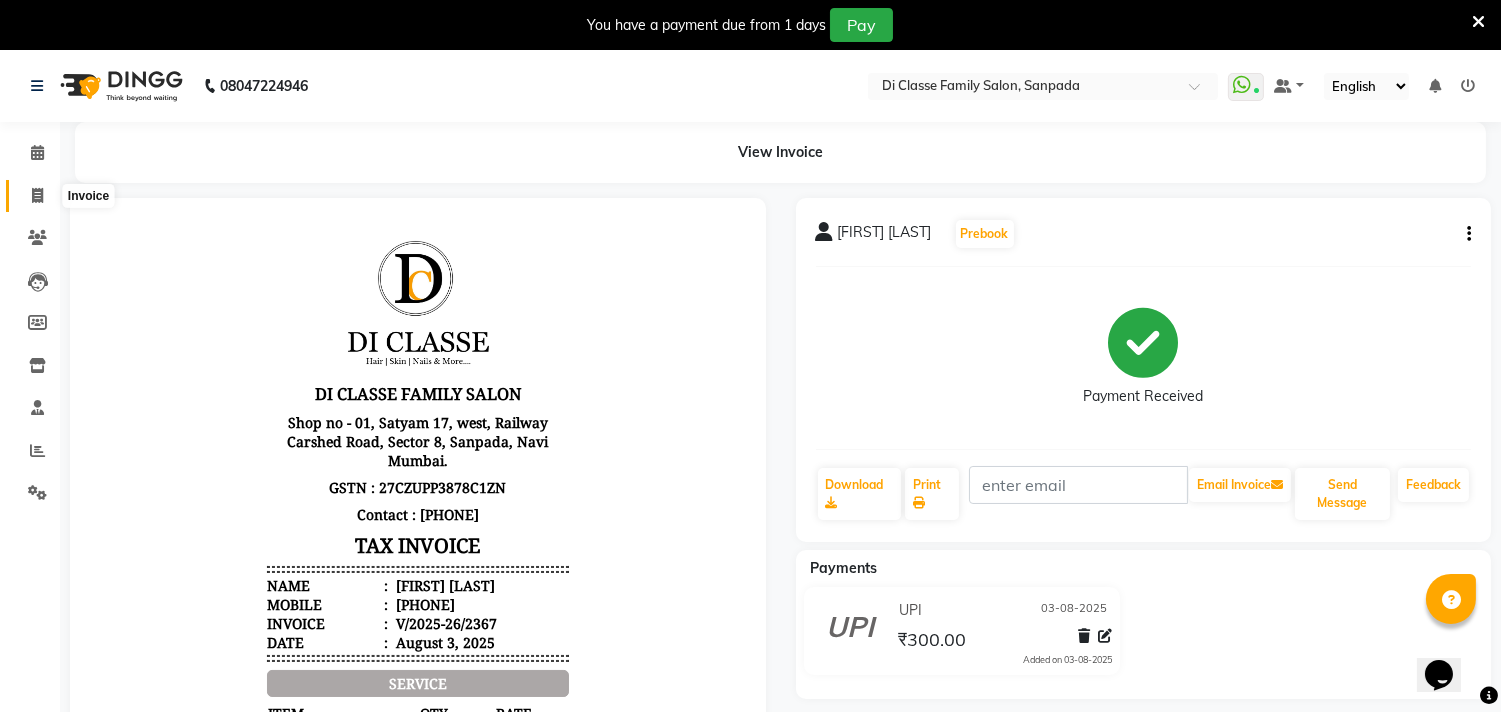 click 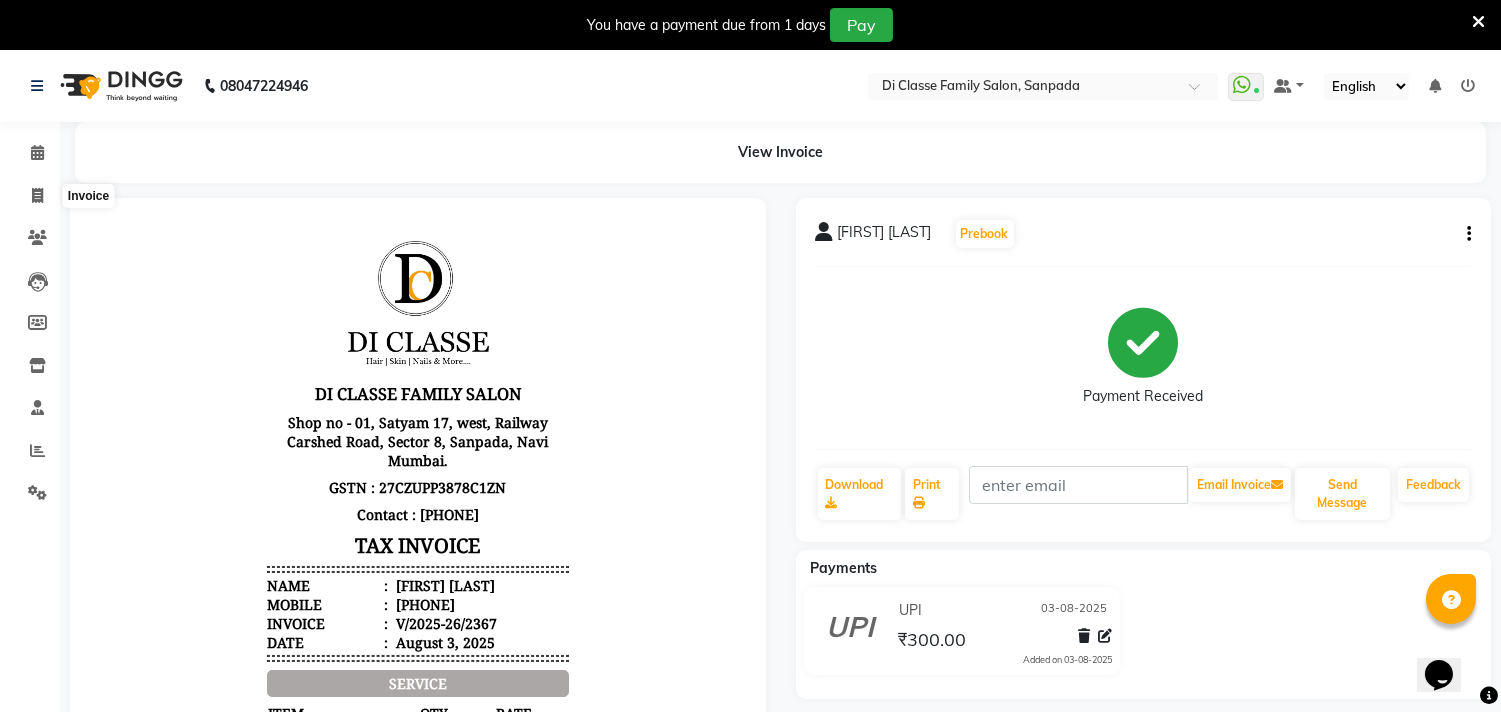 select on "service" 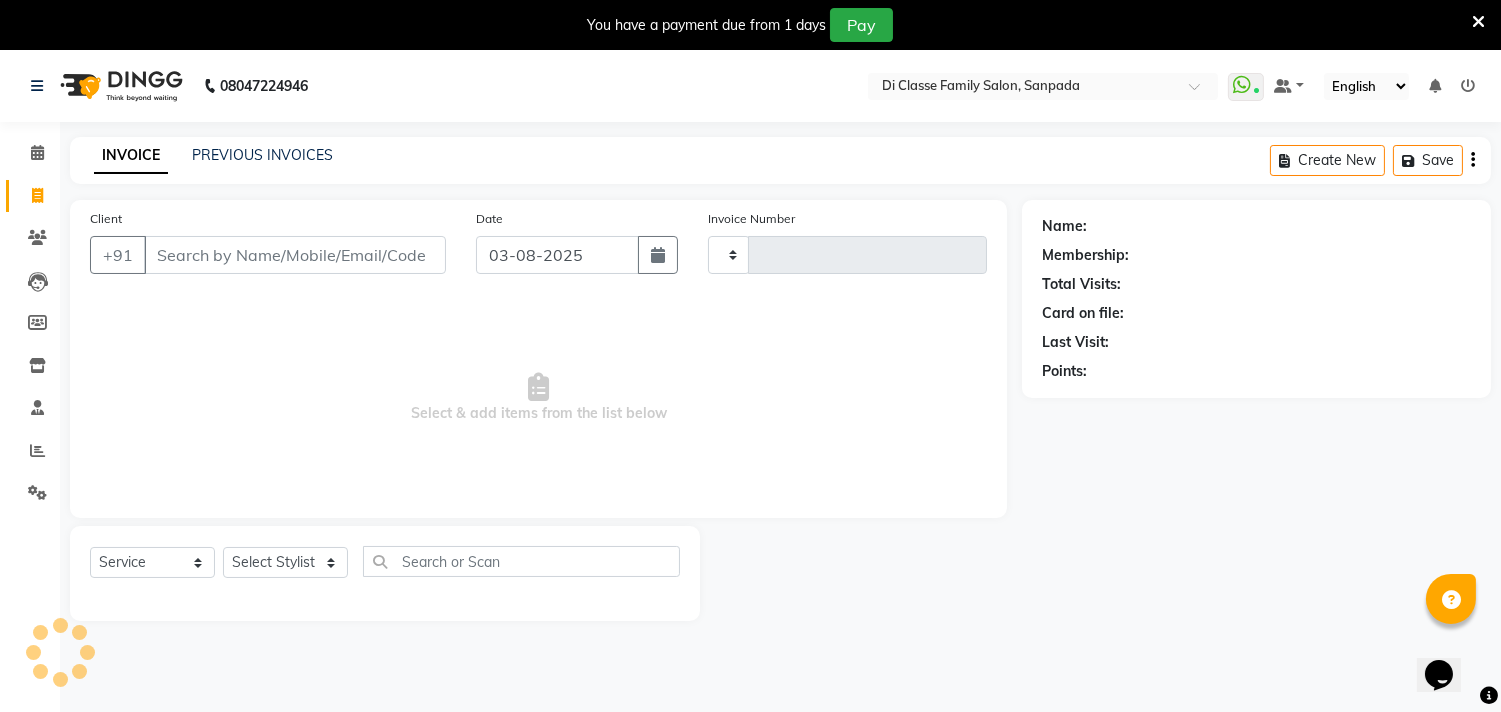 scroll, scrollTop: 50, scrollLeft: 0, axis: vertical 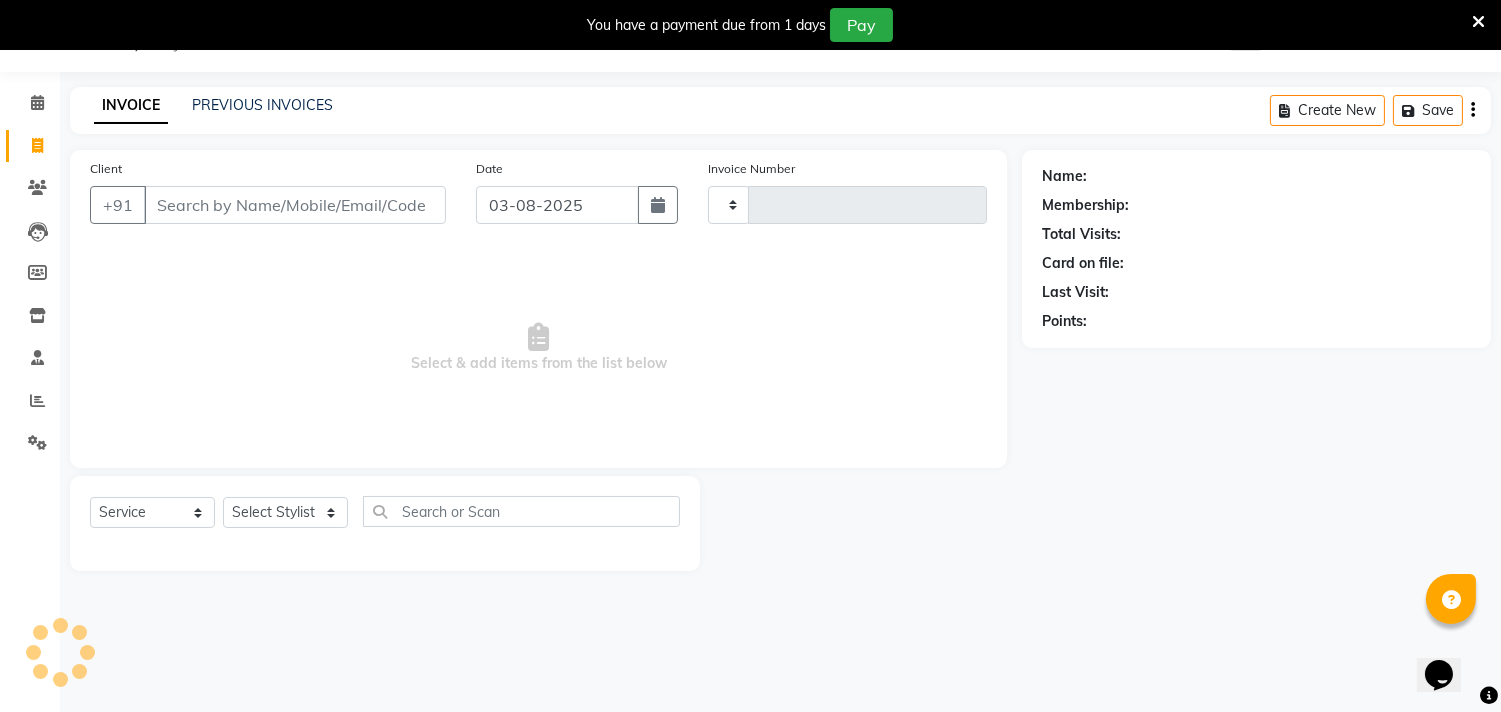 type on "2368" 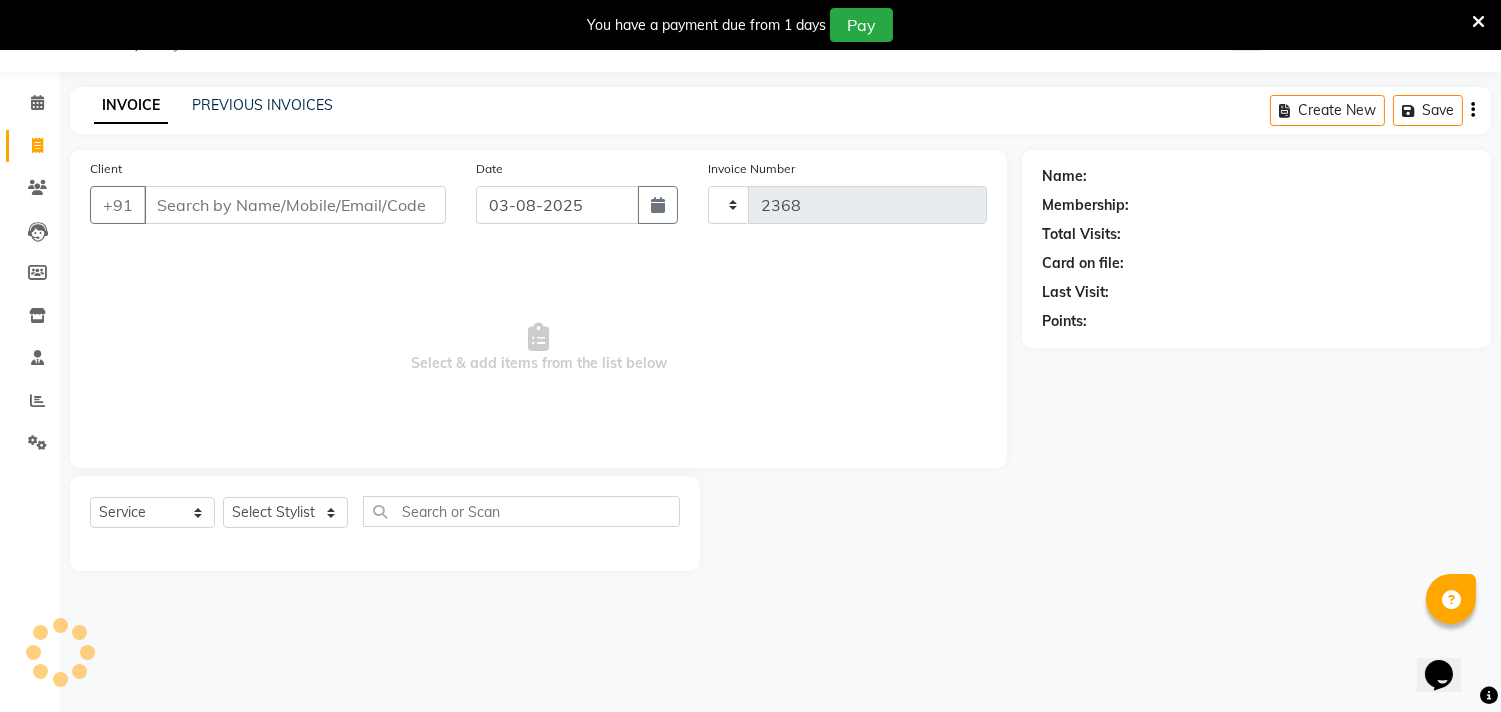 select on "4704" 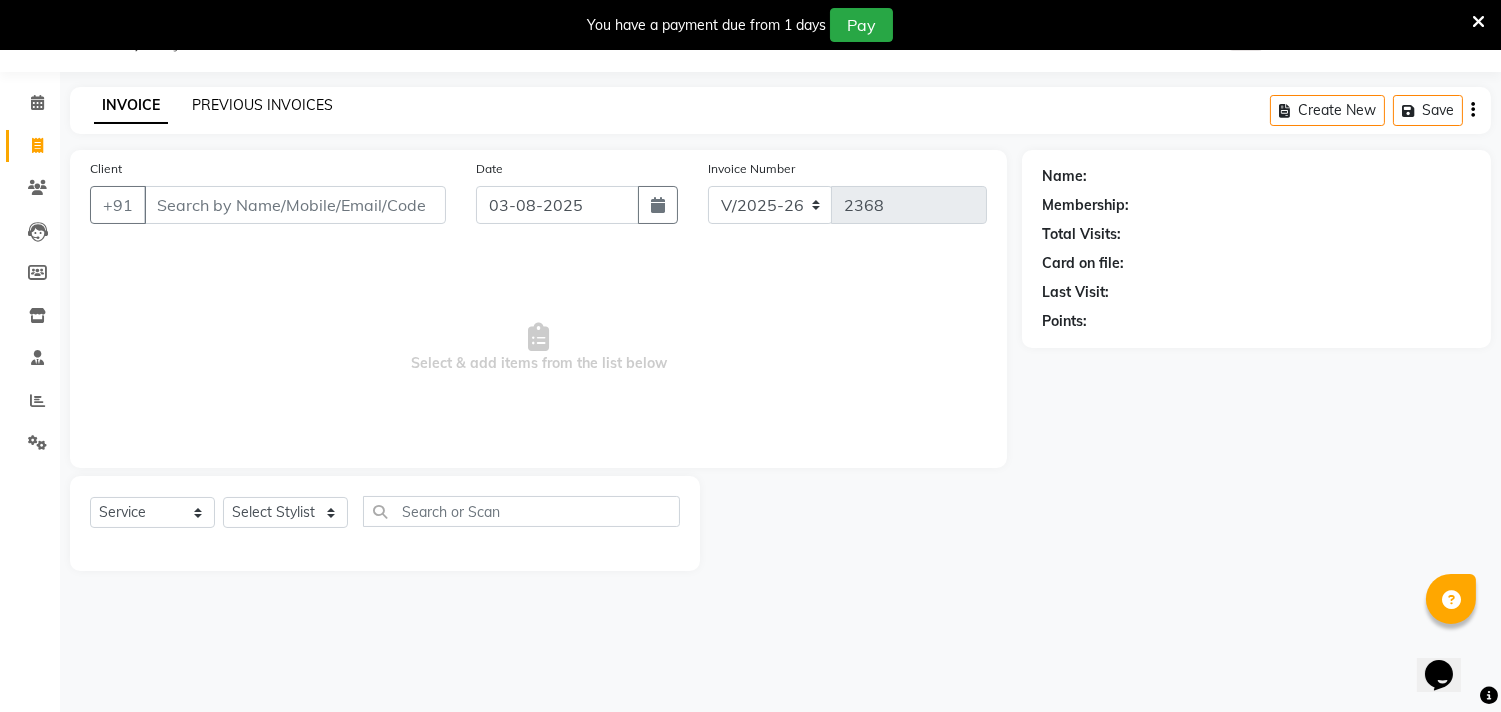 click on "PREVIOUS INVOICES" 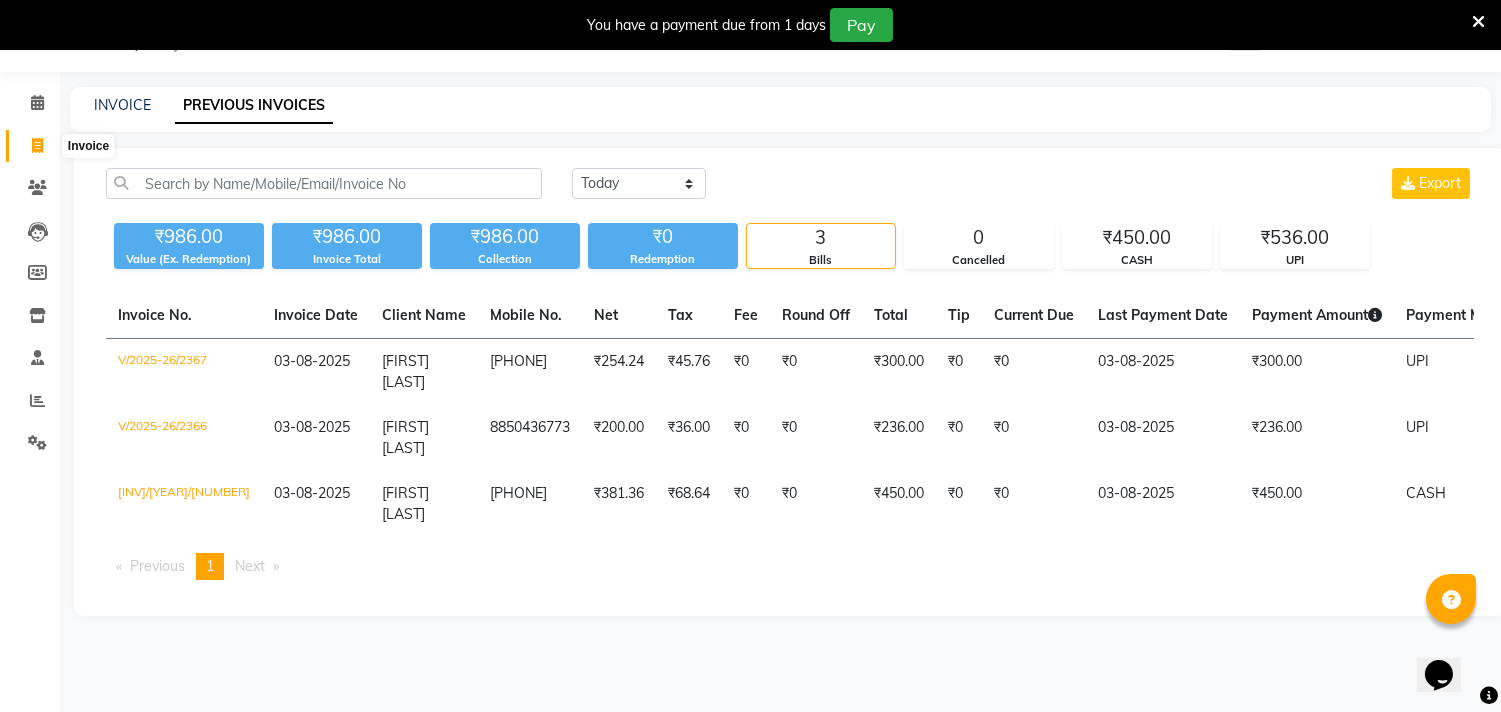 click 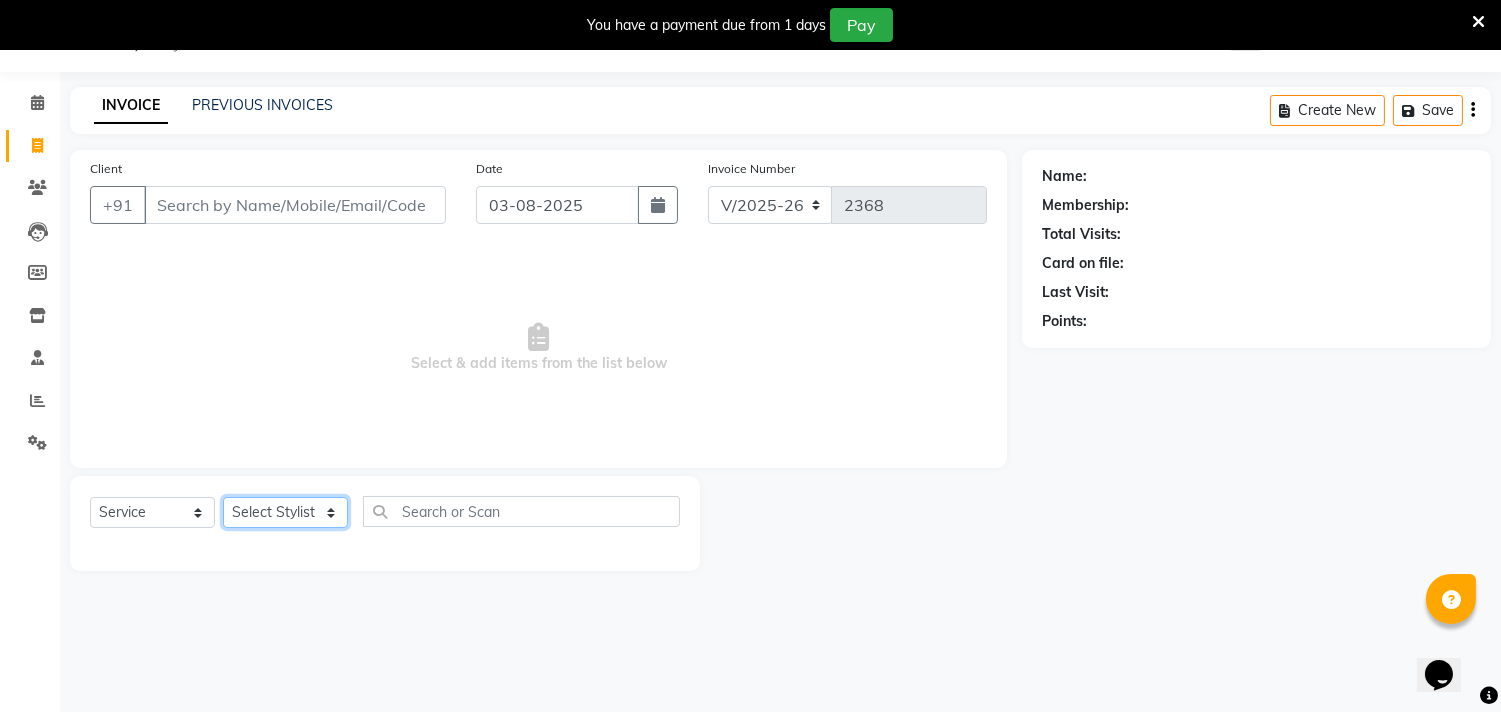 click on "Select Stylist [FIRST] [FIRST] [FIRST] [FIRST] [FIRST] [FIRST] [FIRST] [FIRST] [FIRST] [FIRST] [FIRST] [FIRST] [FIRST] [FIRST] [FIRST] [FIRST] [FIRST] [FIRST] [FIRST] [FIRST] [FIRST] [FIRST]" 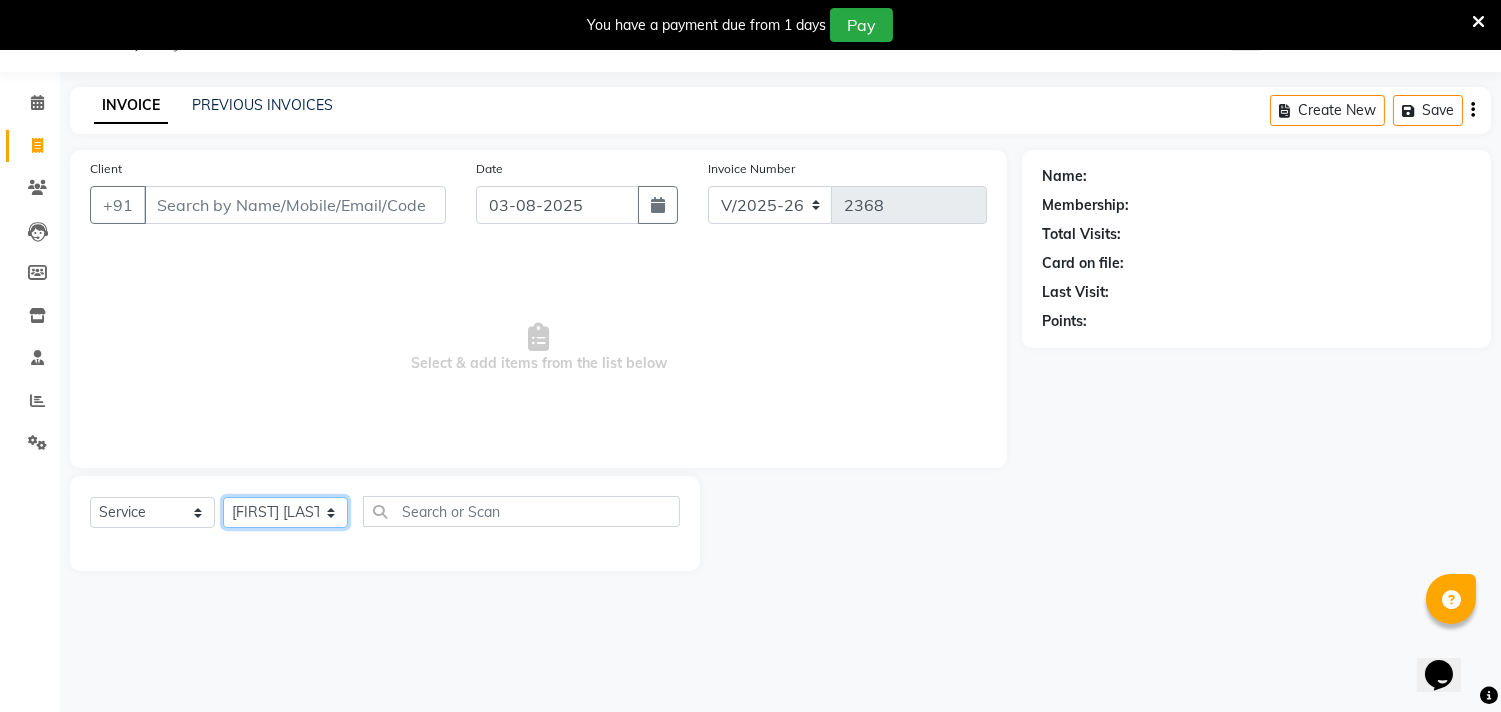 click on "Select Stylist [FIRST] [FIRST] [FIRST] [FIRST] [FIRST] [FIRST] [FIRST] [FIRST] [FIRST] [FIRST] [FIRST] [FIRST] [FIRST] [FIRST] [FIRST] [FIRST] [FIRST] [FIRST] [FIRST] [FIRST] [FIRST] [FIRST]" 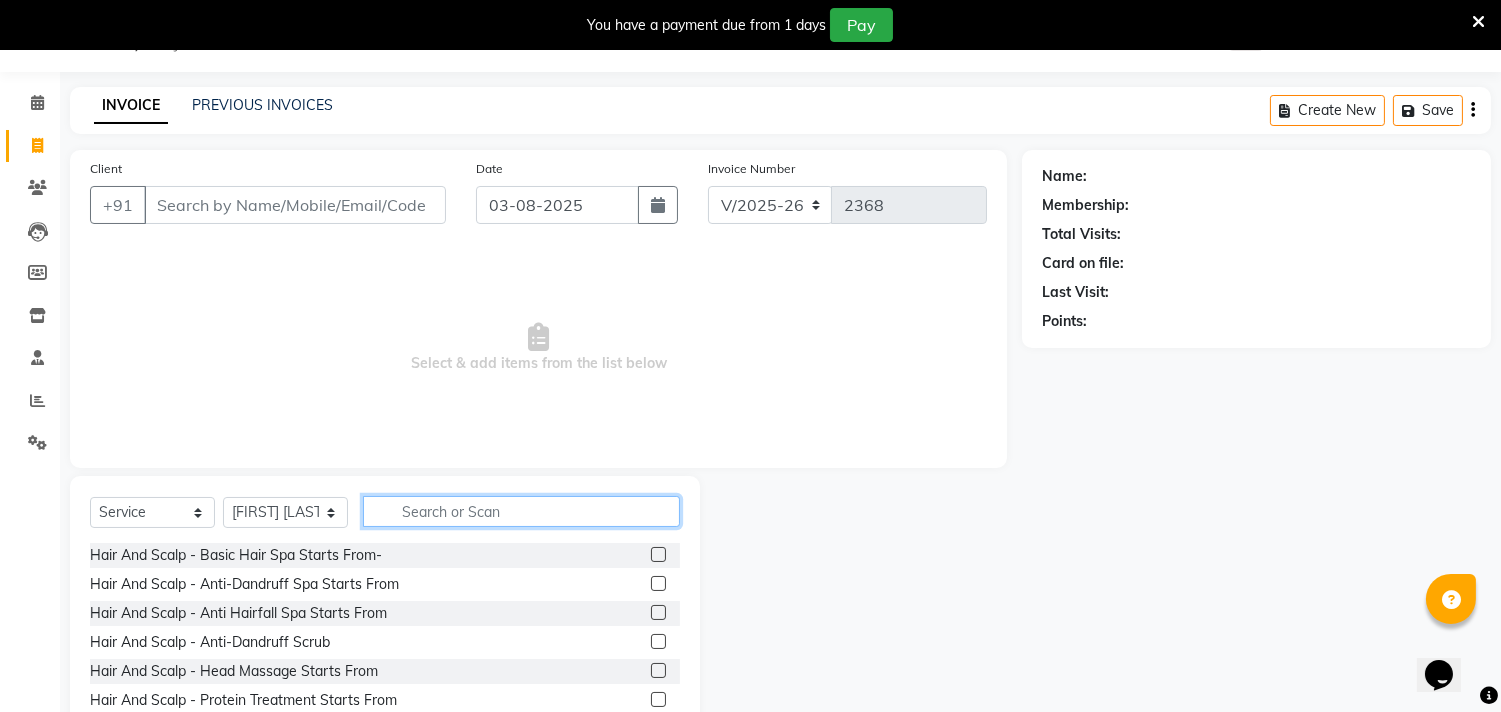 click 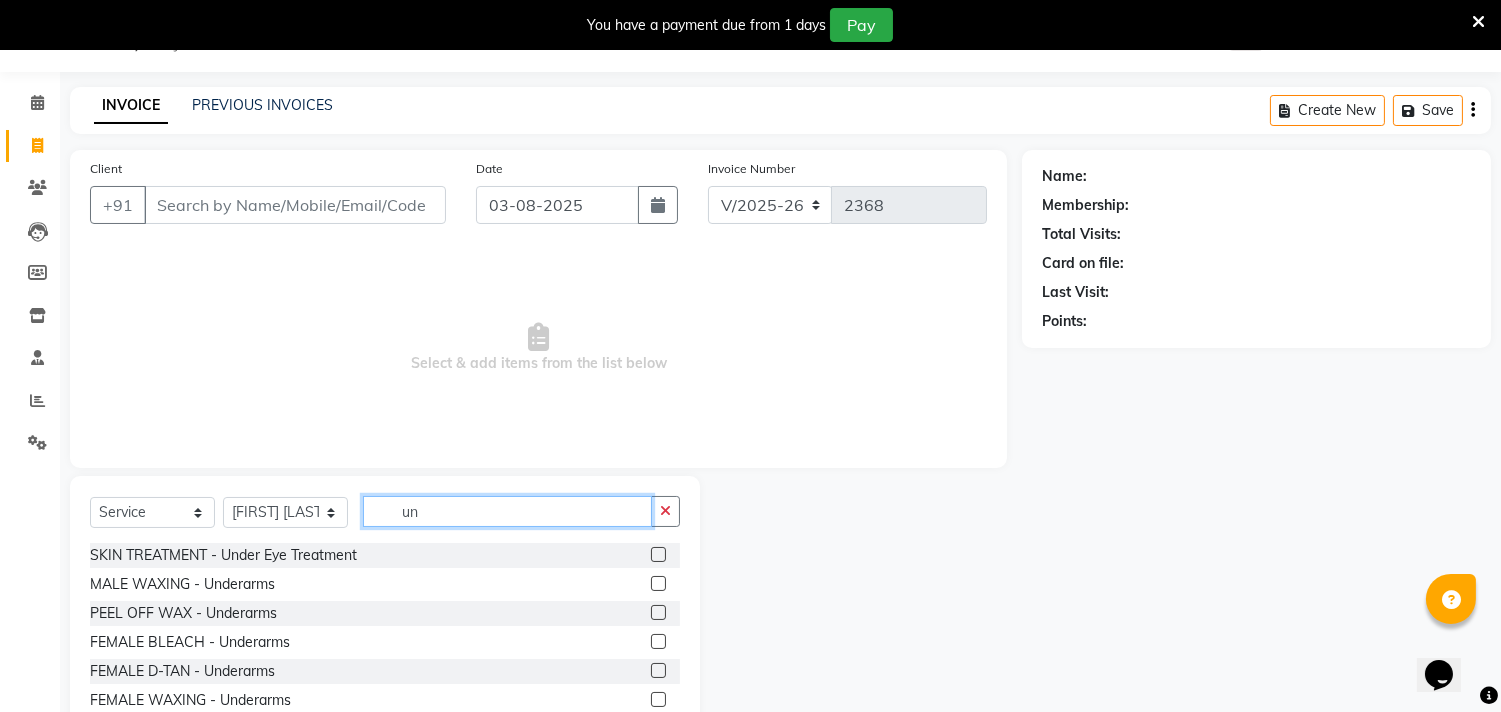 type on "u" 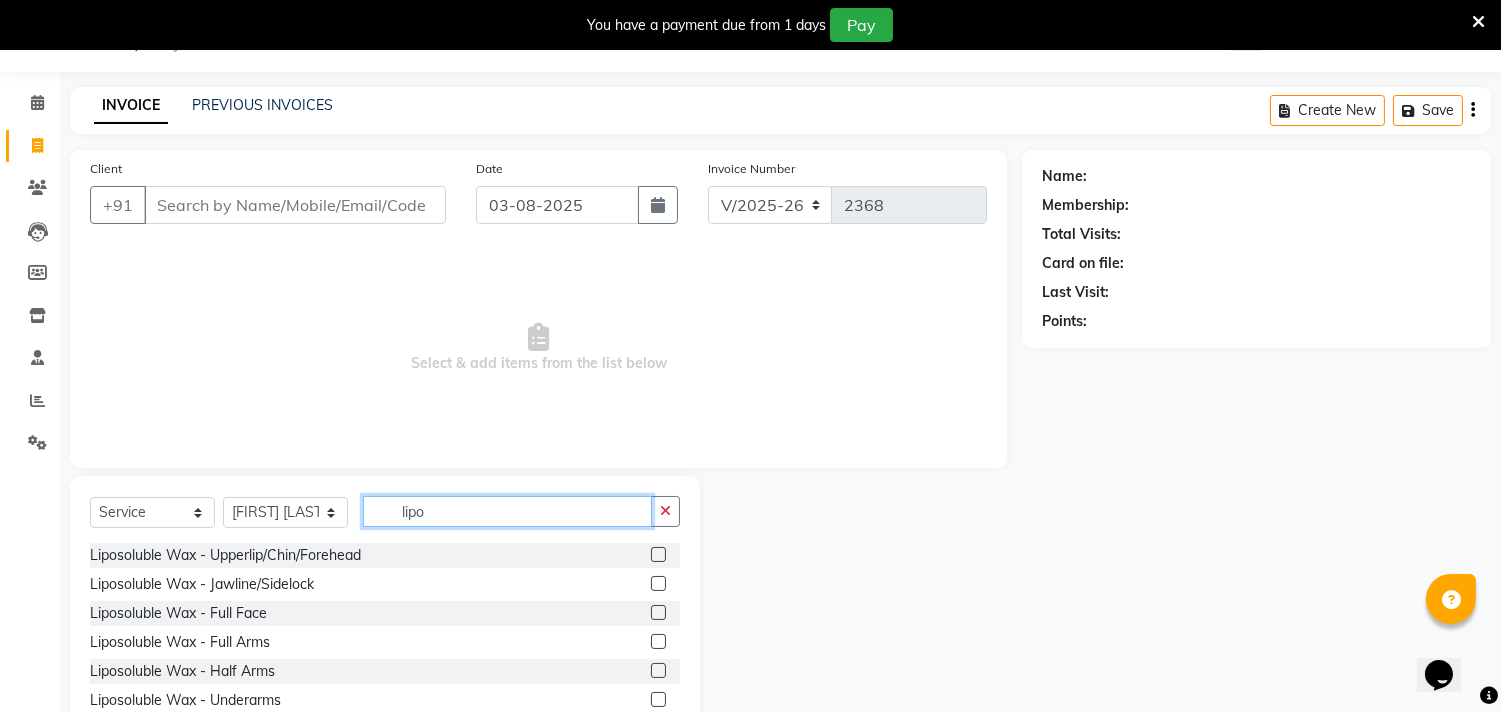 type on "lipo" 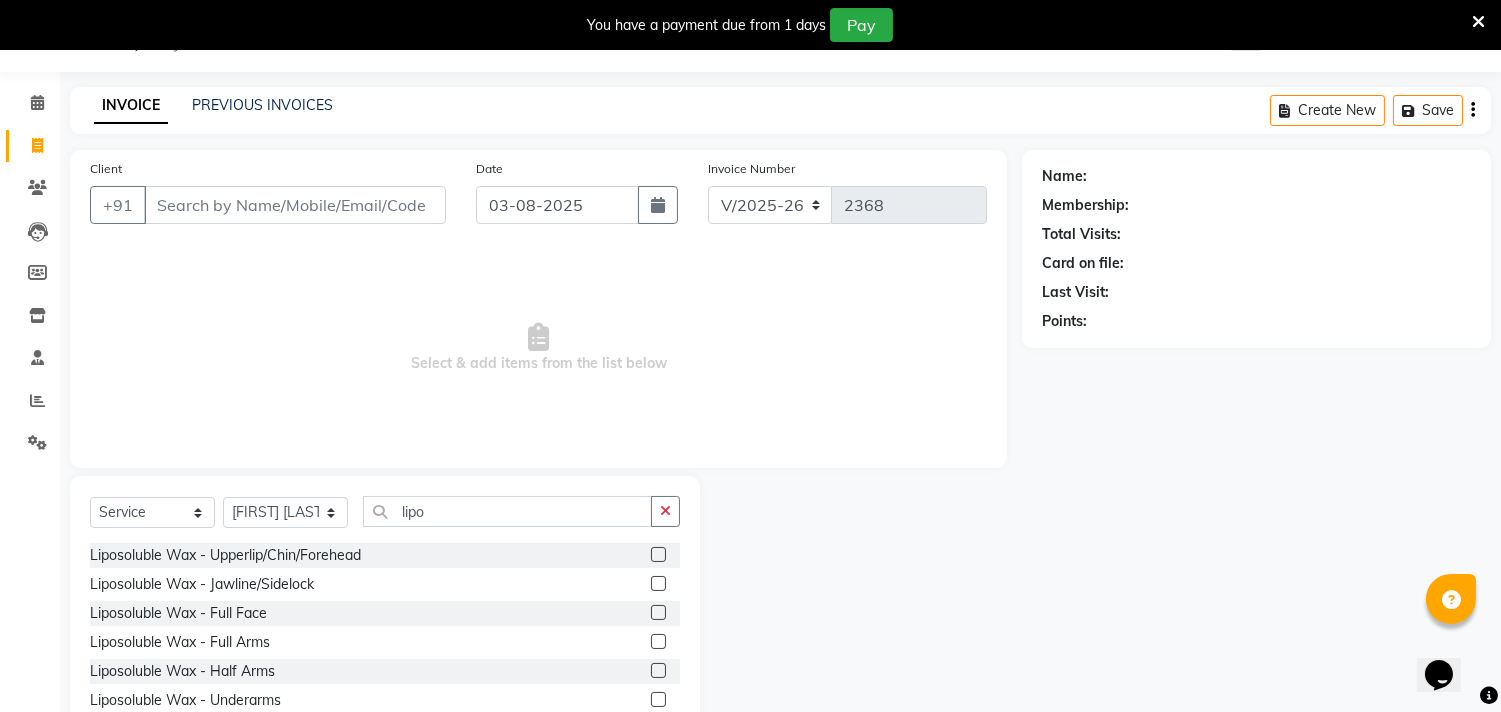 click 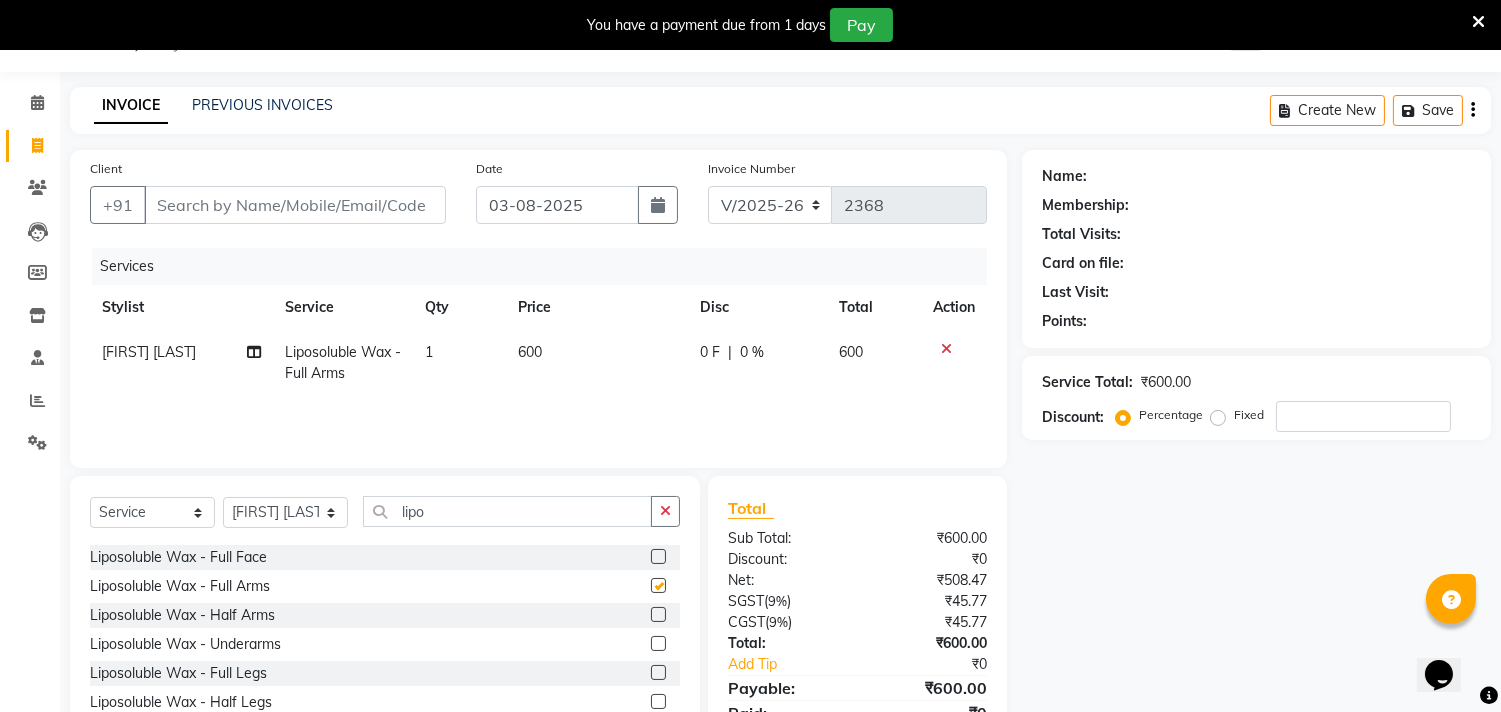 checkbox on "false" 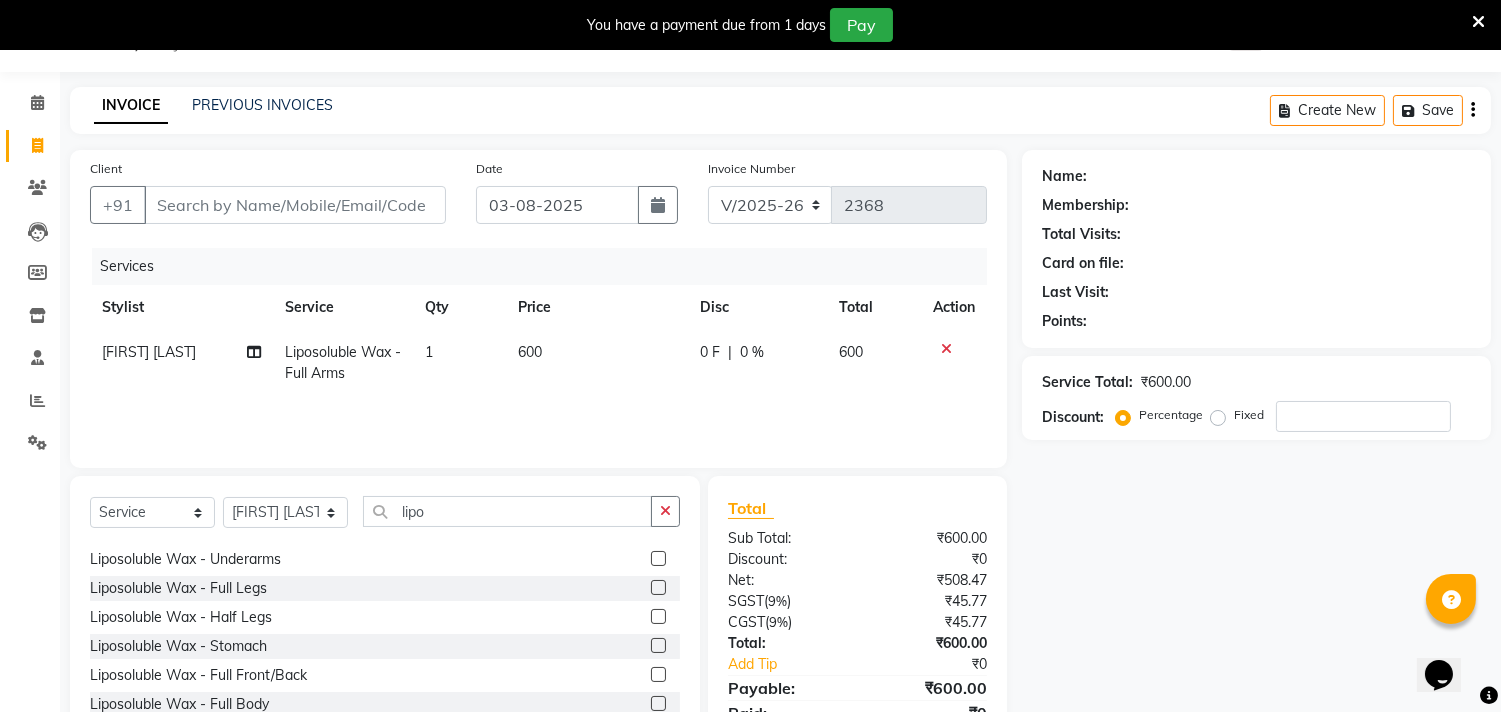 scroll, scrollTop: 147, scrollLeft: 0, axis: vertical 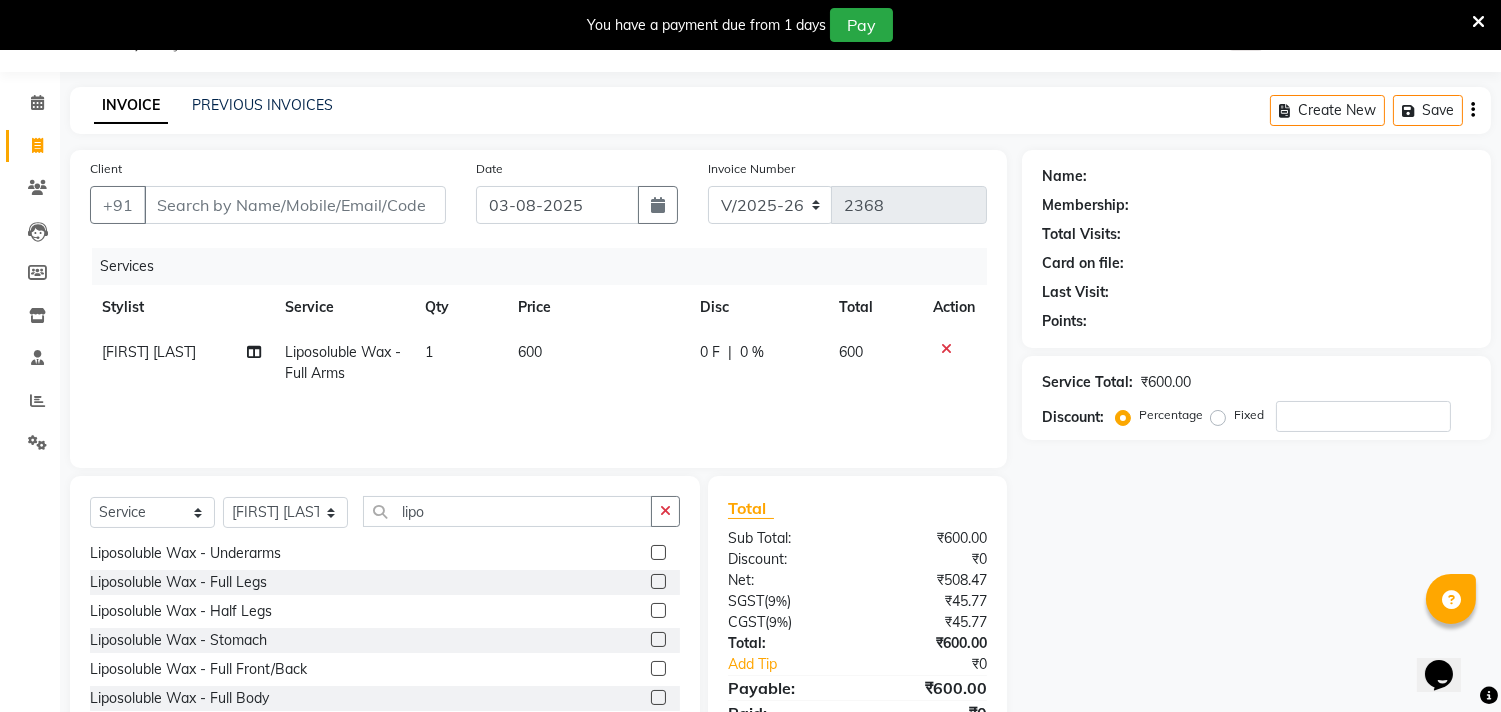 click 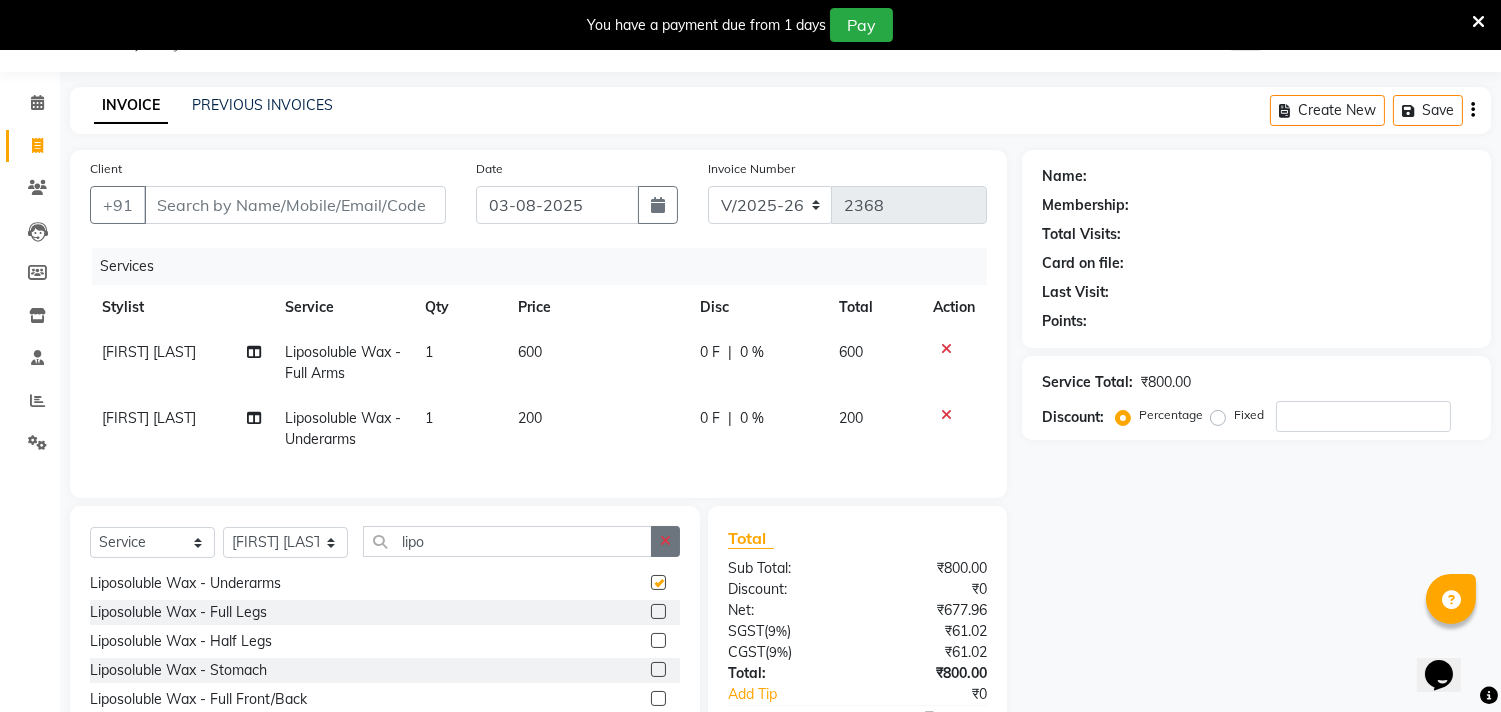 checkbox on "false" 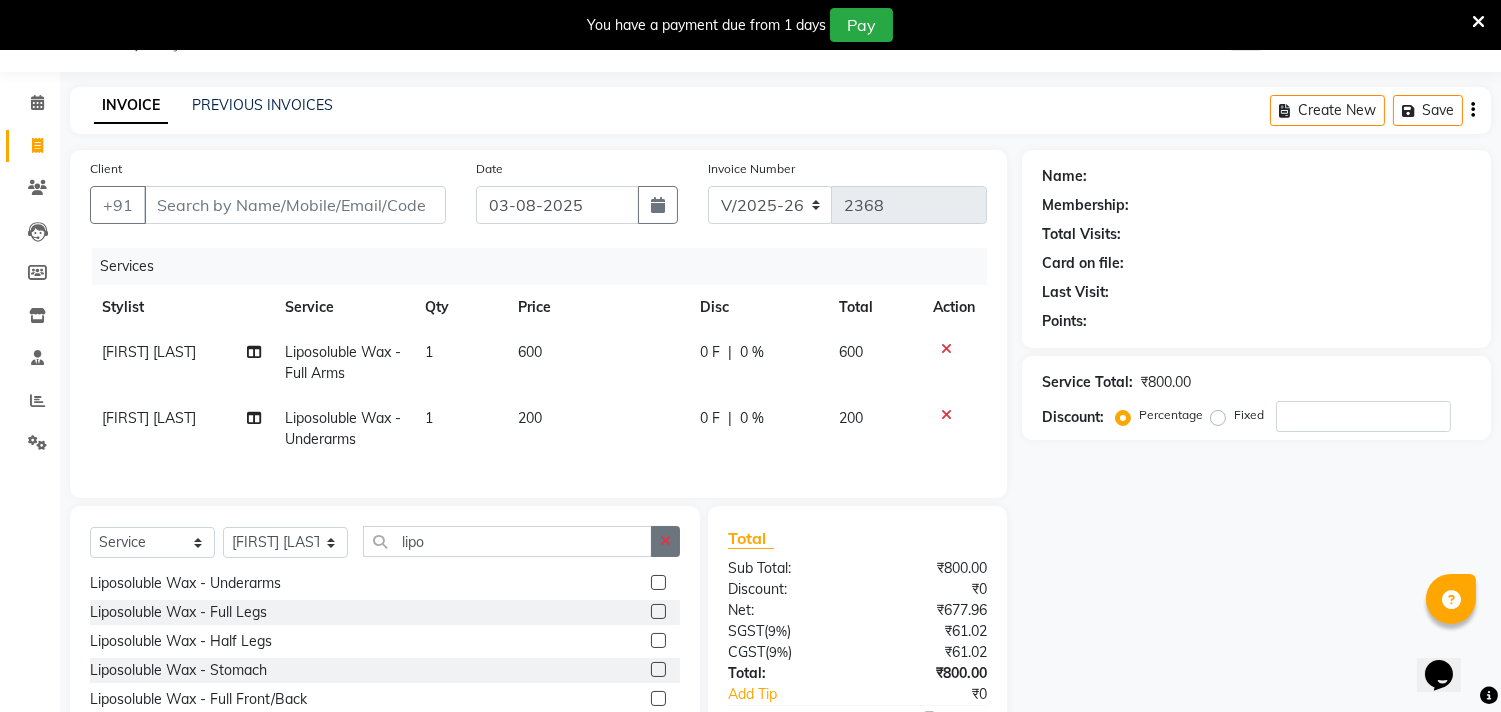 click 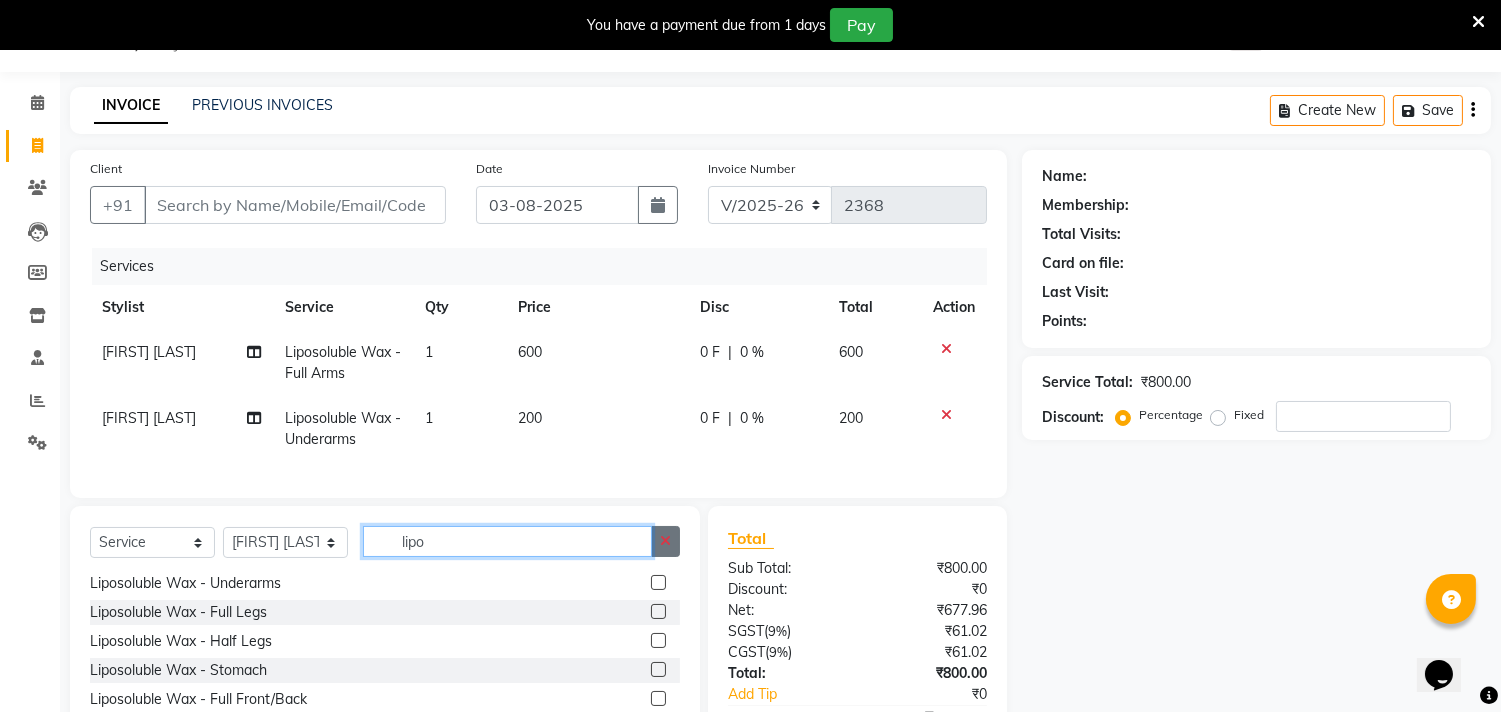 type 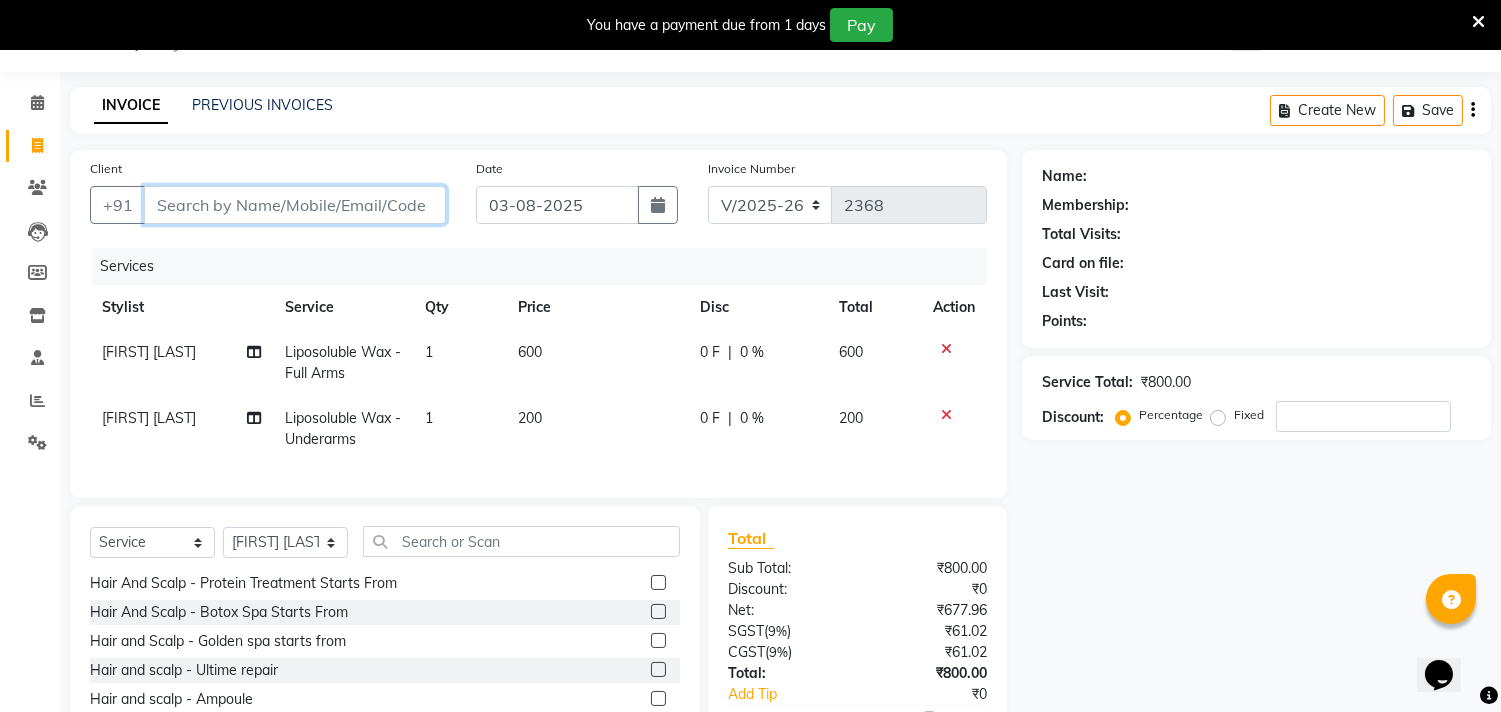 click on "Client" at bounding box center (295, 205) 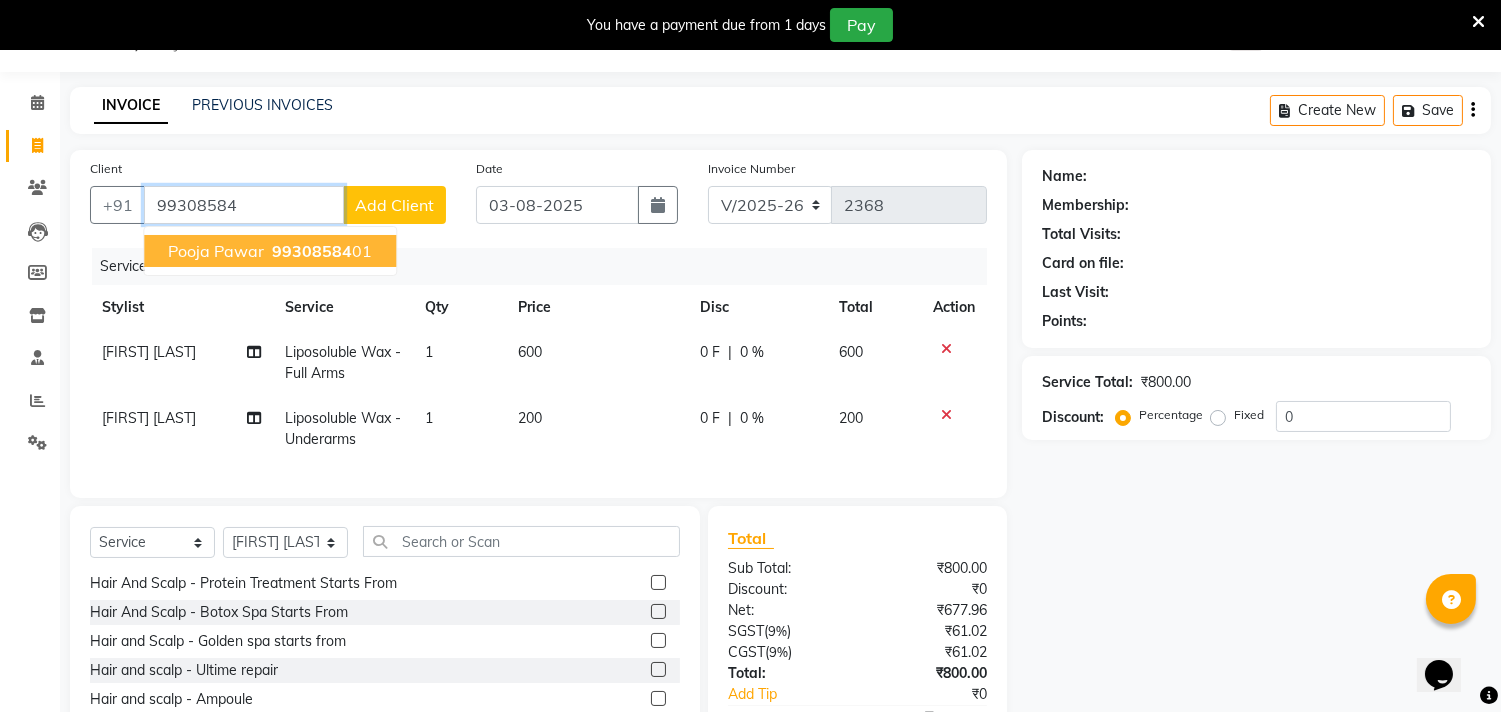 click on "99308584" at bounding box center (312, 251) 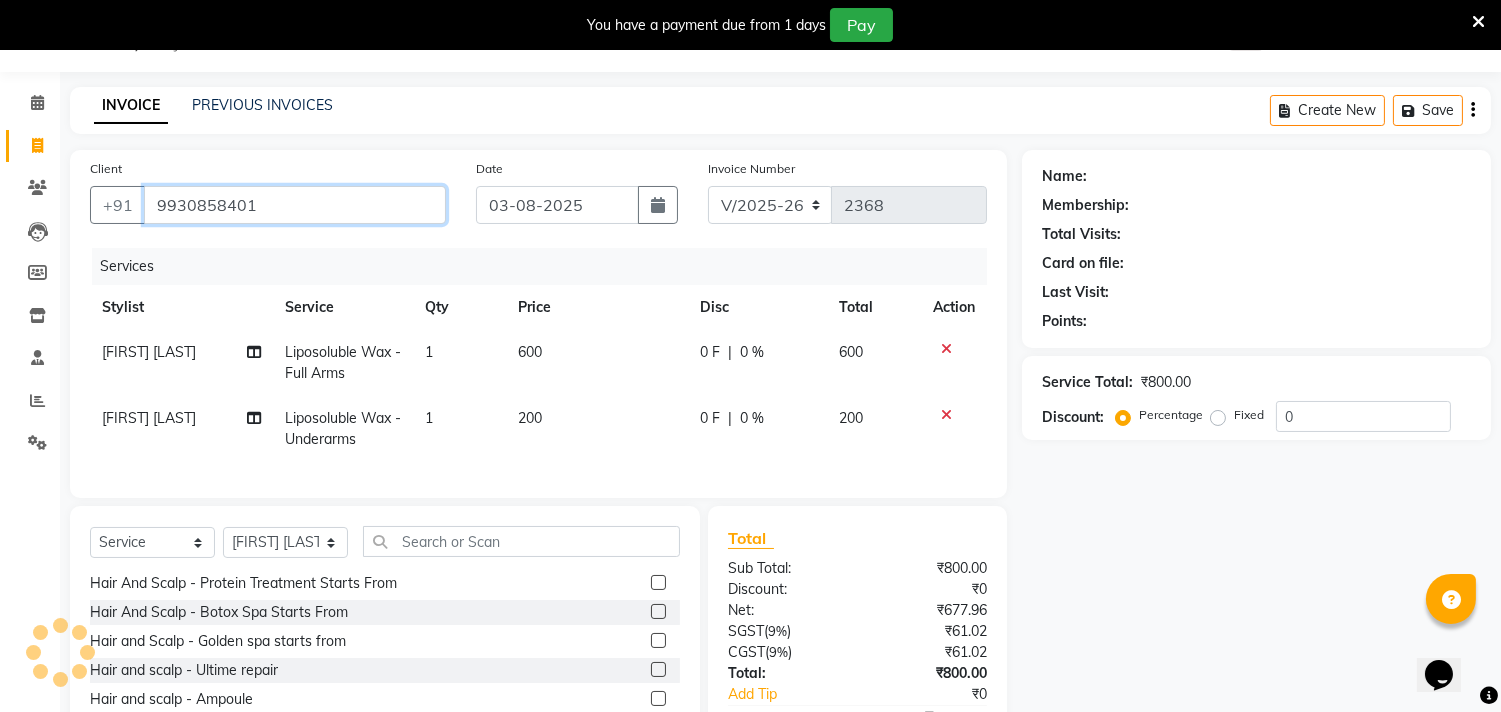 type on "9930858401" 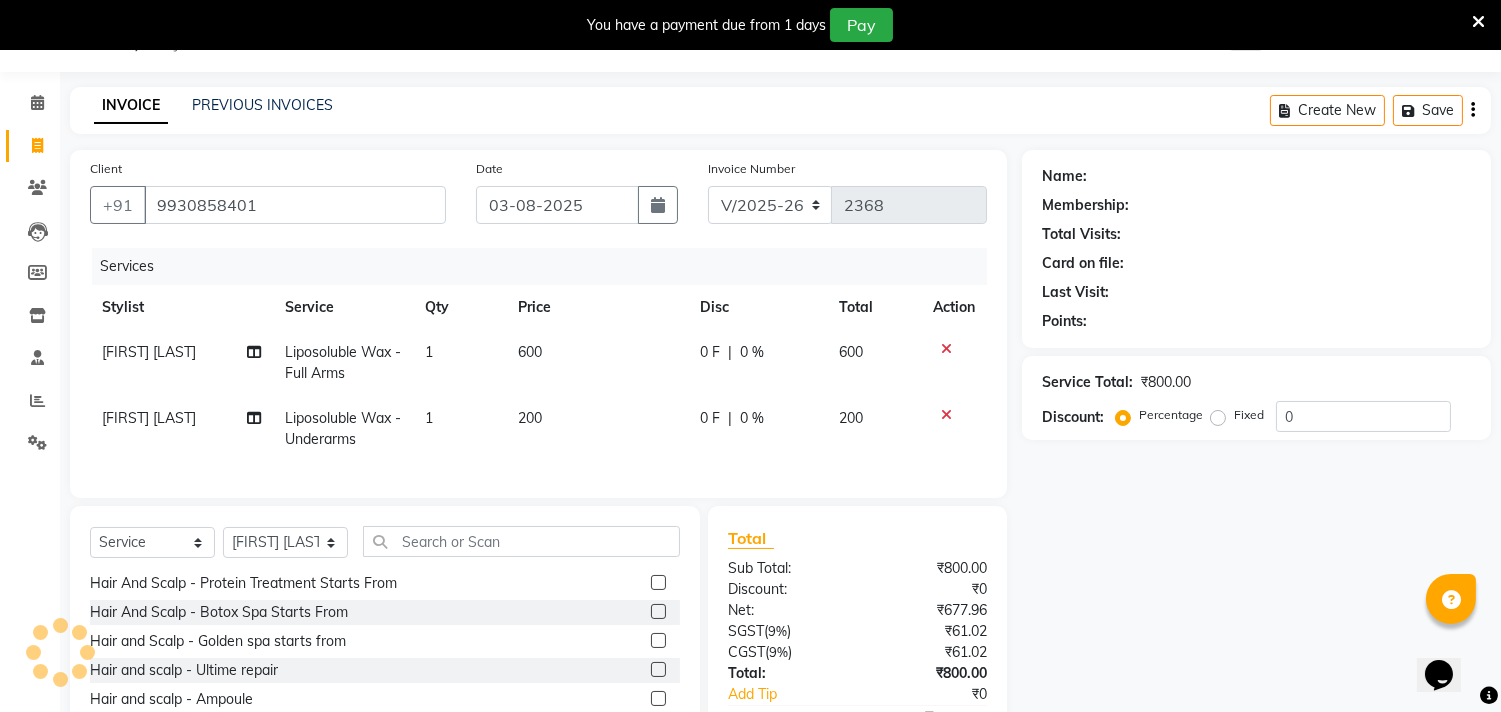 select on "1: Object" 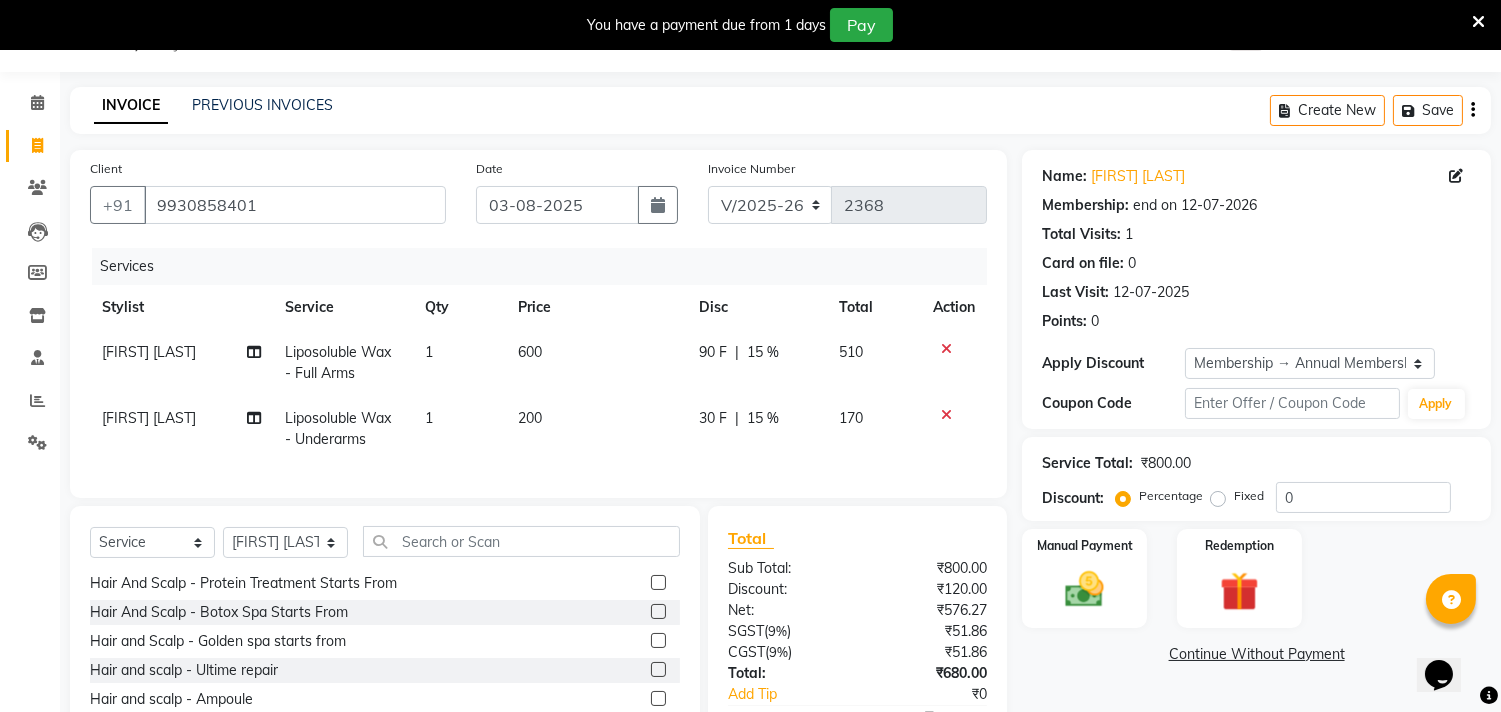 type on "15" 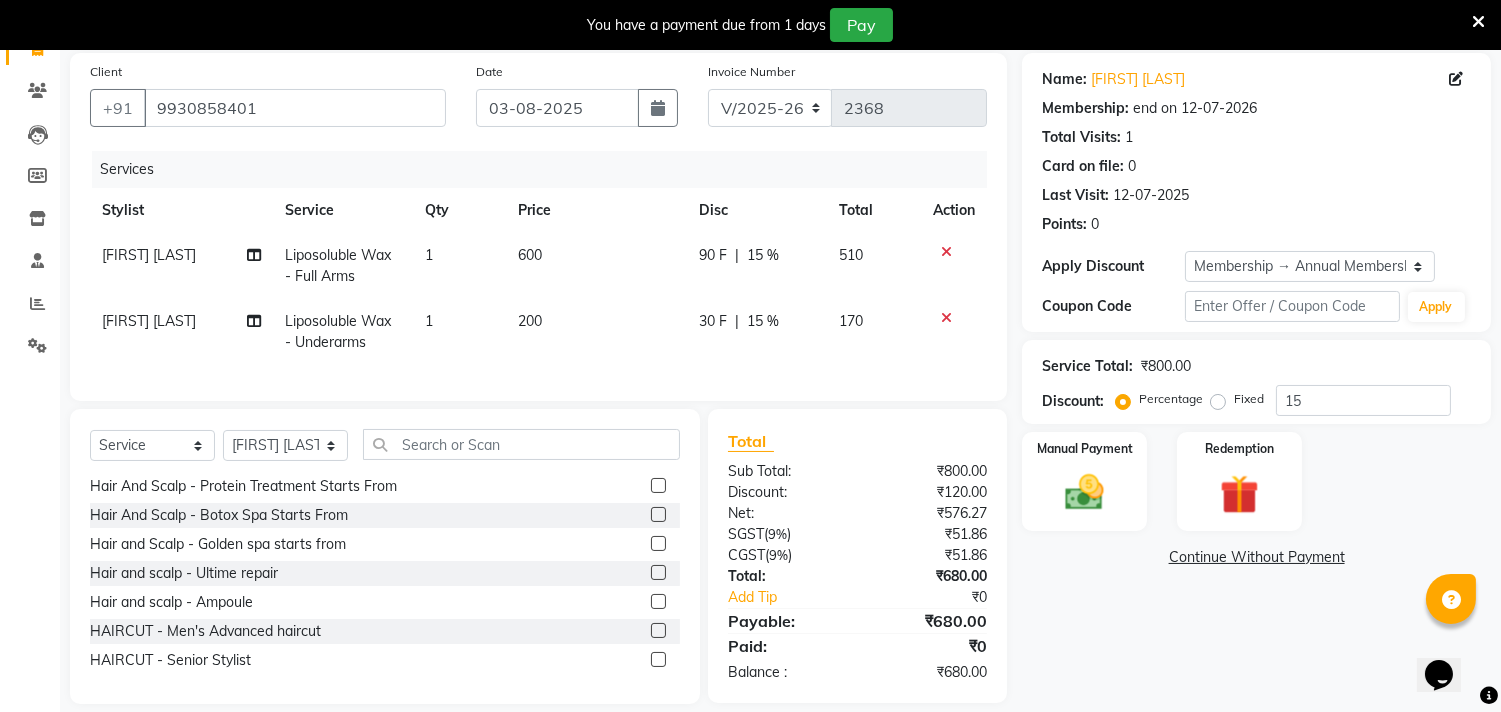 scroll, scrollTop: 185, scrollLeft: 0, axis: vertical 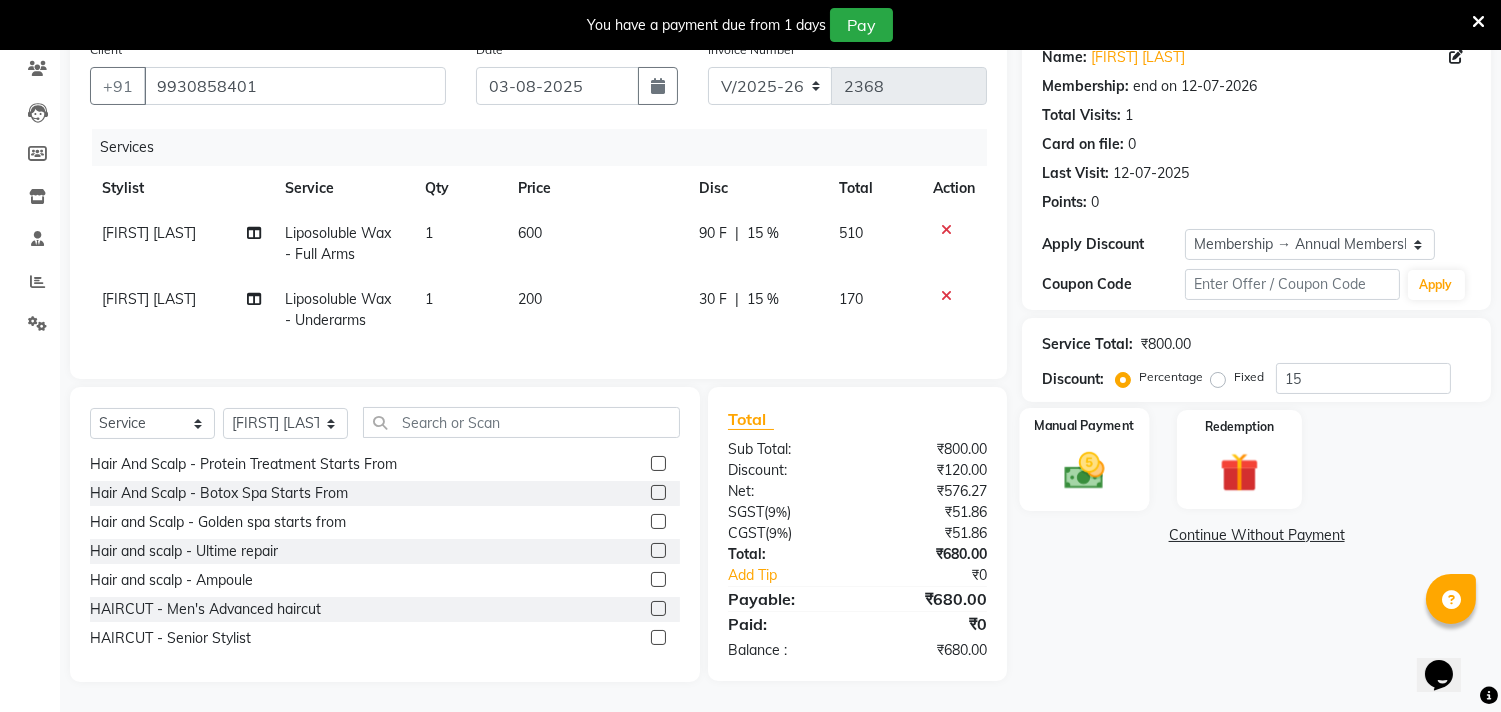 click 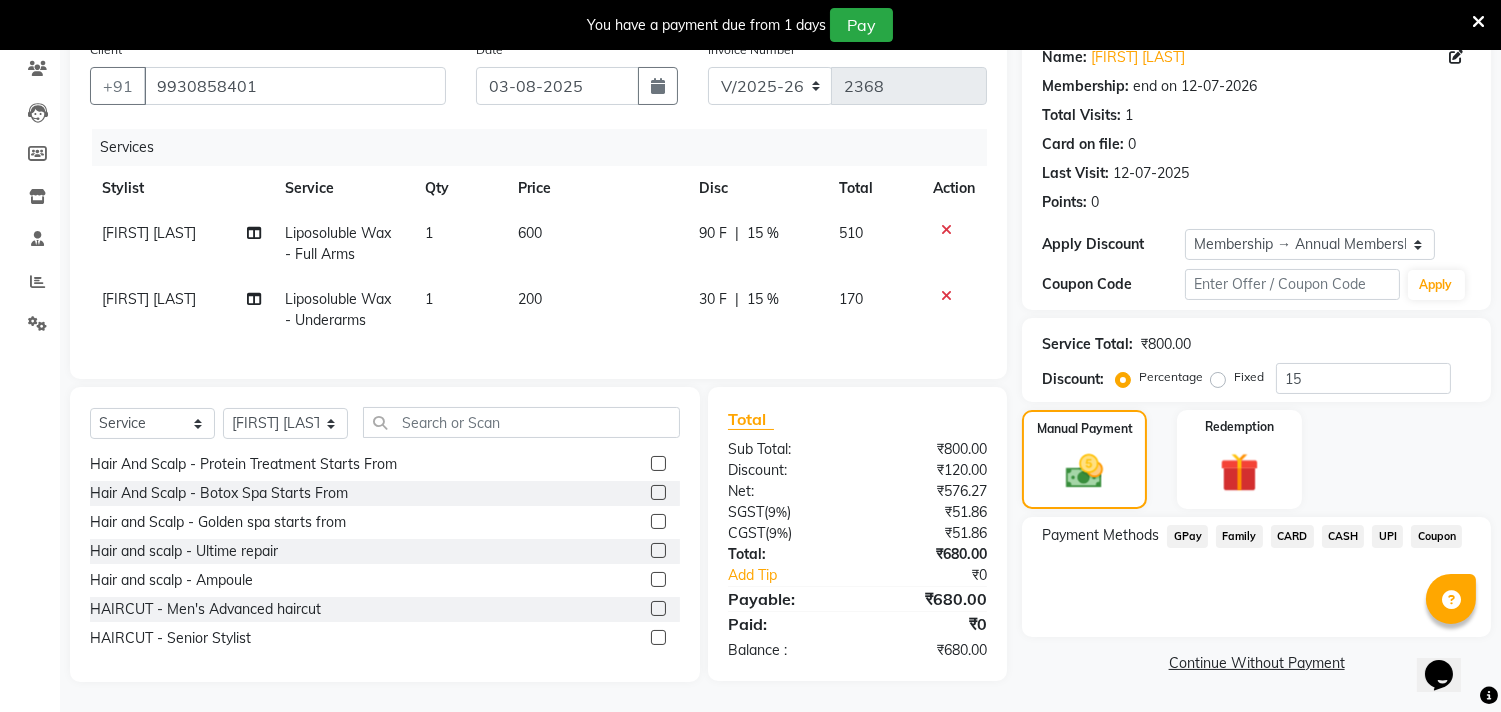 click on "UPI" 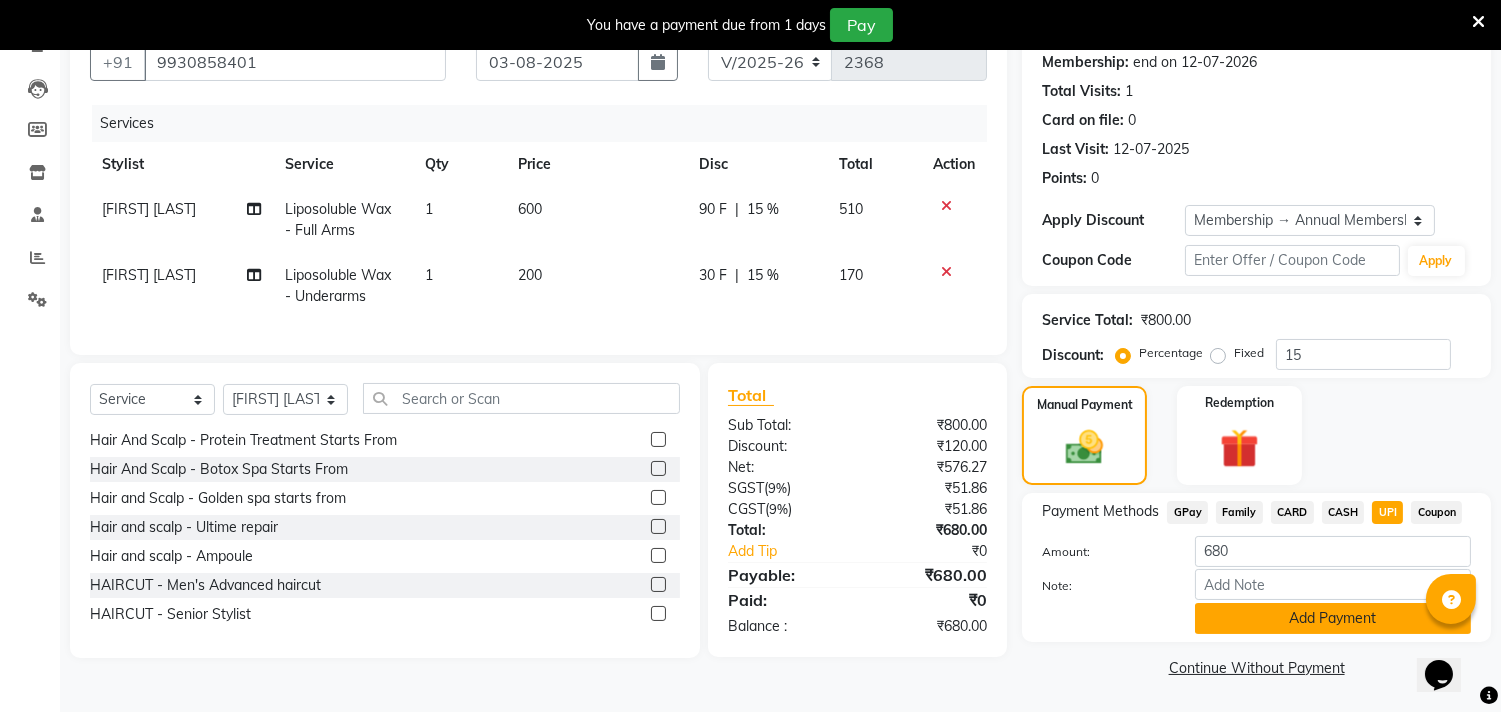 click on "Add Payment" 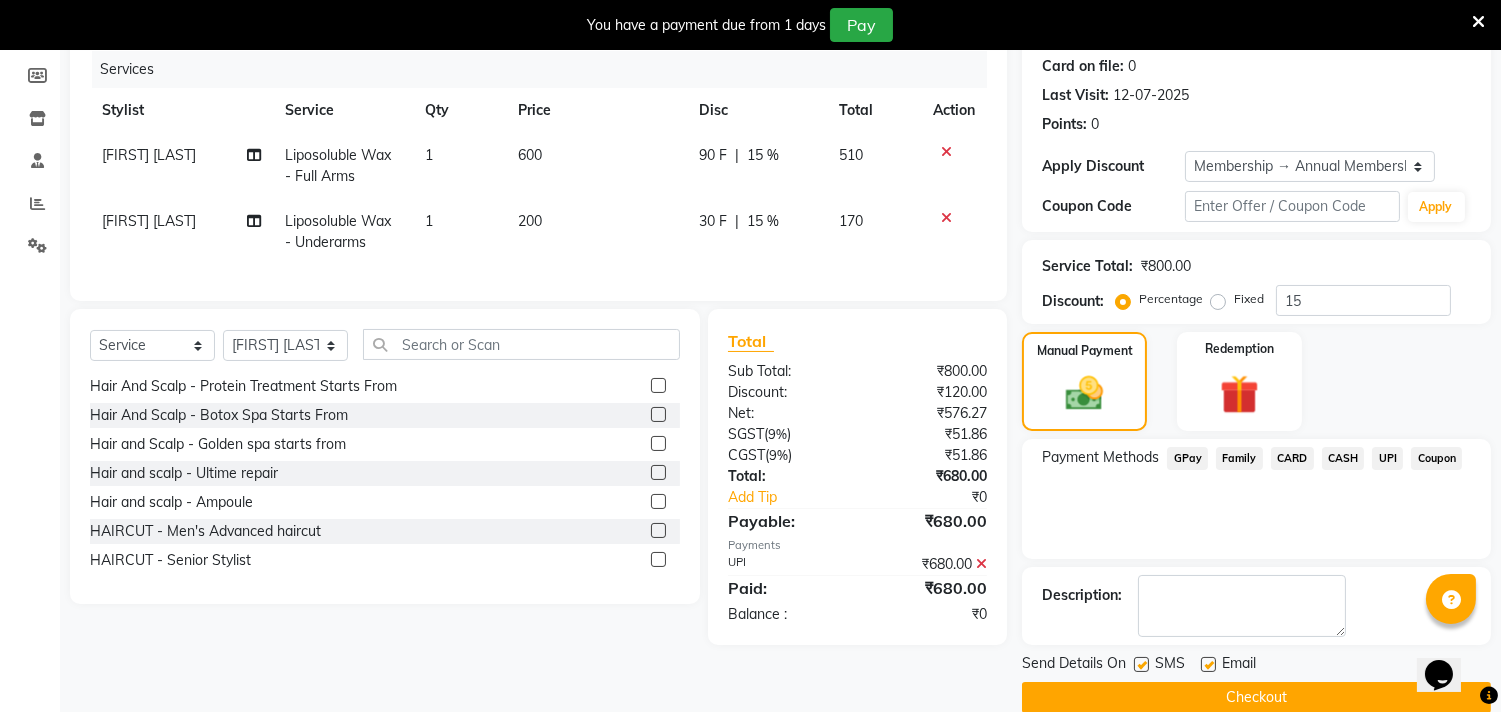 scroll, scrollTop: 277, scrollLeft: 0, axis: vertical 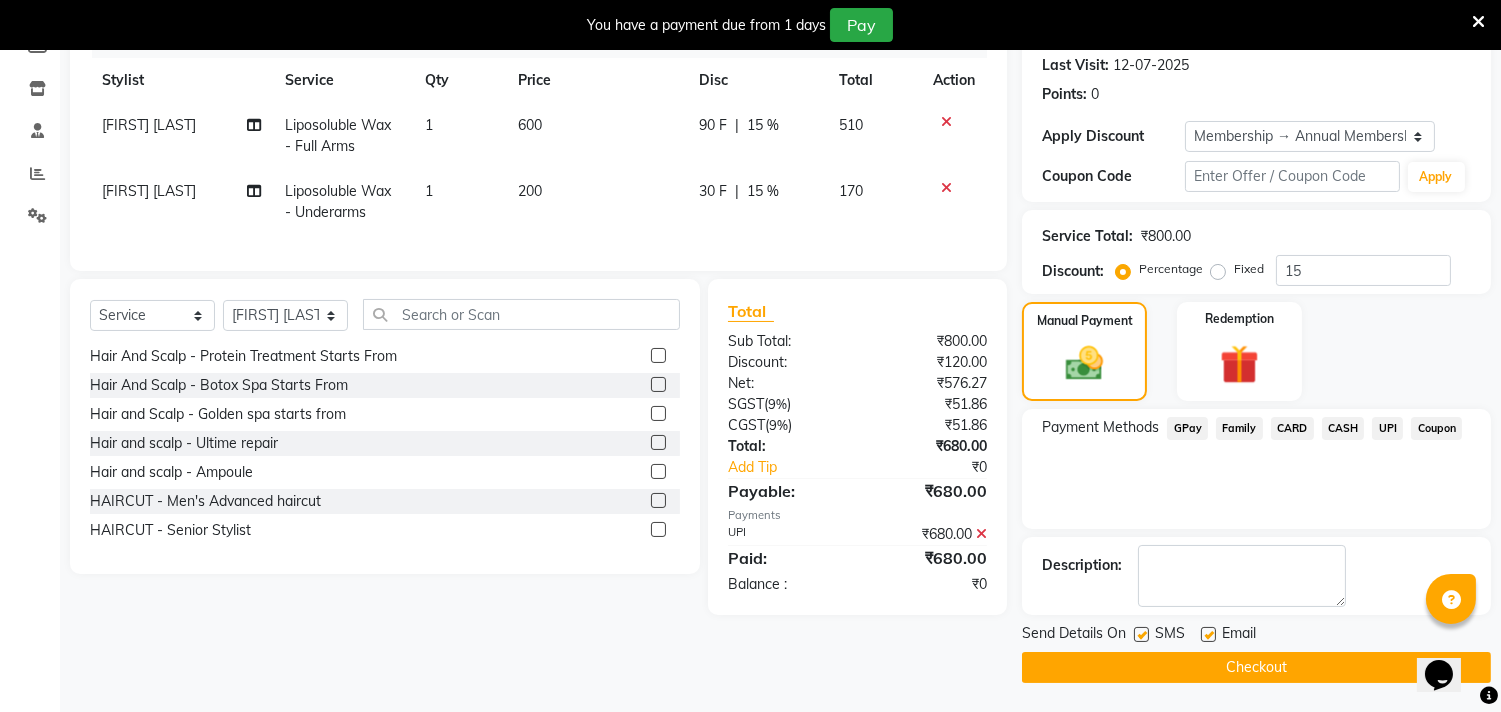 click on "Checkout" 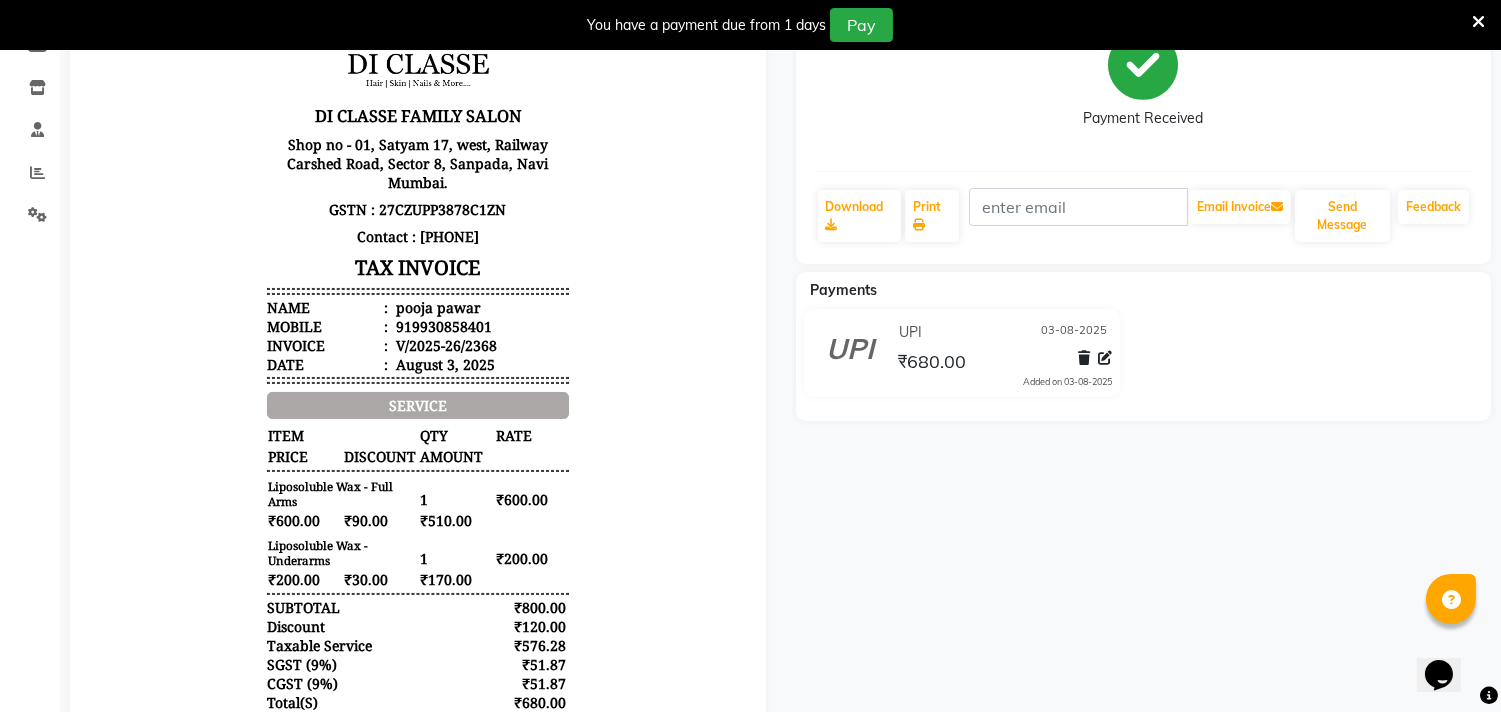 scroll, scrollTop: 0, scrollLeft: 0, axis: both 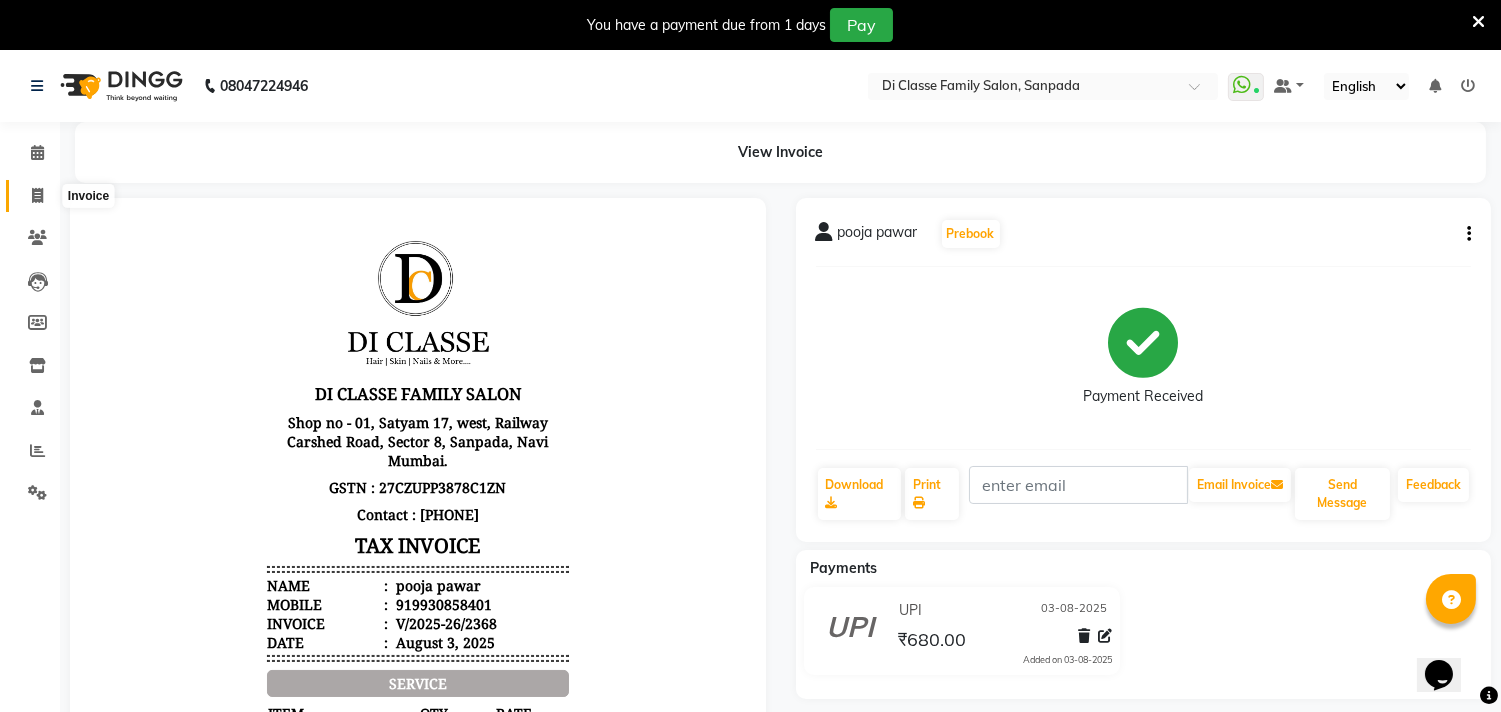 click 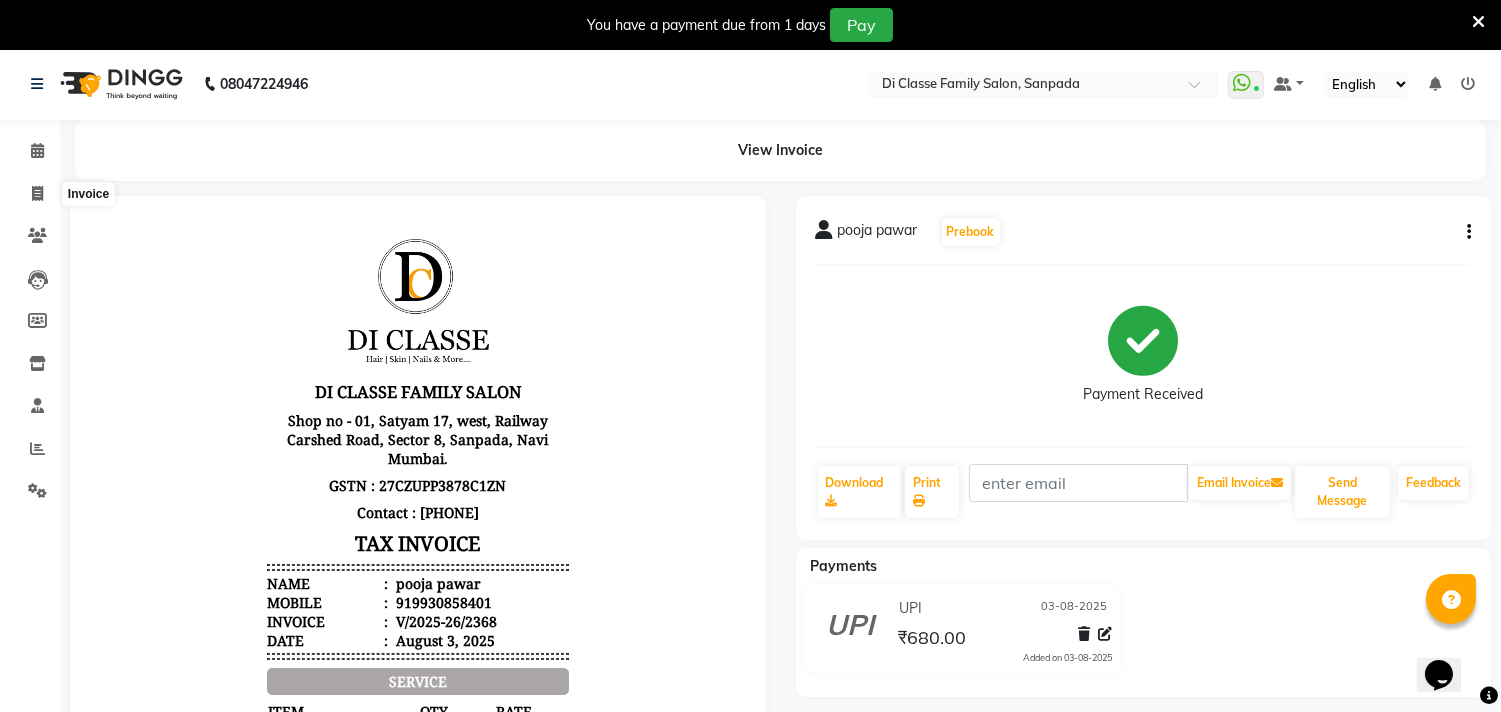 select on "service" 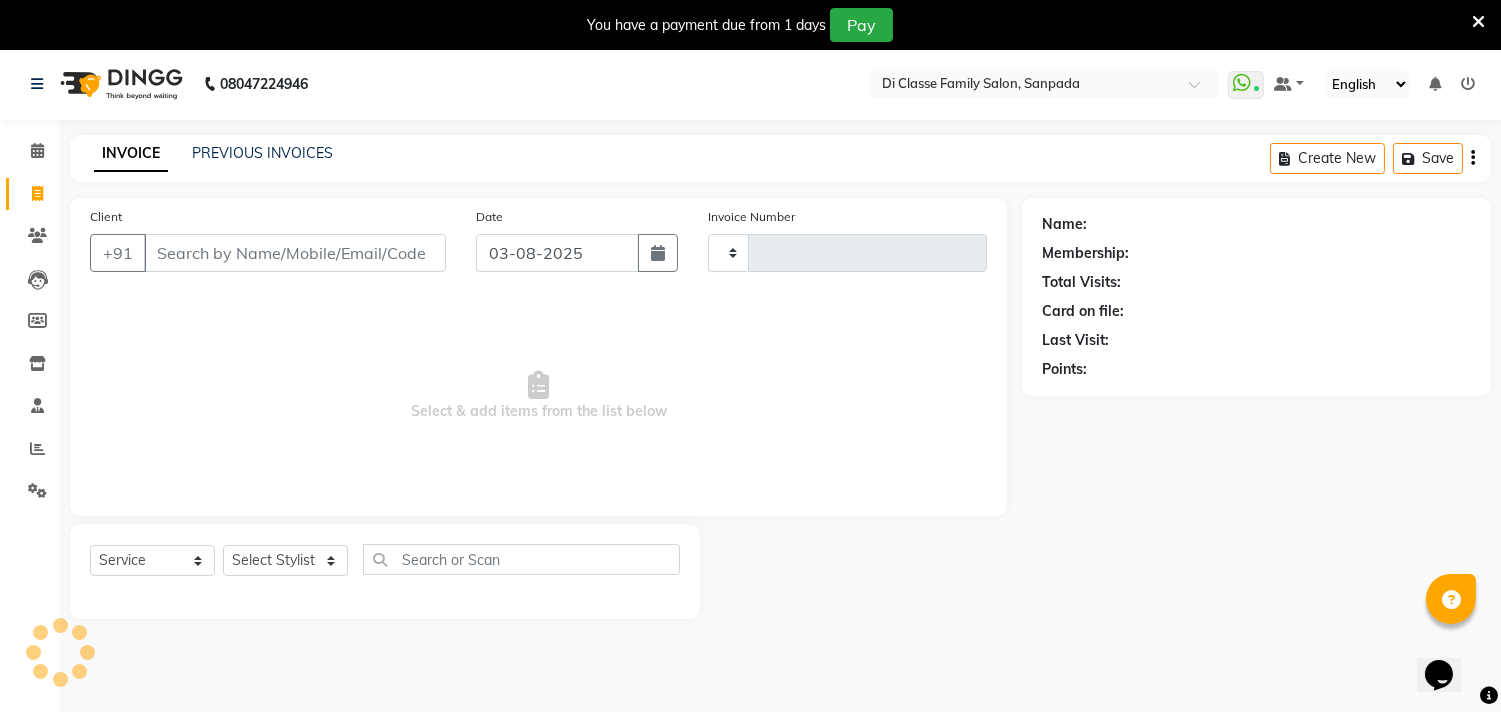 type on "2369" 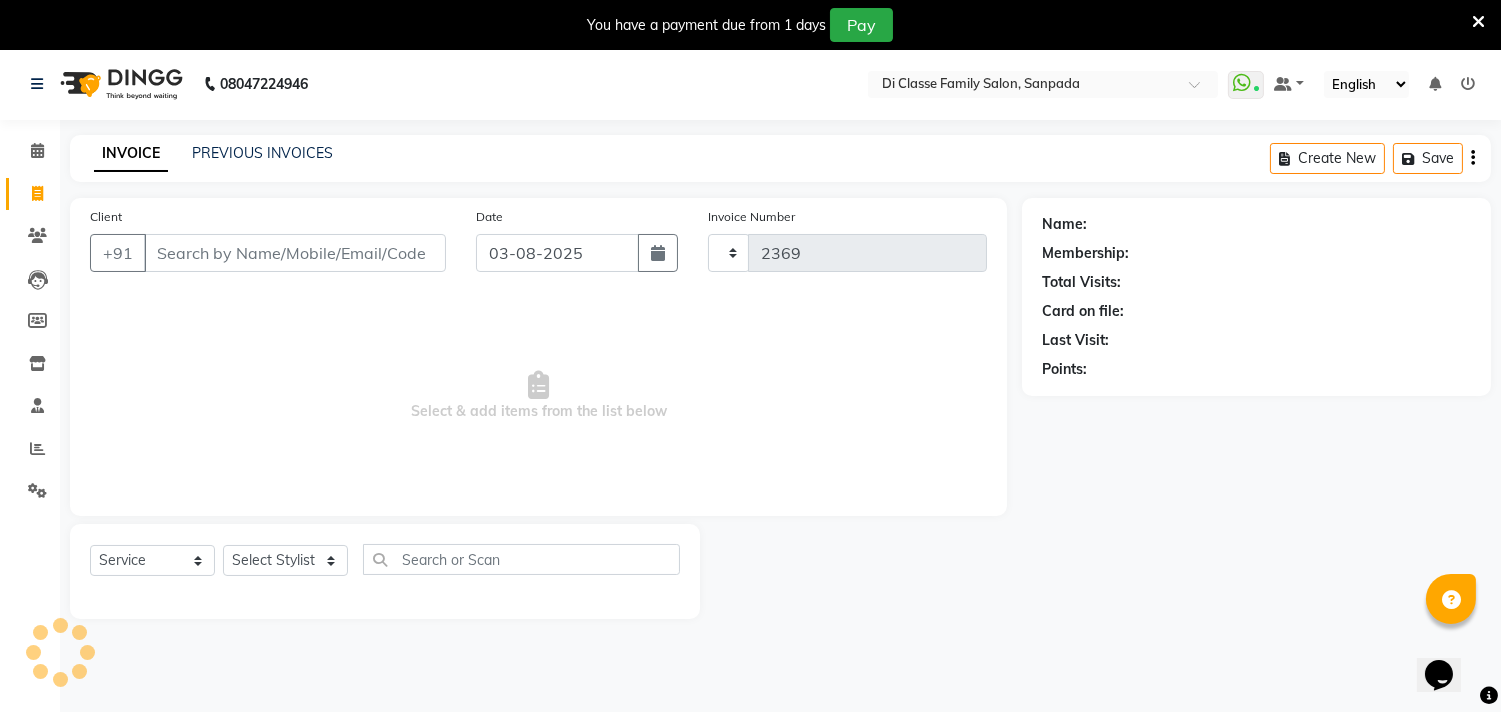 scroll, scrollTop: 50, scrollLeft: 0, axis: vertical 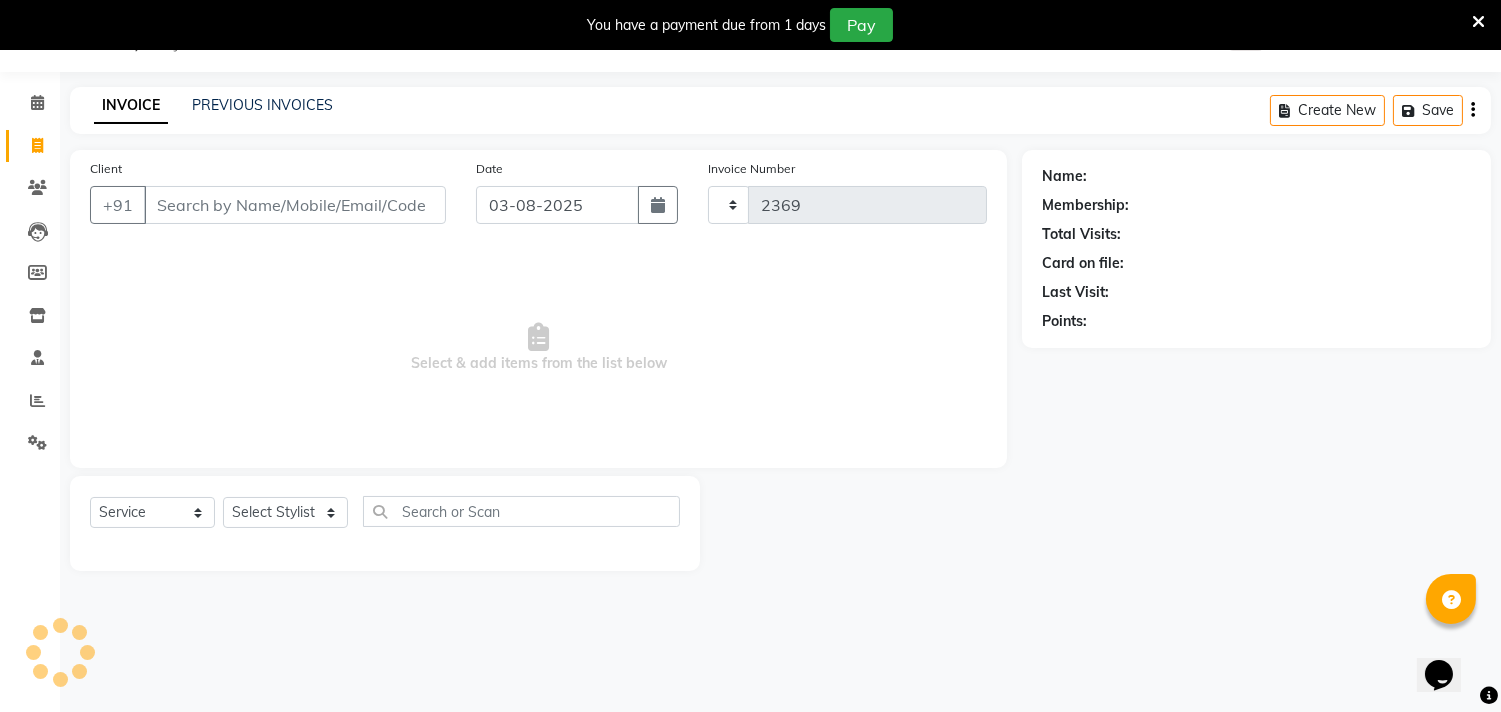 select on "4704" 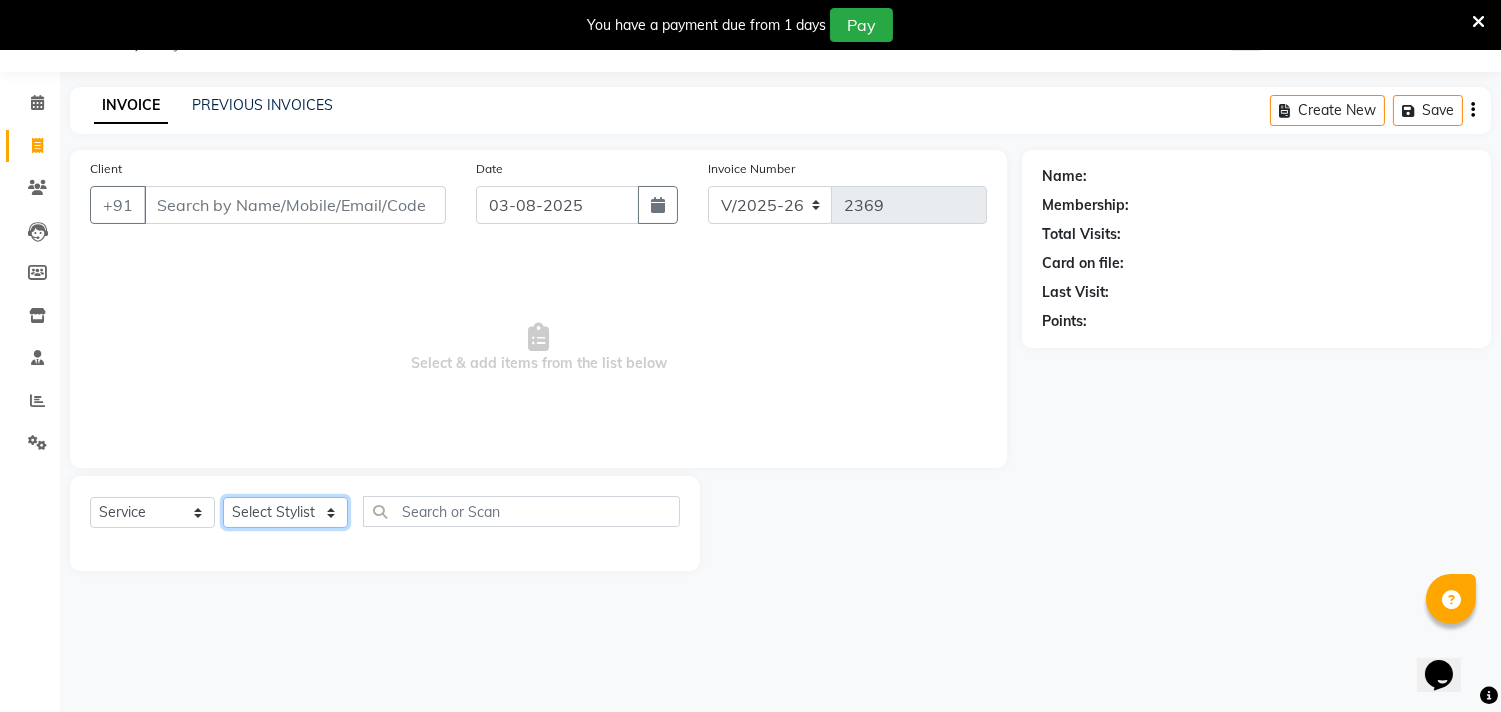 click on "Select Stylist [FIRST] [FIRST] [FIRST] [FIRST] [FIRST] [FIRST] [FIRST] [FIRST] [FIRST] [FIRST] [FIRST] [FIRST] [FIRST] [FIRST] [FIRST] [FIRST] [FIRST] [FIRST] [FIRST] [FIRST] [FIRST] [FIRST]" 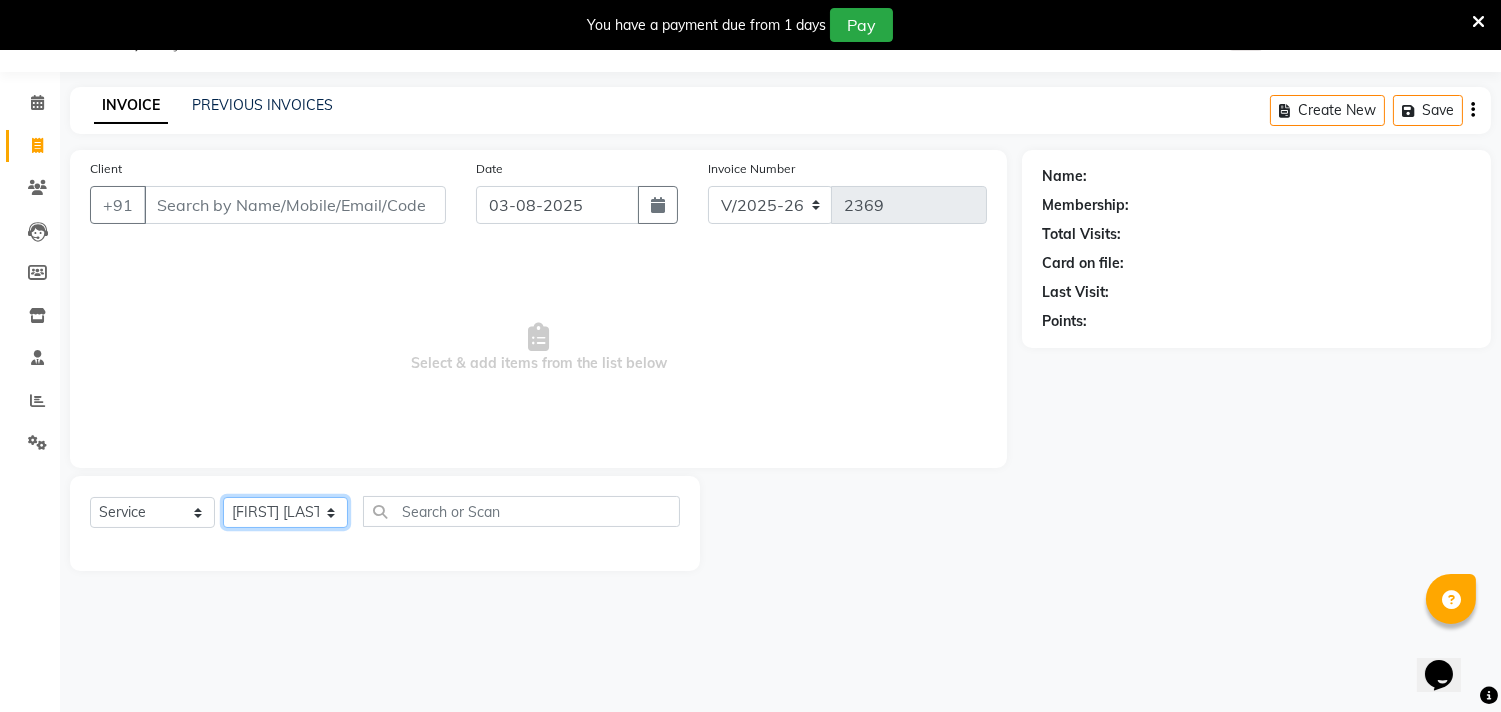 click on "Select Stylist [FIRST] [FIRST] [FIRST] [FIRST] [FIRST] [FIRST] [FIRST] [FIRST] [FIRST] [FIRST] [FIRST] [FIRST] [FIRST] [FIRST] [FIRST] [FIRST] [FIRST] [FIRST] [FIRST] [FIRST] [FIRST] [FIRST]" 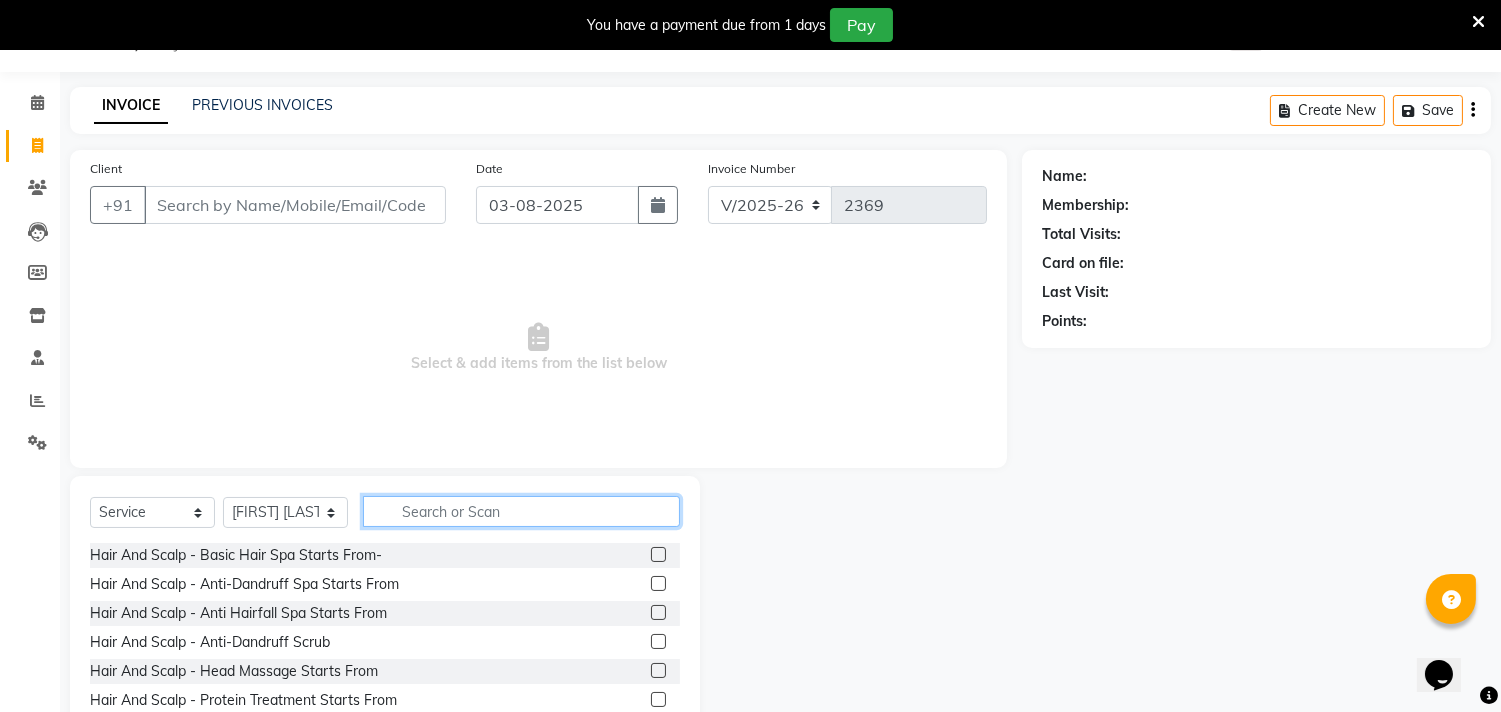click 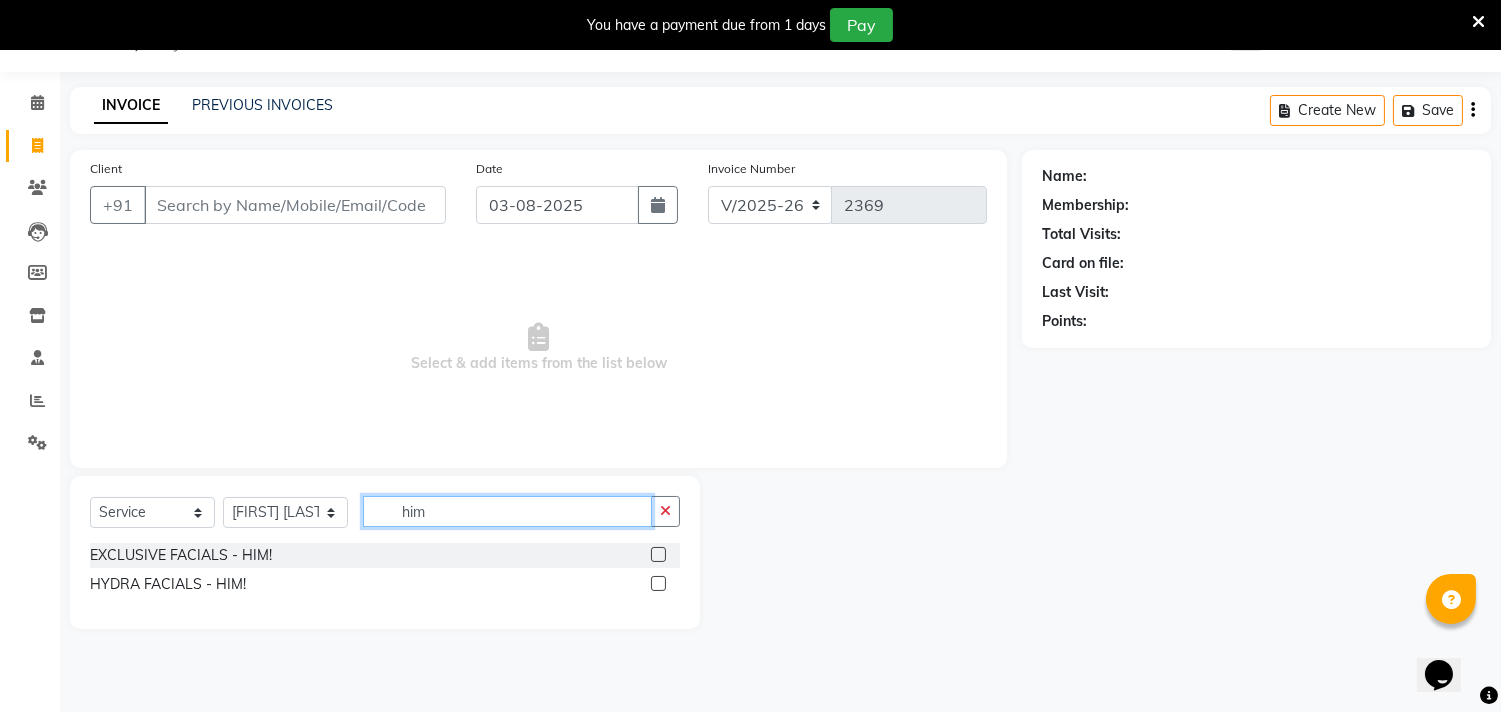 type on "him" 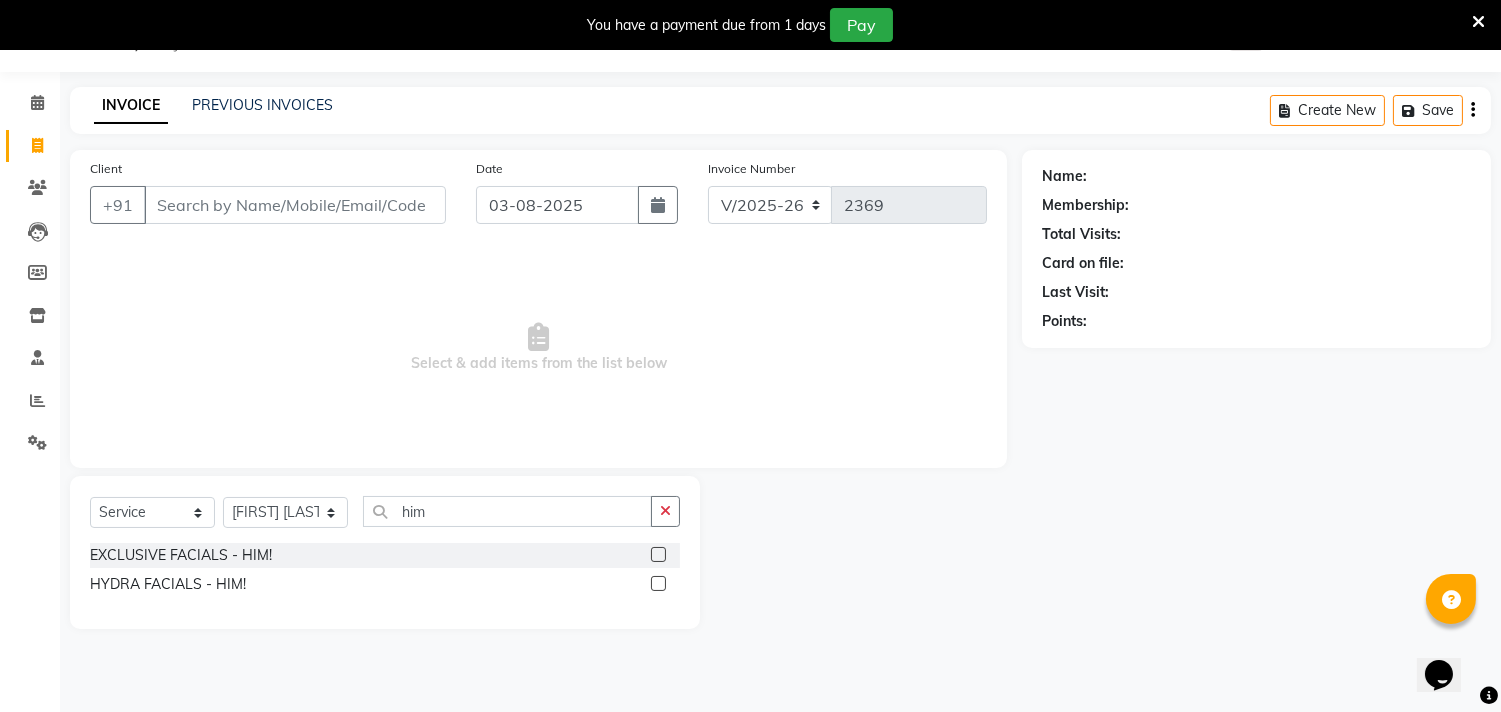 click 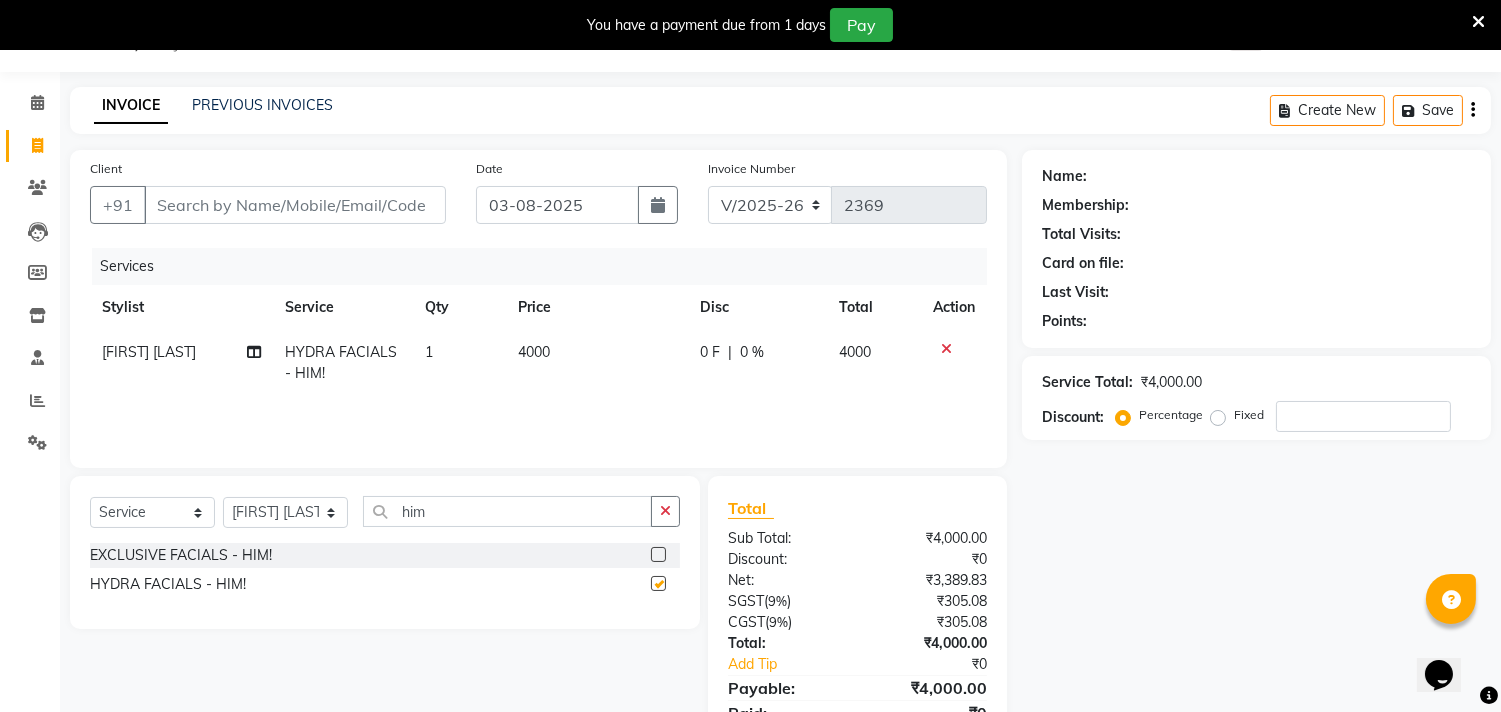 checkbox on "false" 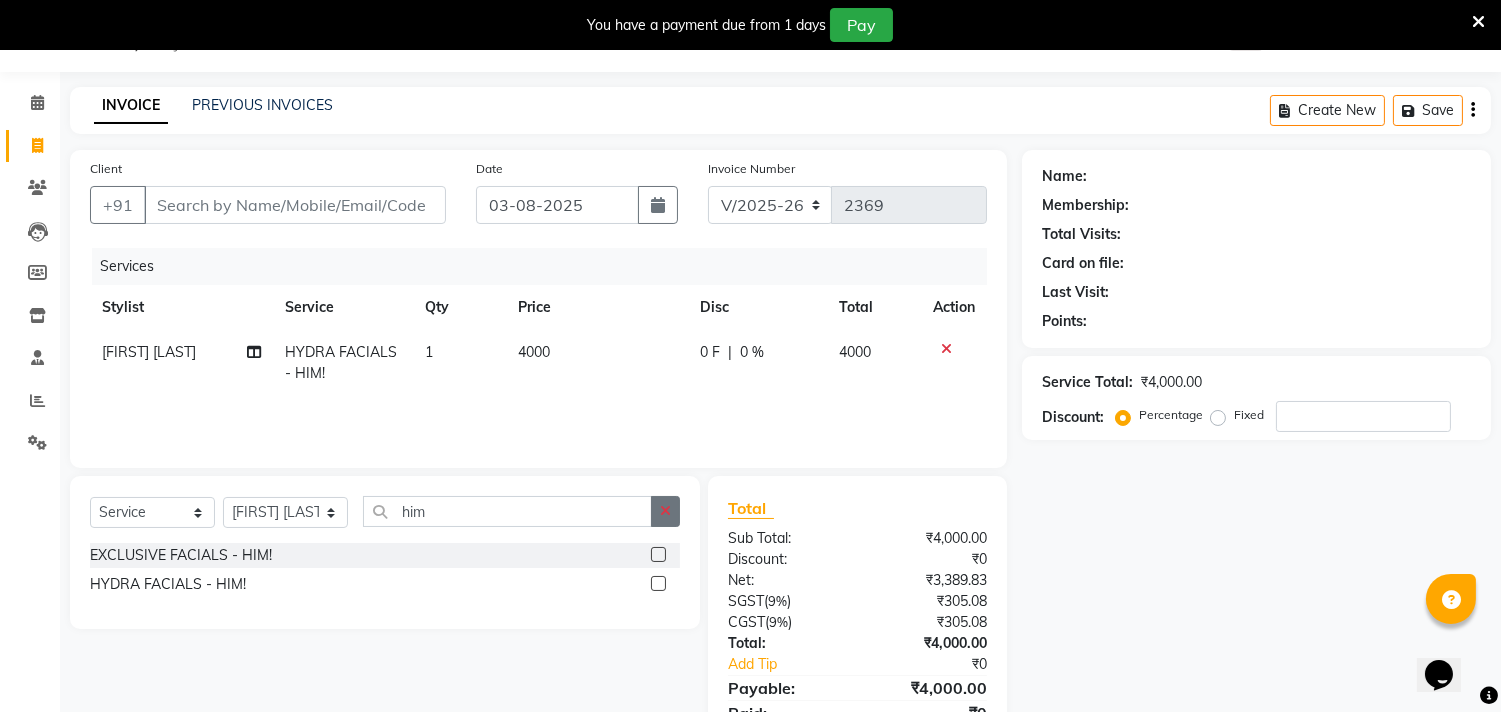 click 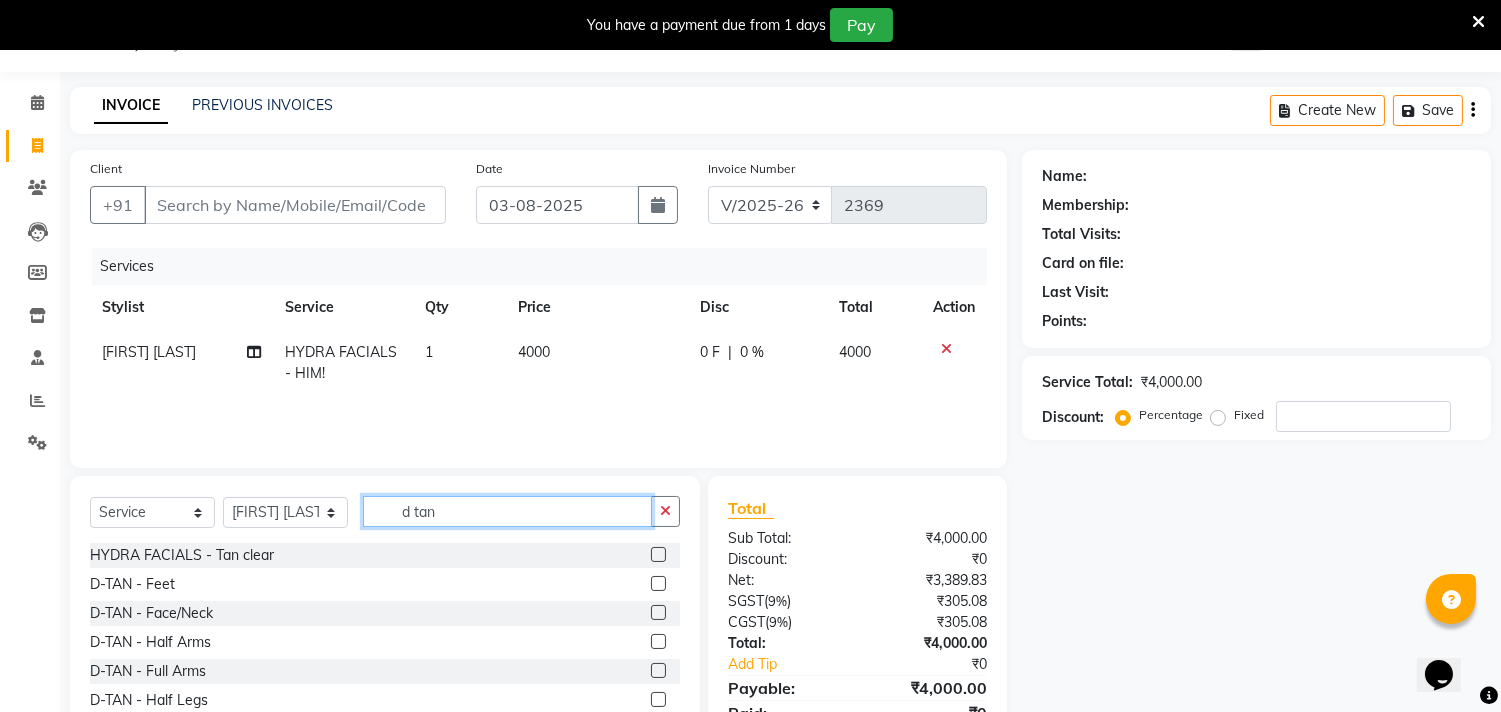 type on "d tan" 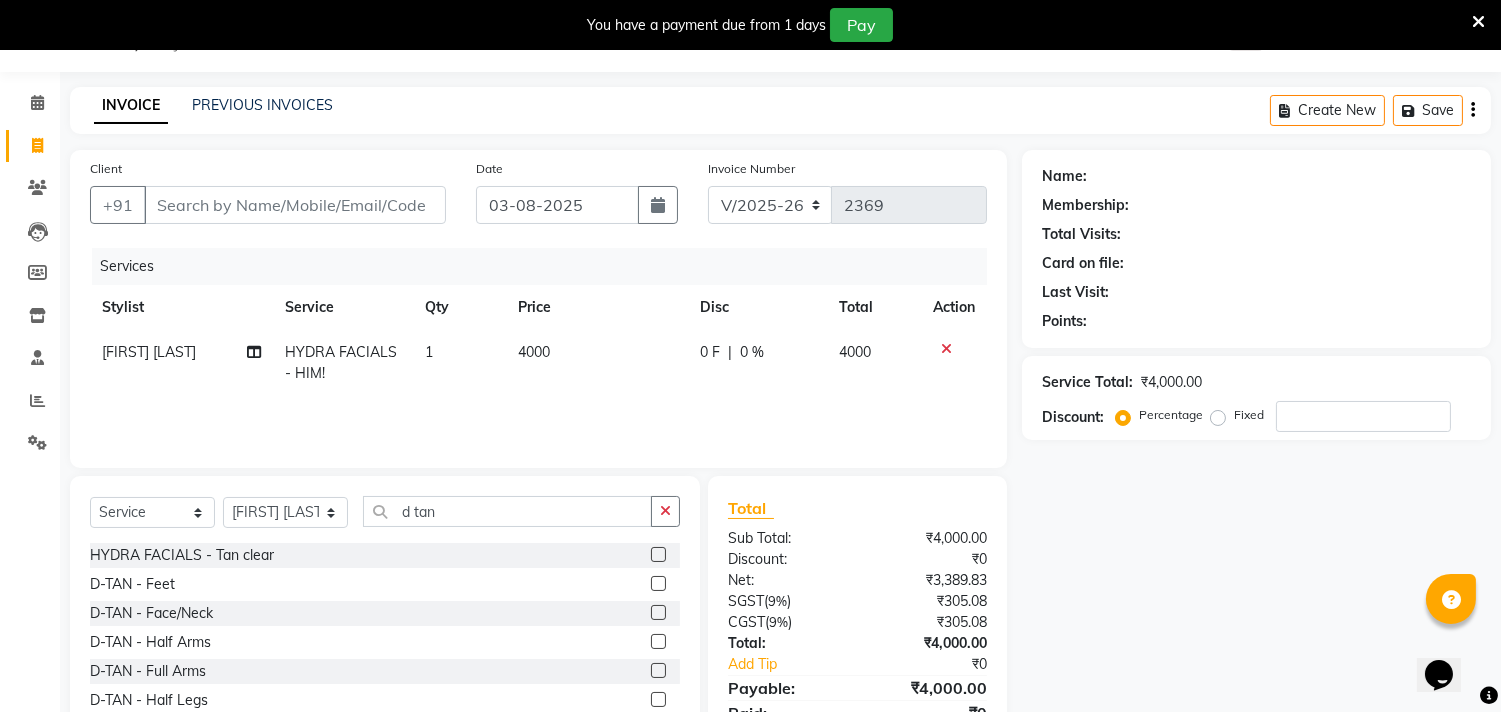 click 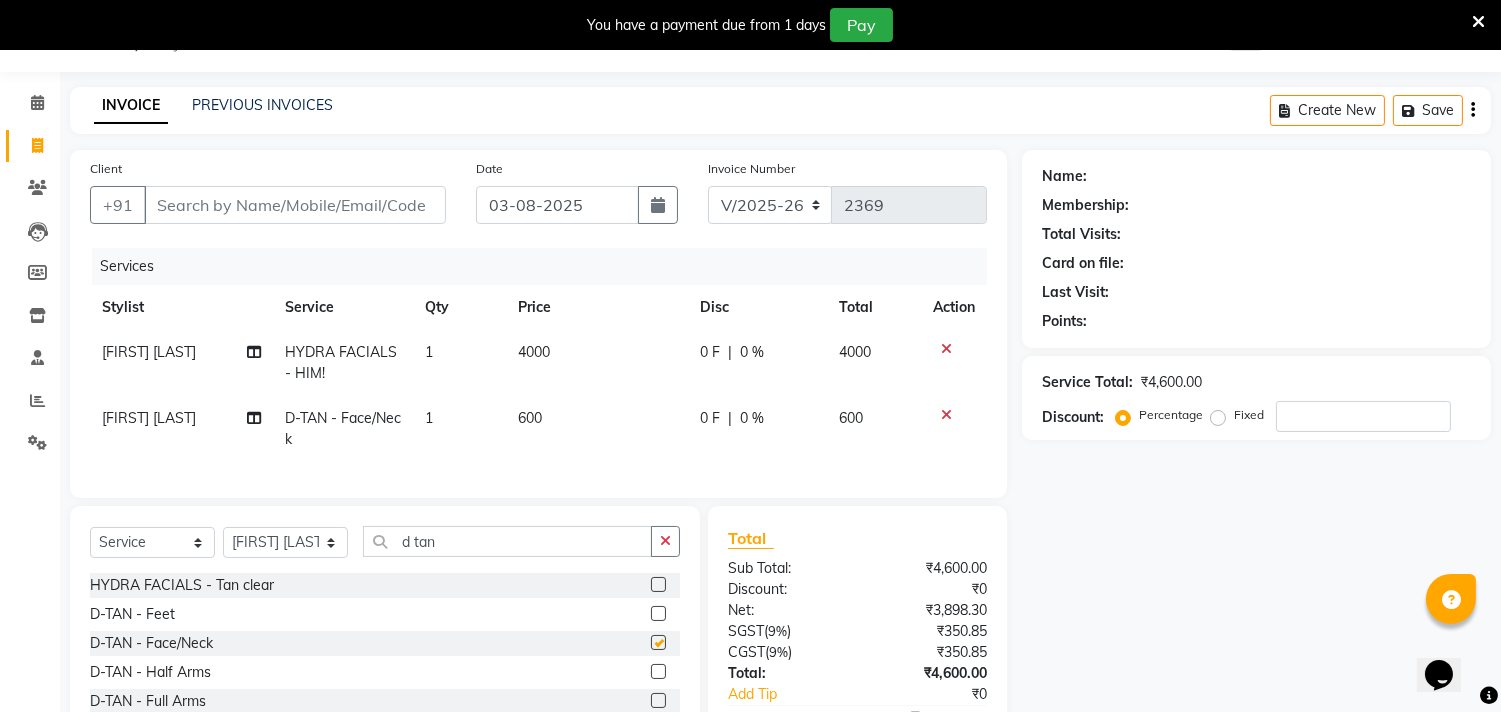 checkbox on "false" 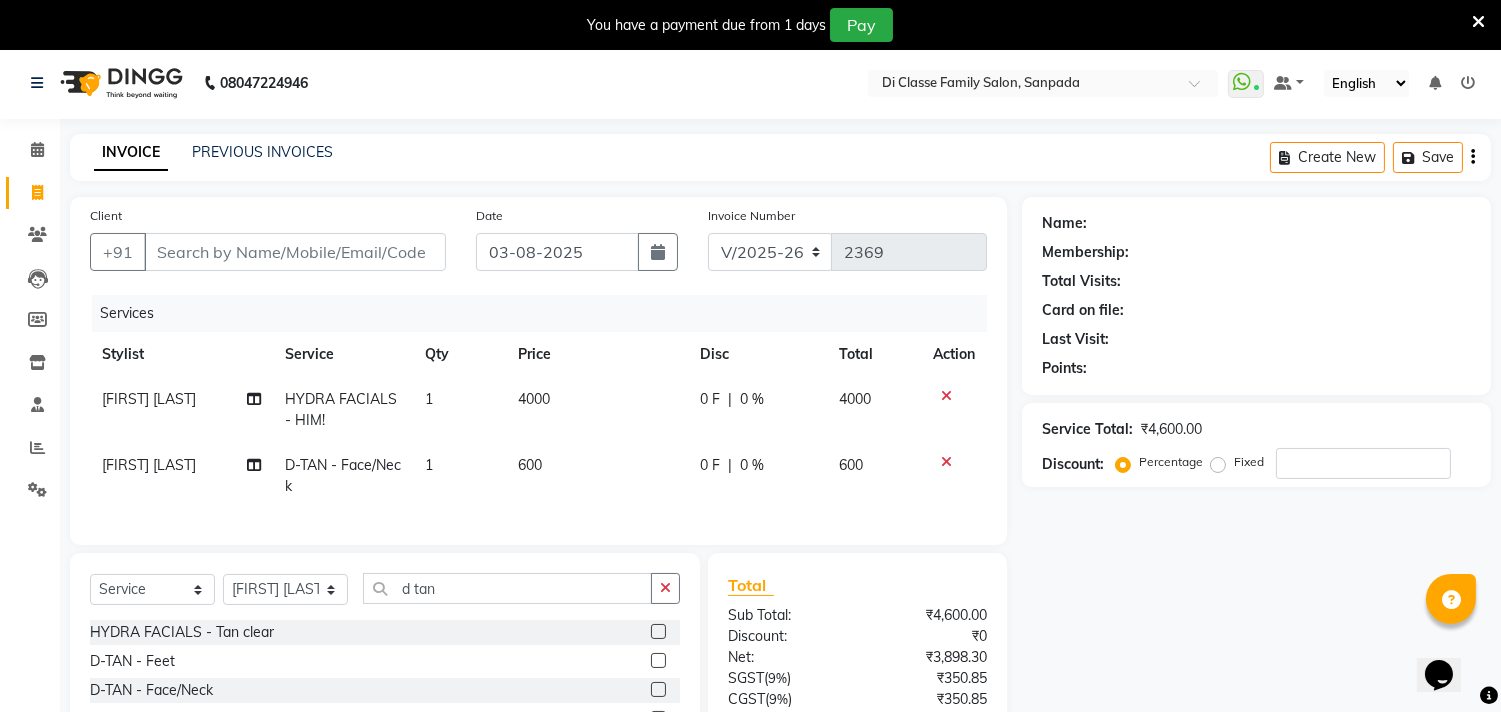 scroll, scrollTop: 0, scrollLeft: 0, axis: both 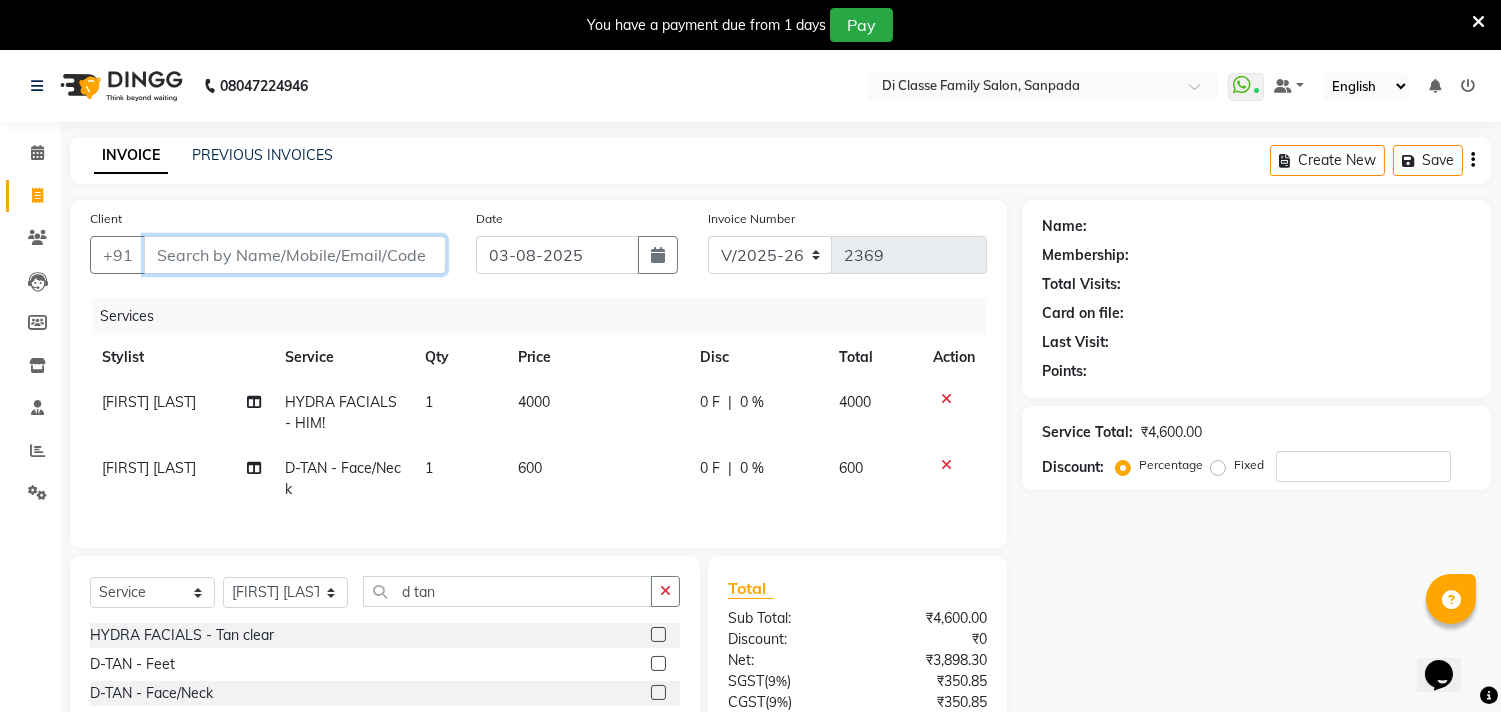 click on "Client" at bounding box center (295, 255) 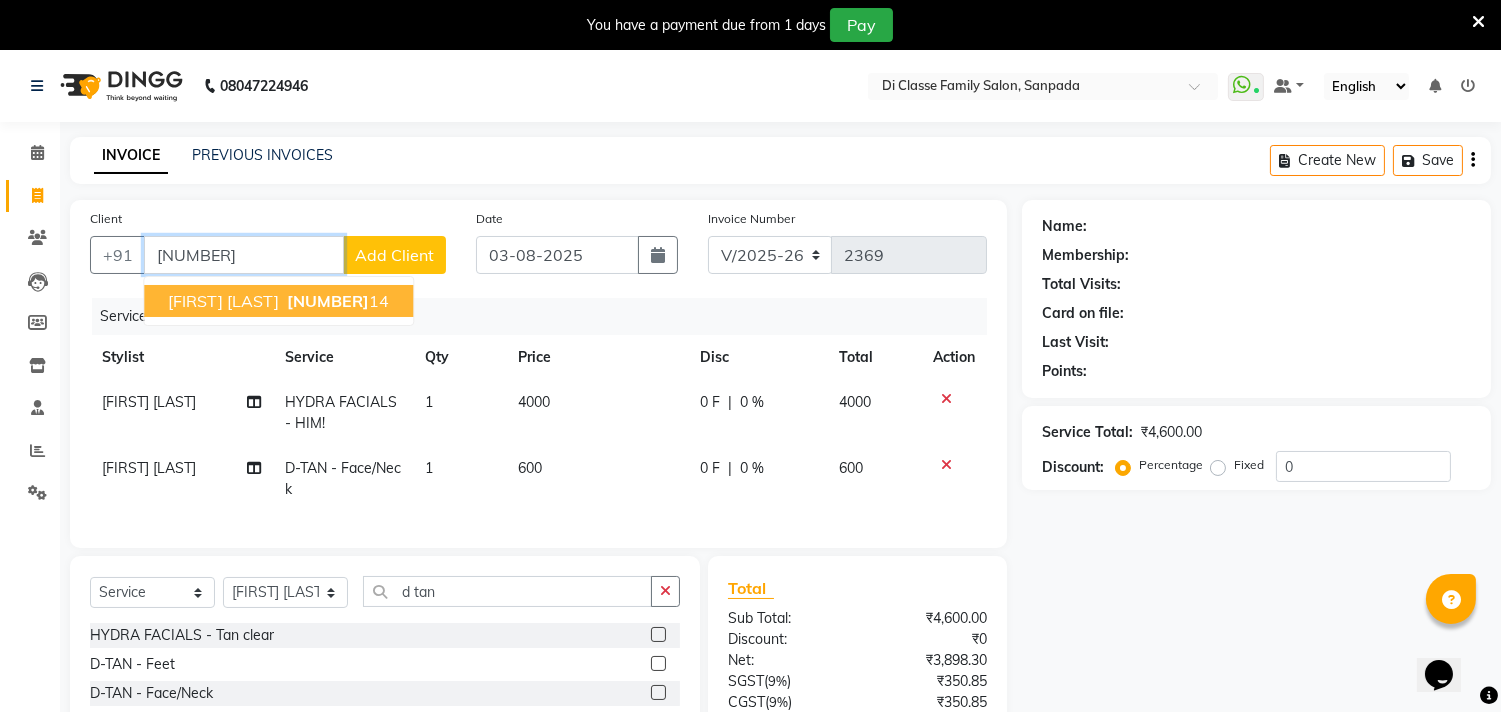 click on "[NUMBER]" at bounding box center (328, 301) 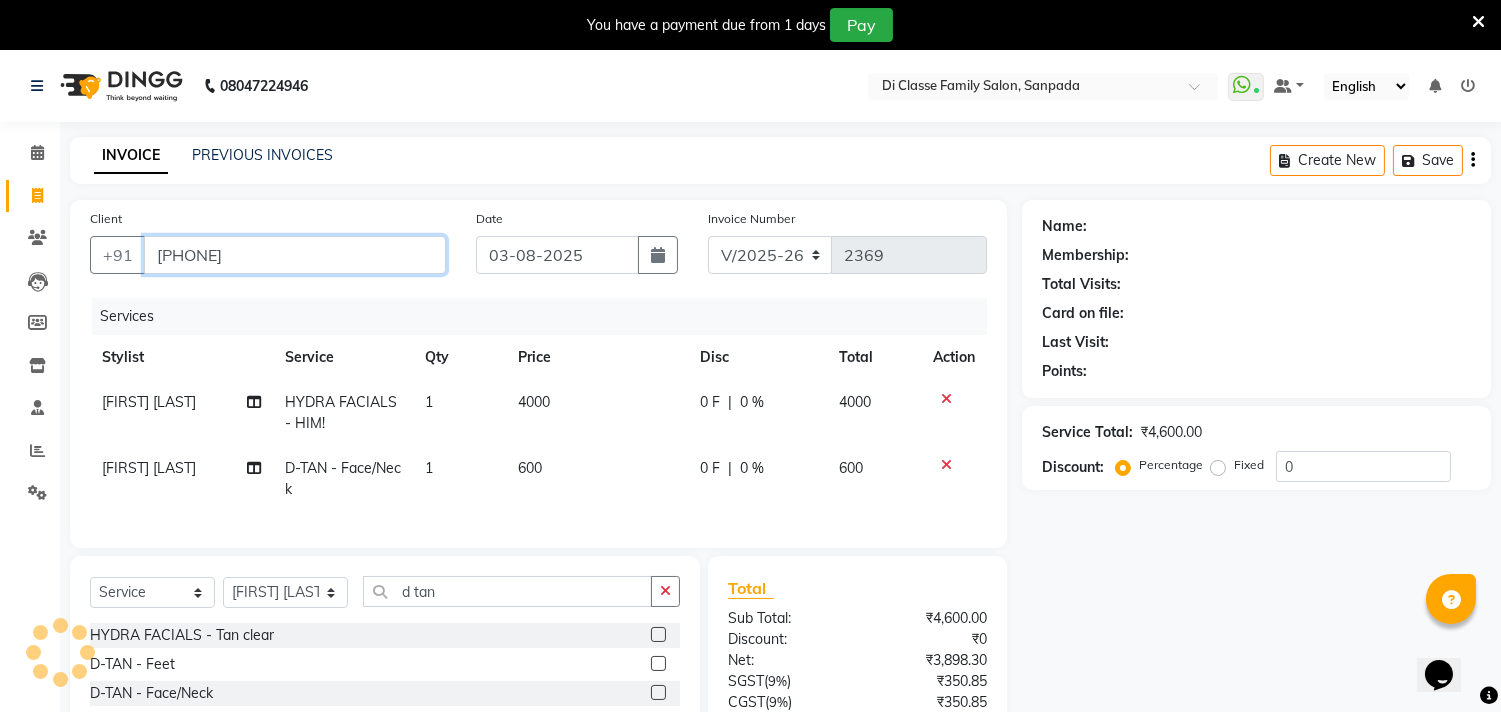 type on "[PHONE]" 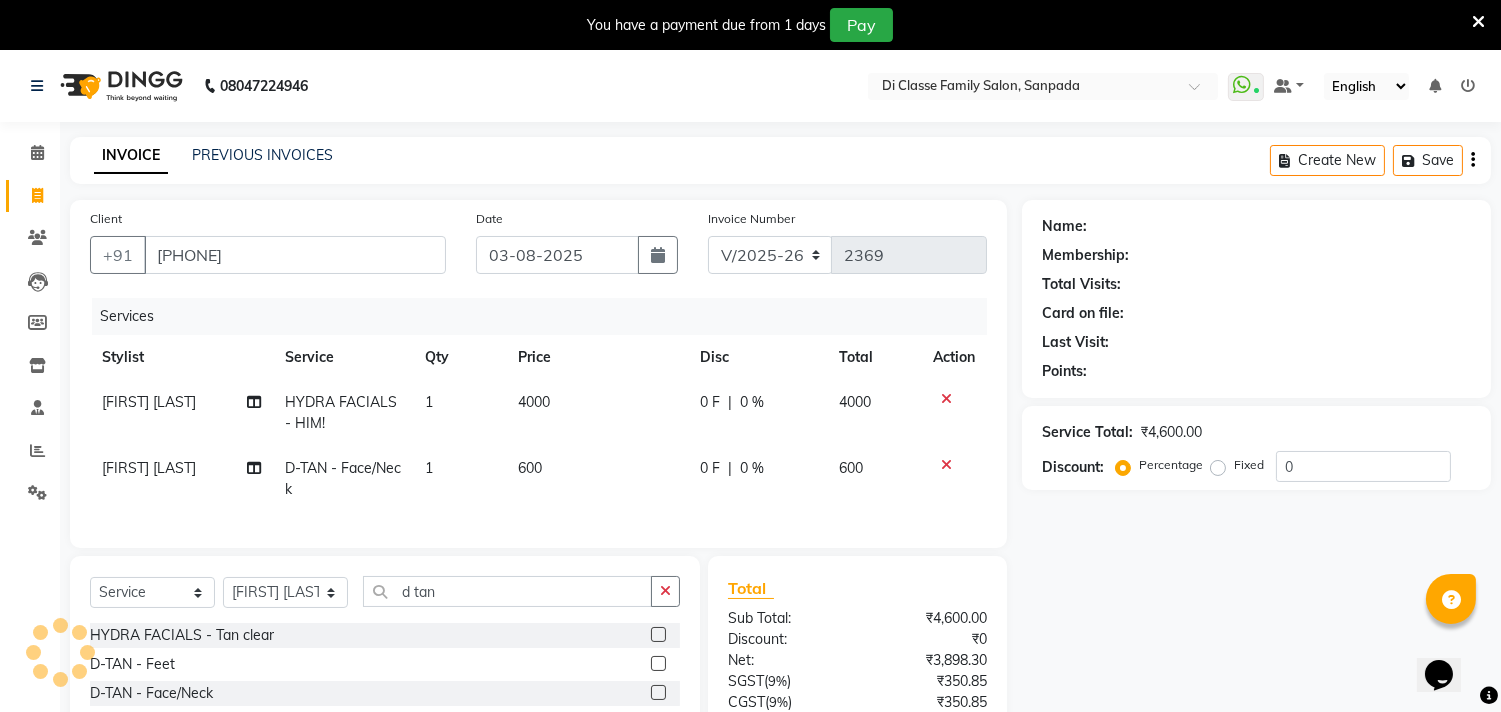 select on "1: Object" 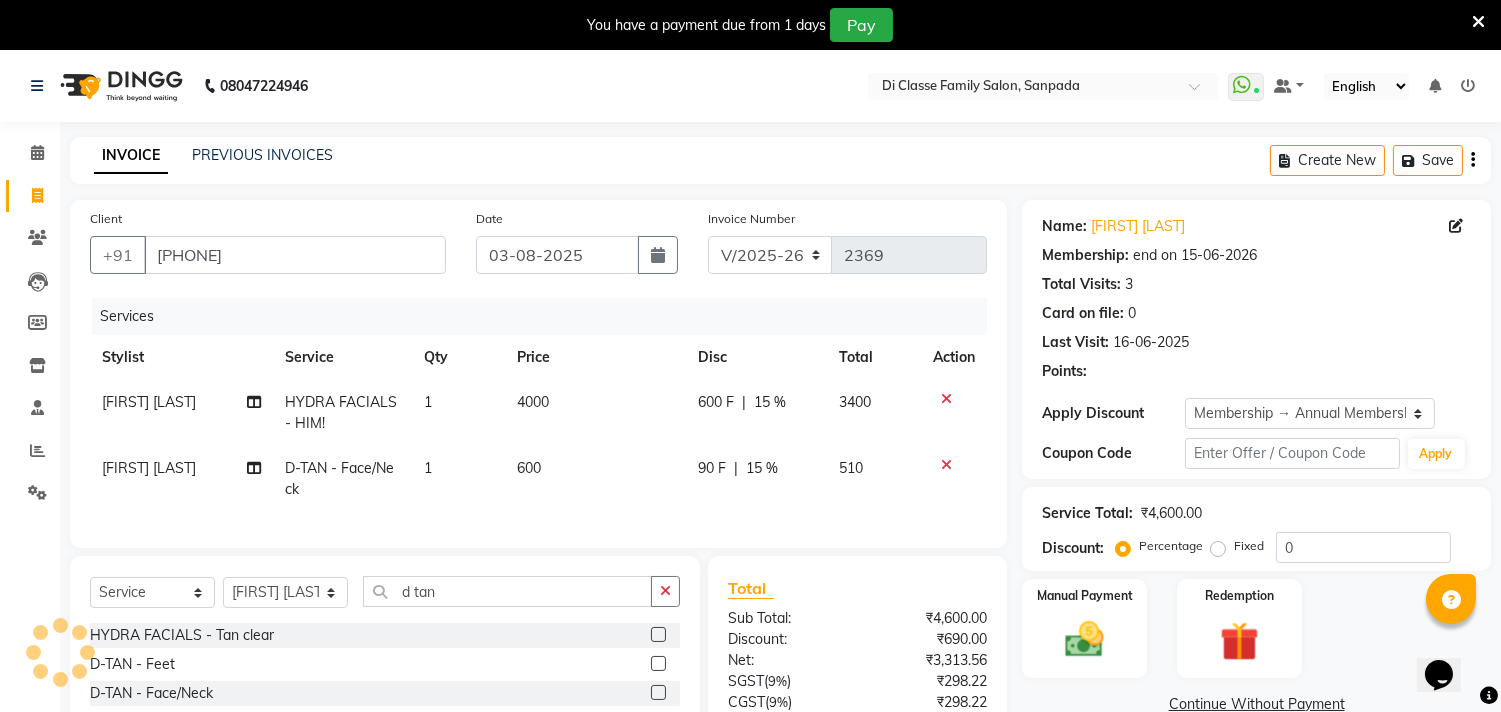 type on "15" 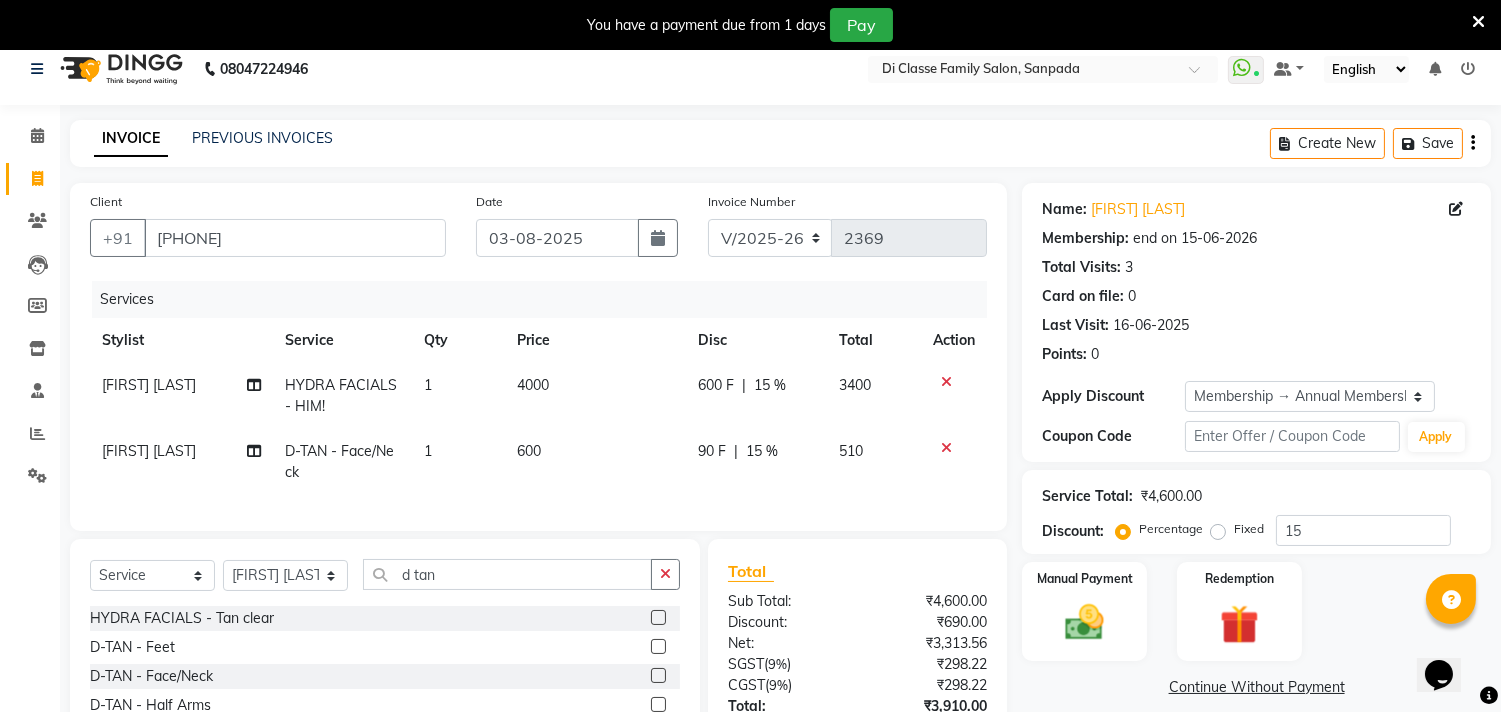 scroll, scrollTop: 0, scrollLeft: 0, axis: both 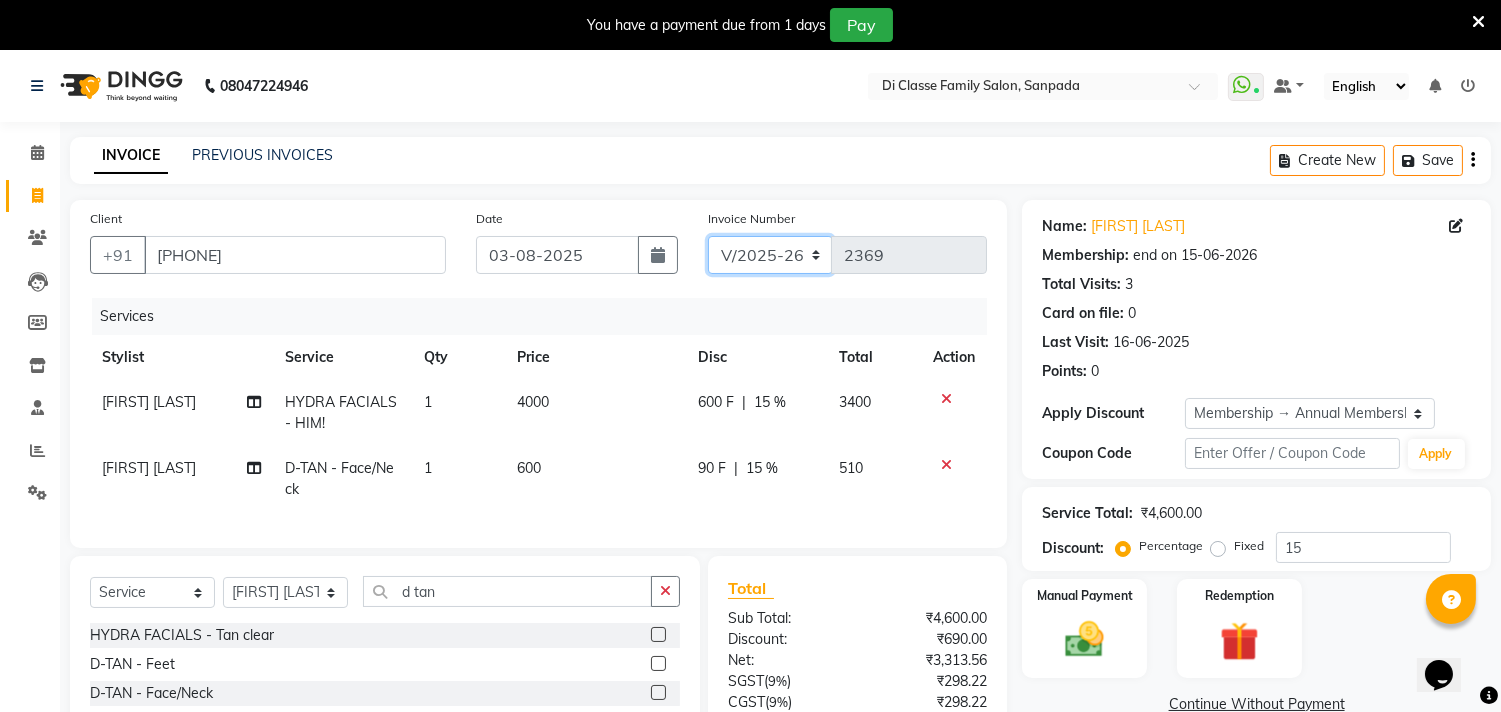 click on "INV/2025 V/2025-26" 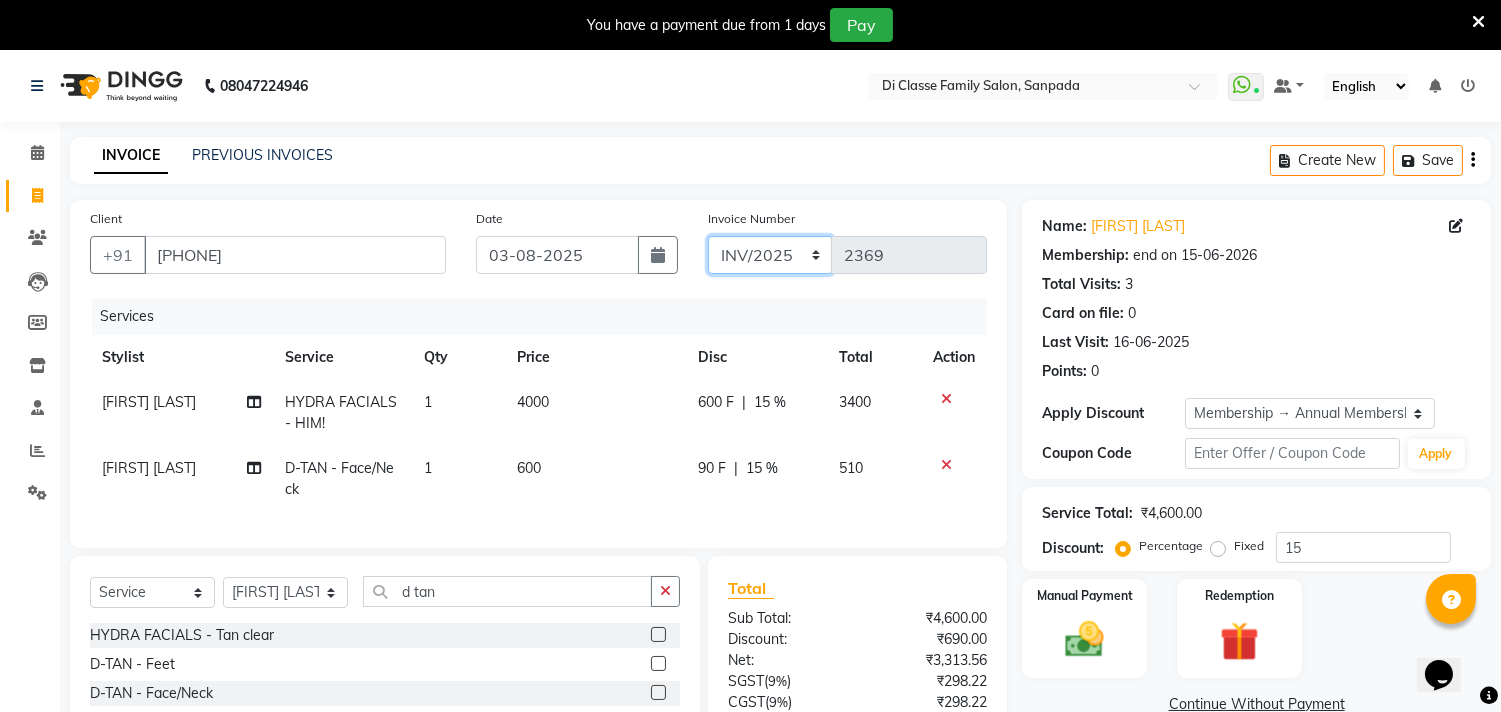 click on "INV/2025 V/2025-26" 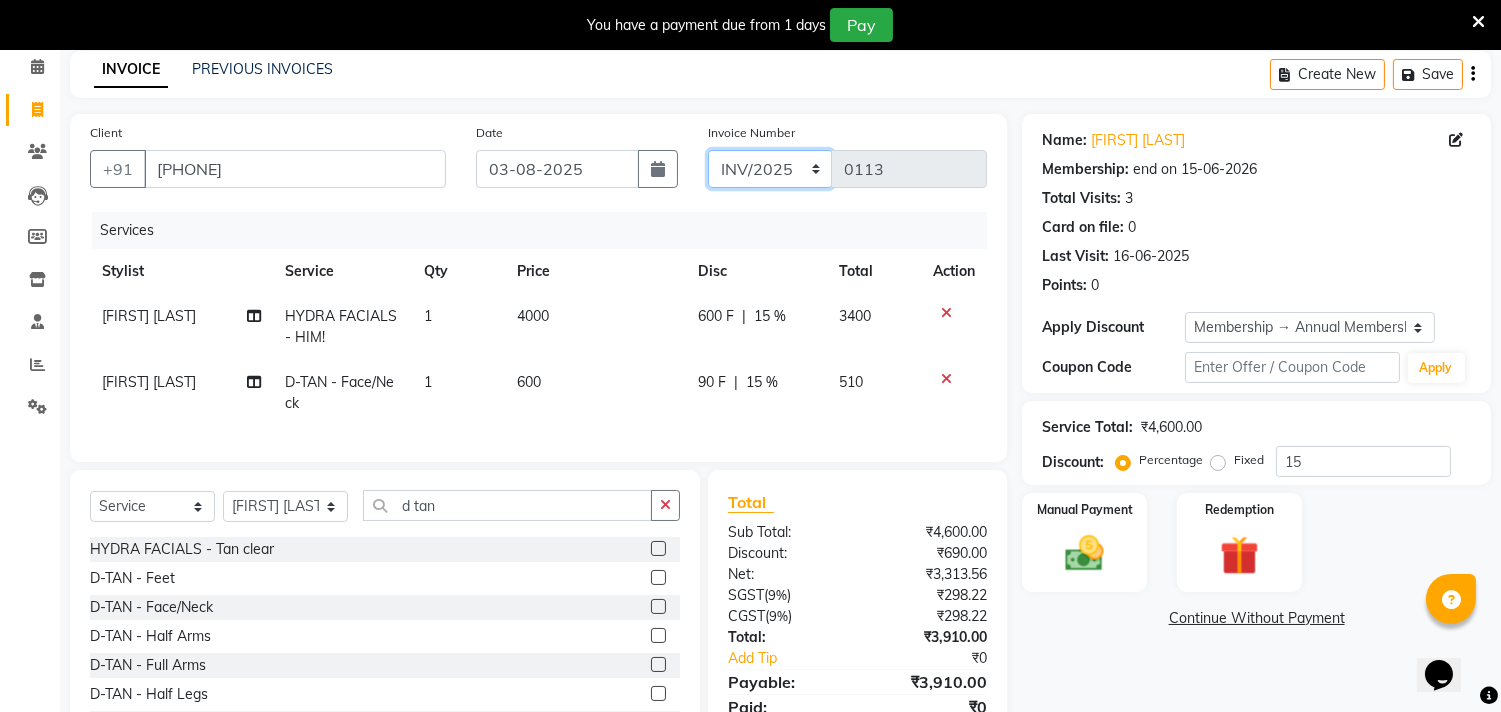 scroll, scrollTop: 111, scrollLeft: 0, axis: vertical 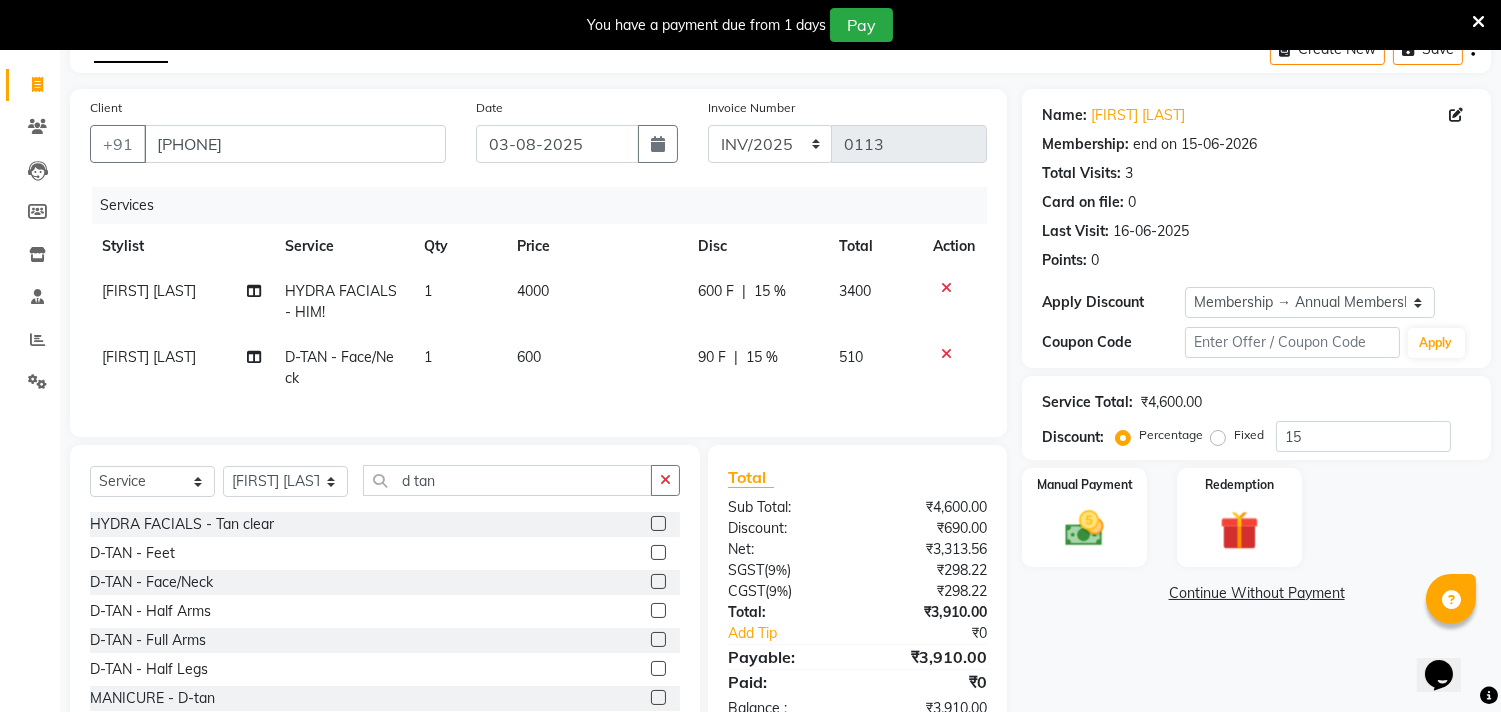click on "600 F" 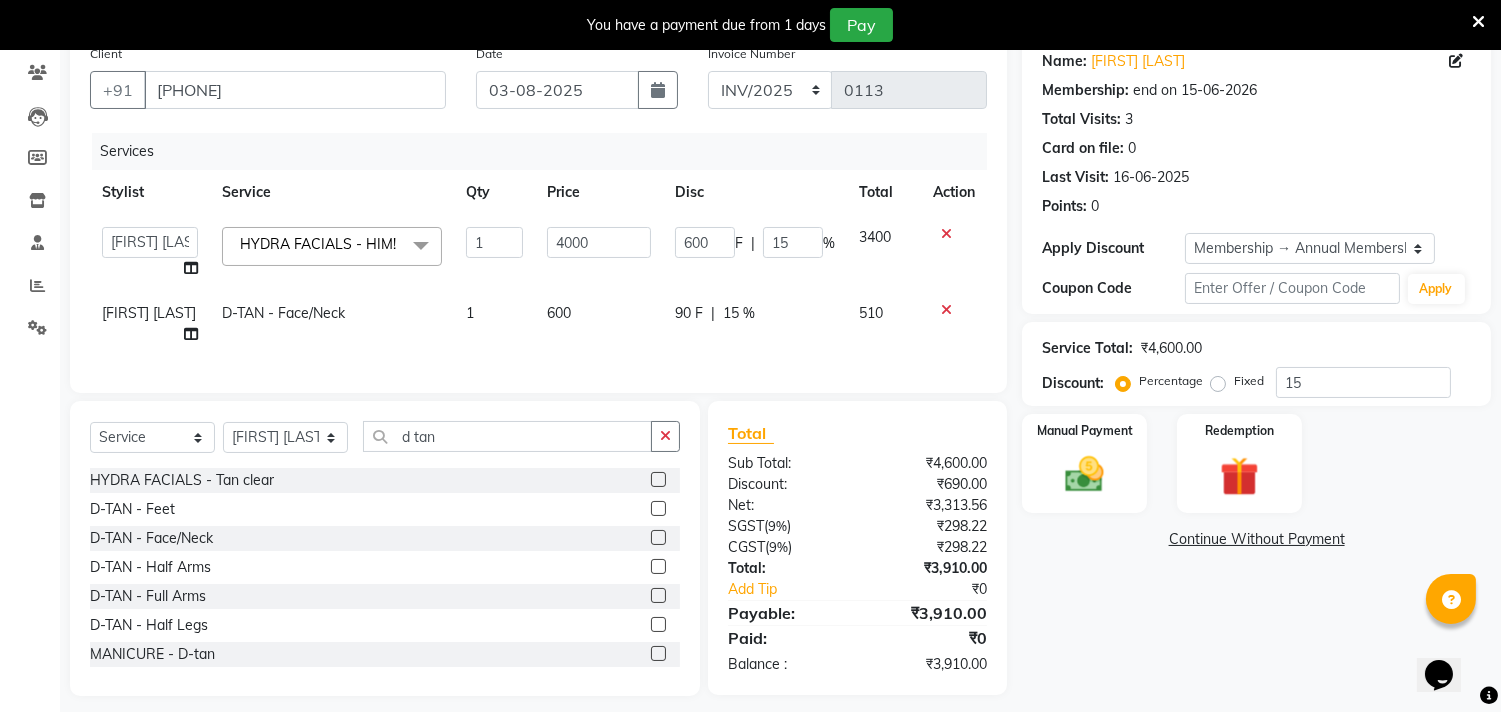 scroll, scrollTop: 195, scrollLeft: 0, axis: vertical 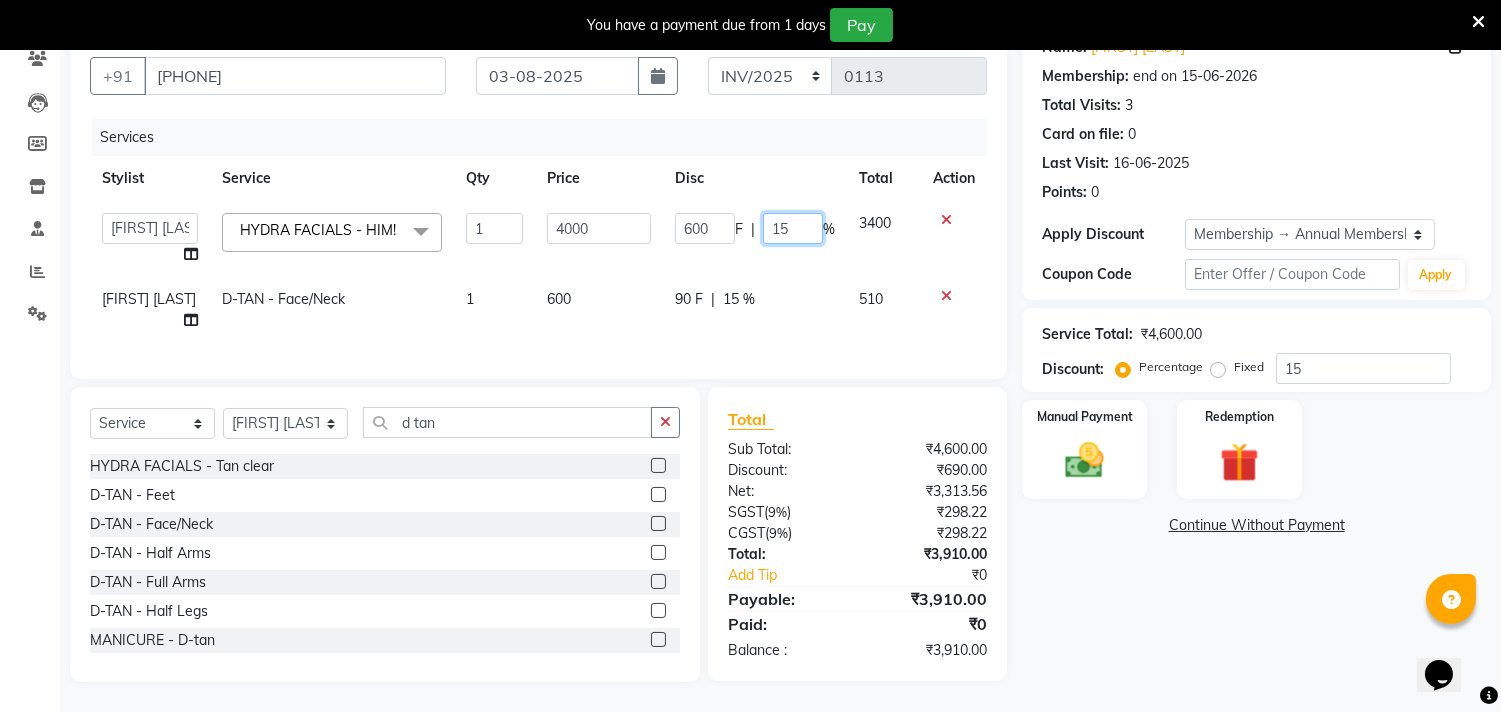 click on "15" 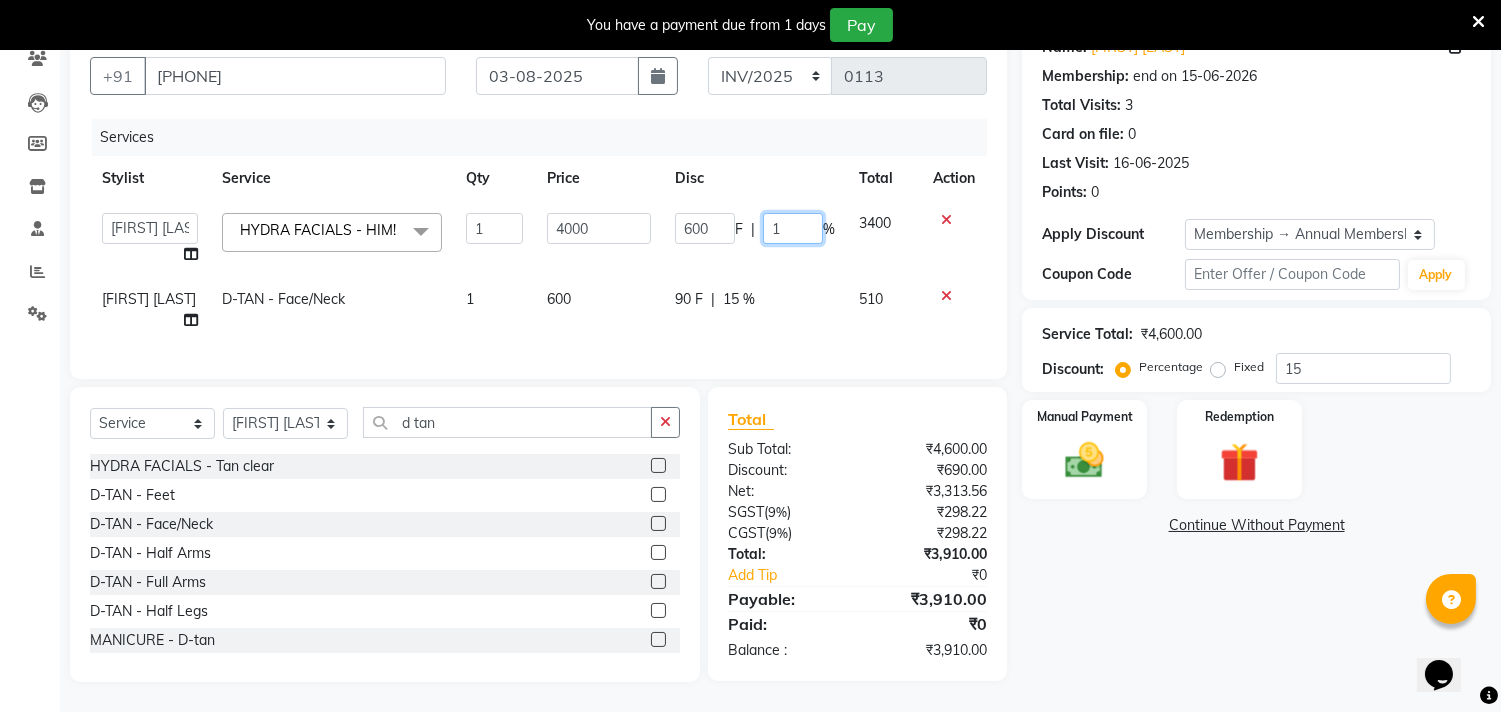 type on "10" 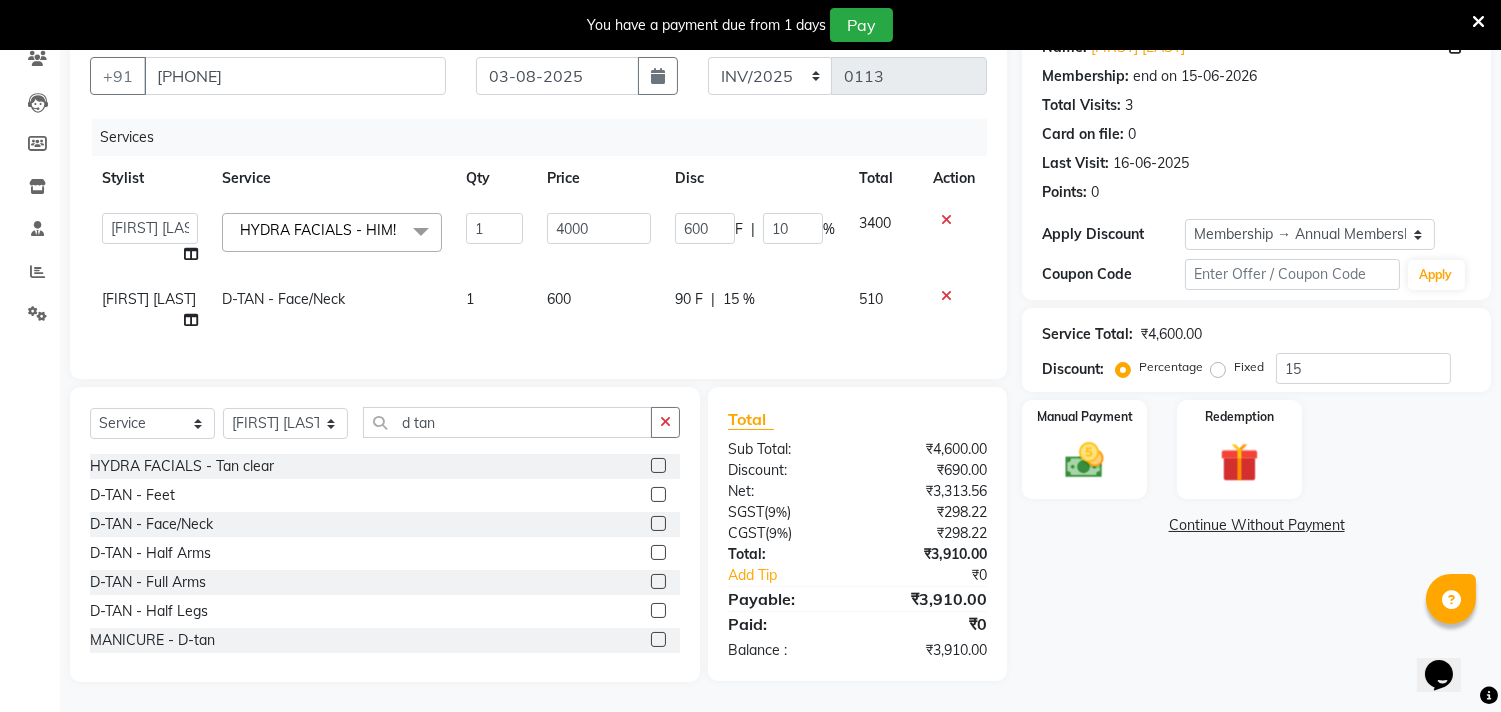 scroll, scrollTop: 185, scrollLeft: 0, axis: vertical 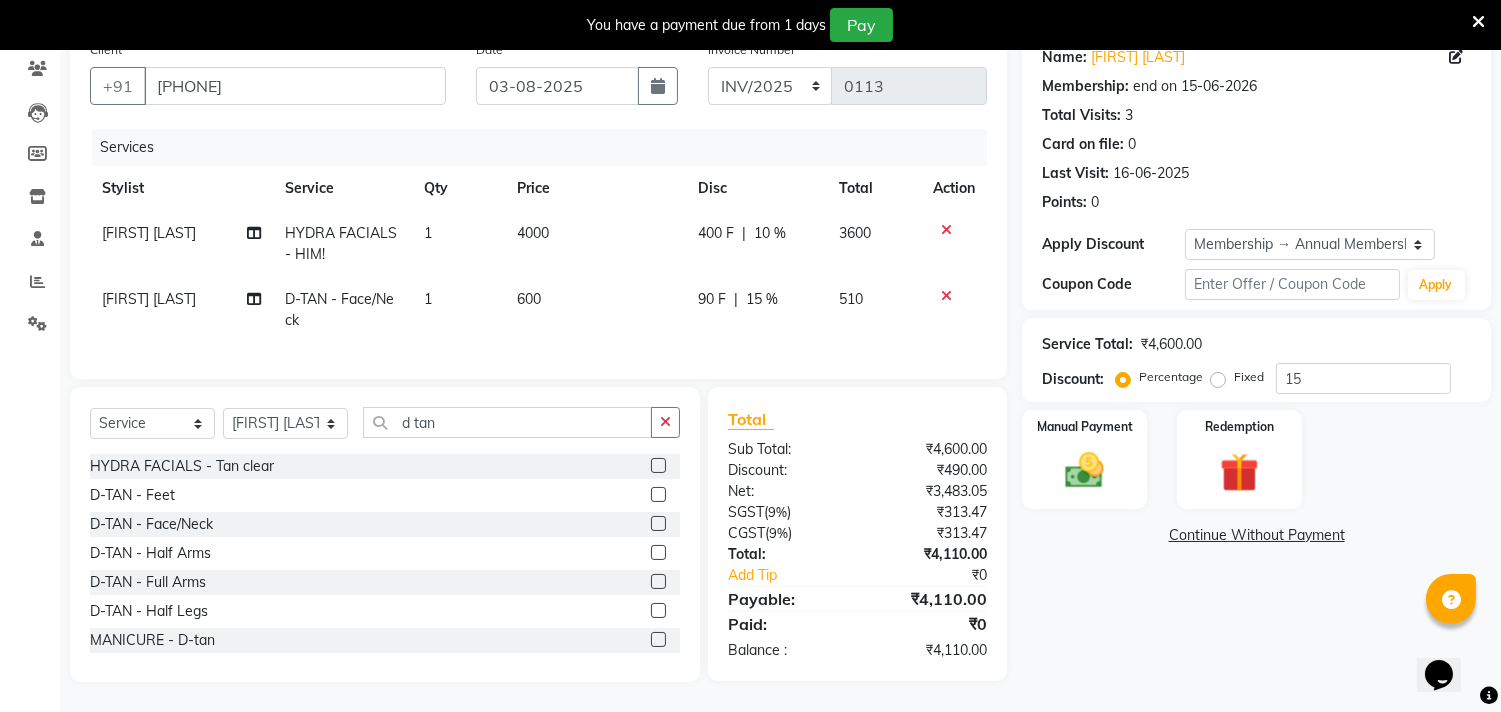 click on "400 F | 10 %" 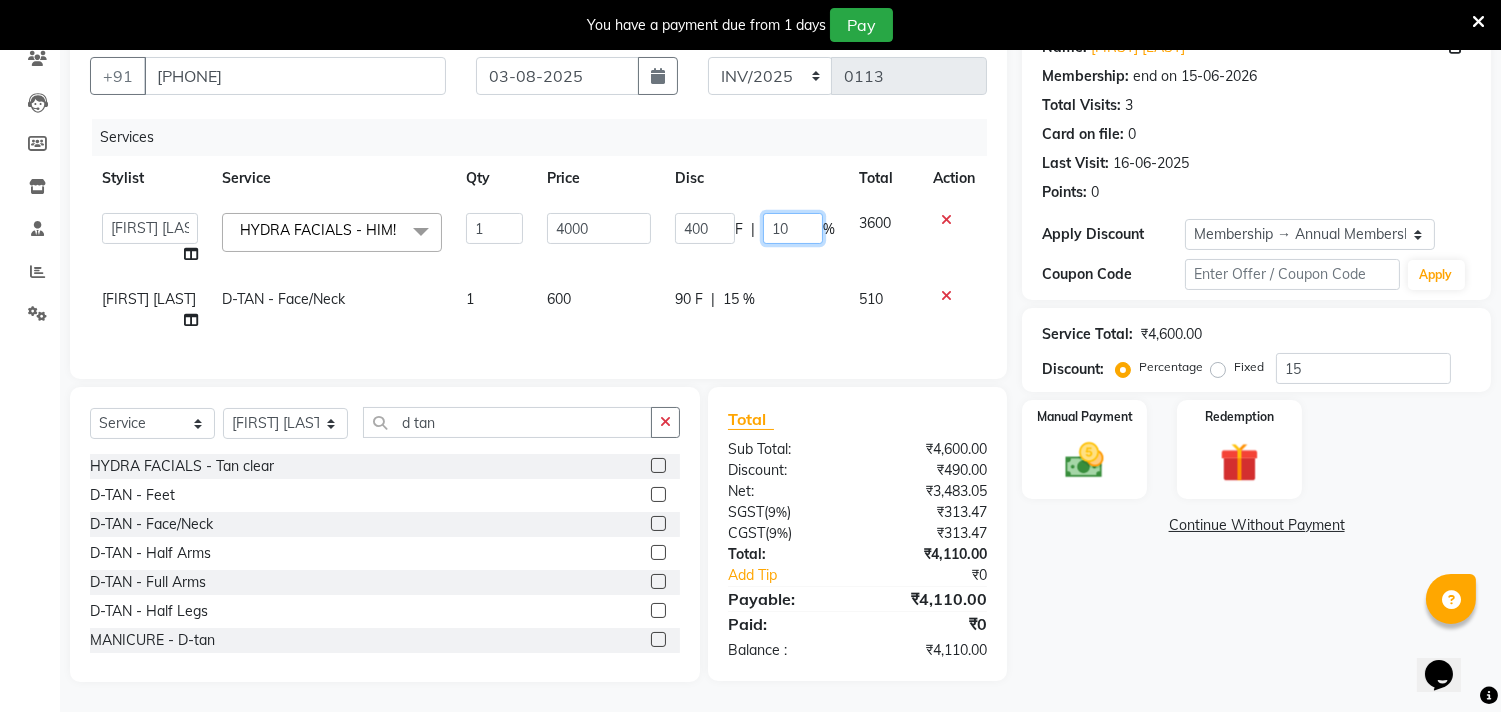 drag, startPoint x: 785, startPoint y: 202, endPoint x: 821, endPoint y: 206, distance: 36.221542 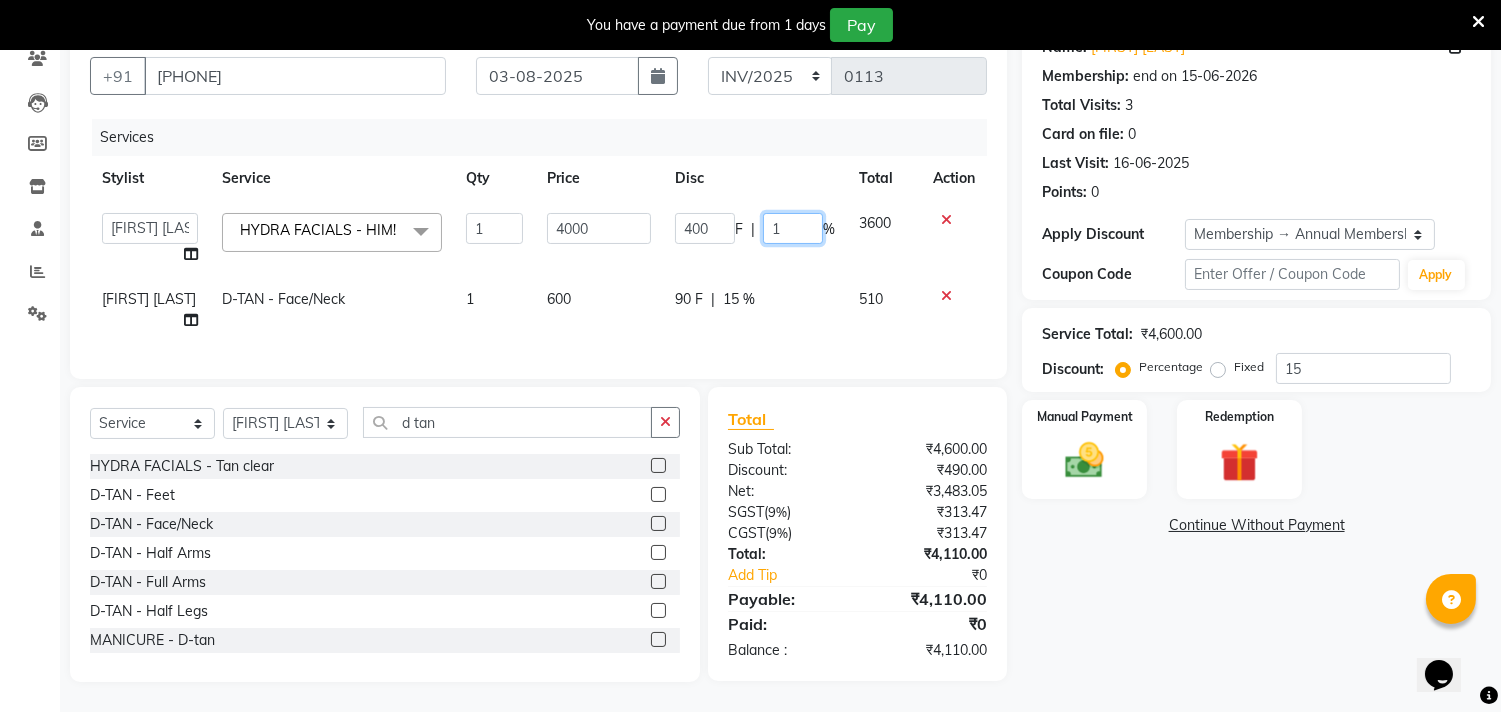 type on "15" 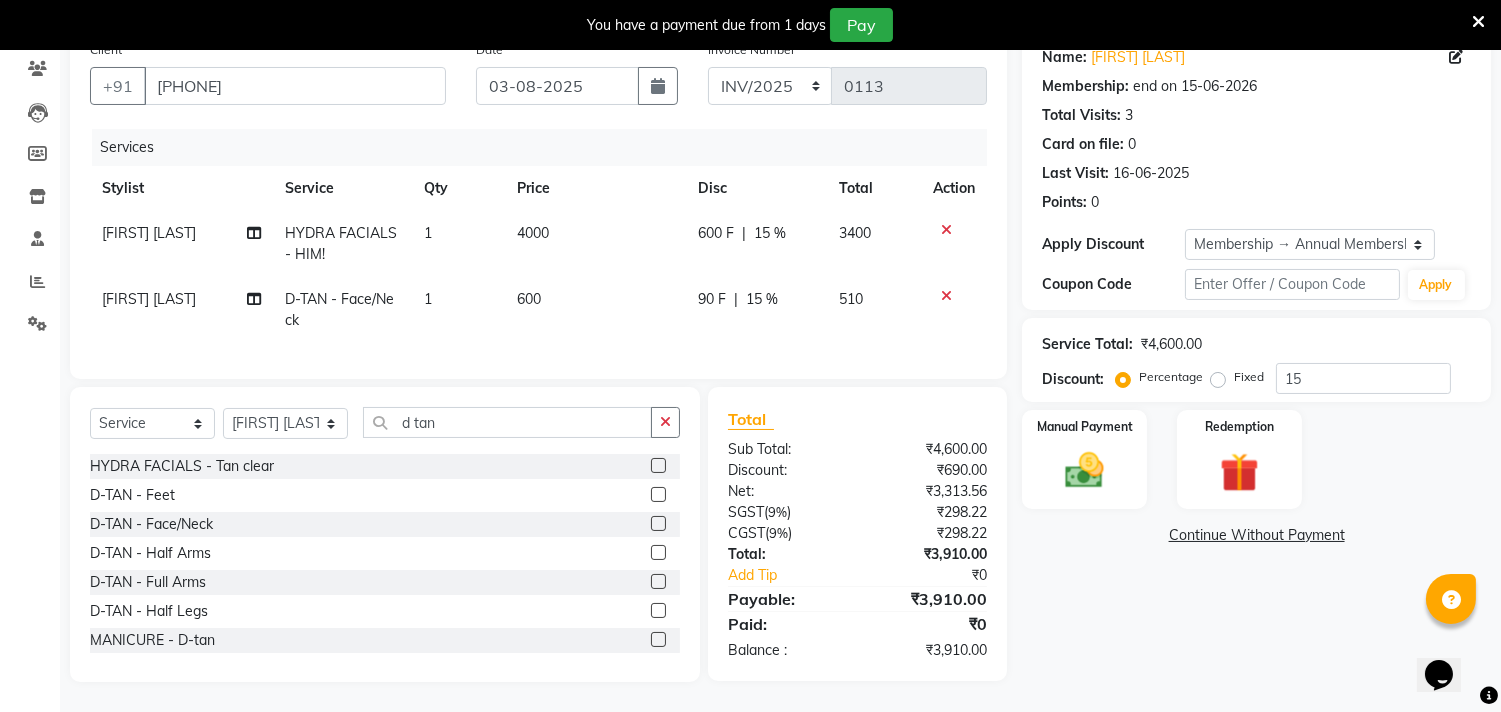 click on "3400" 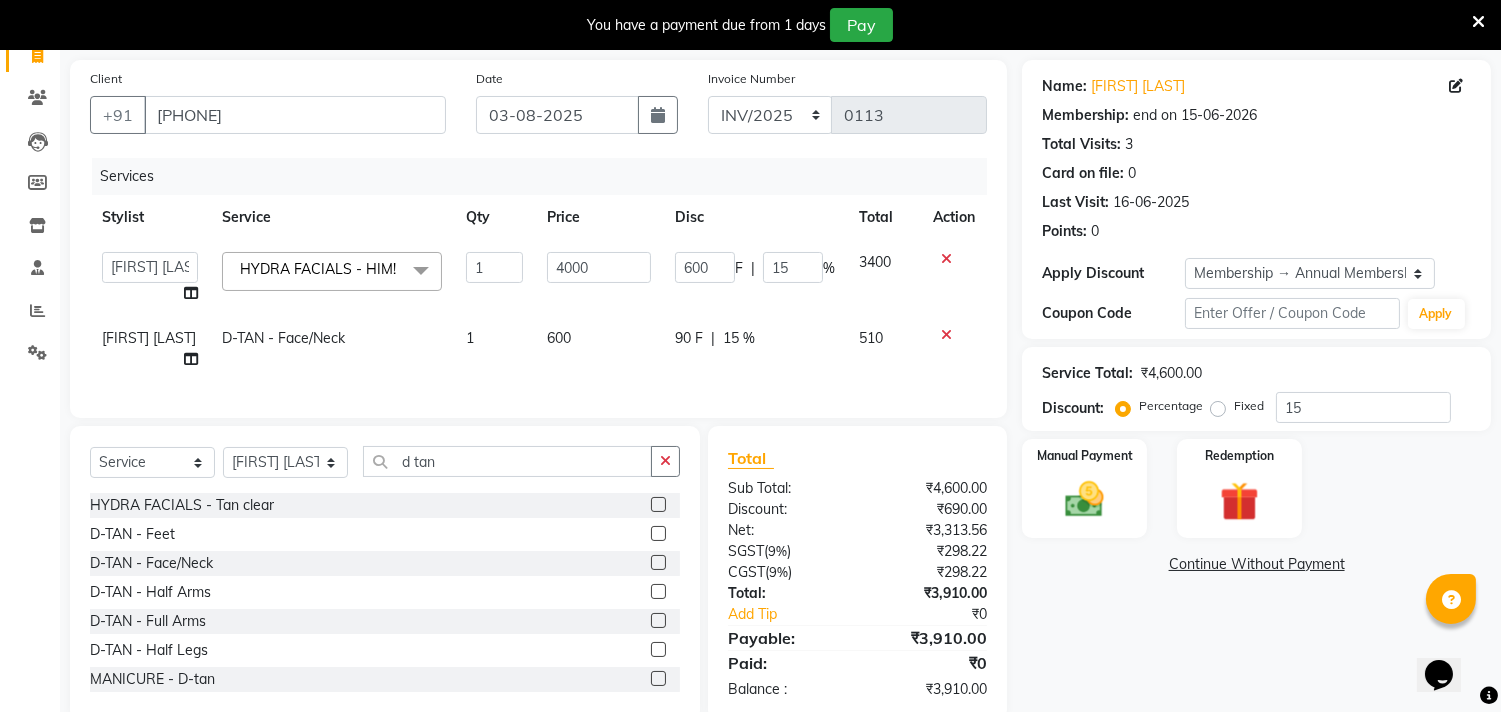 scroll, scrollTop: 0, scrollLeft: 0, axis: both 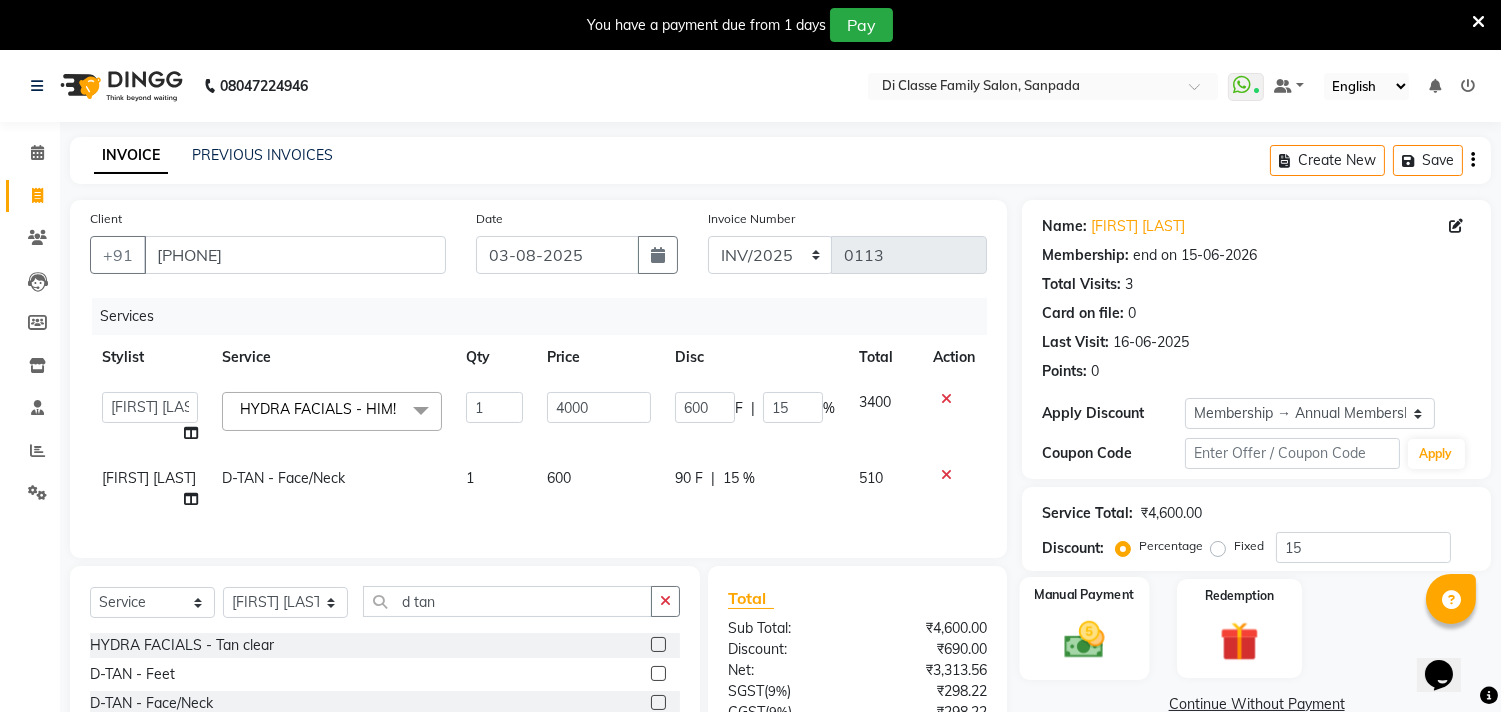 click 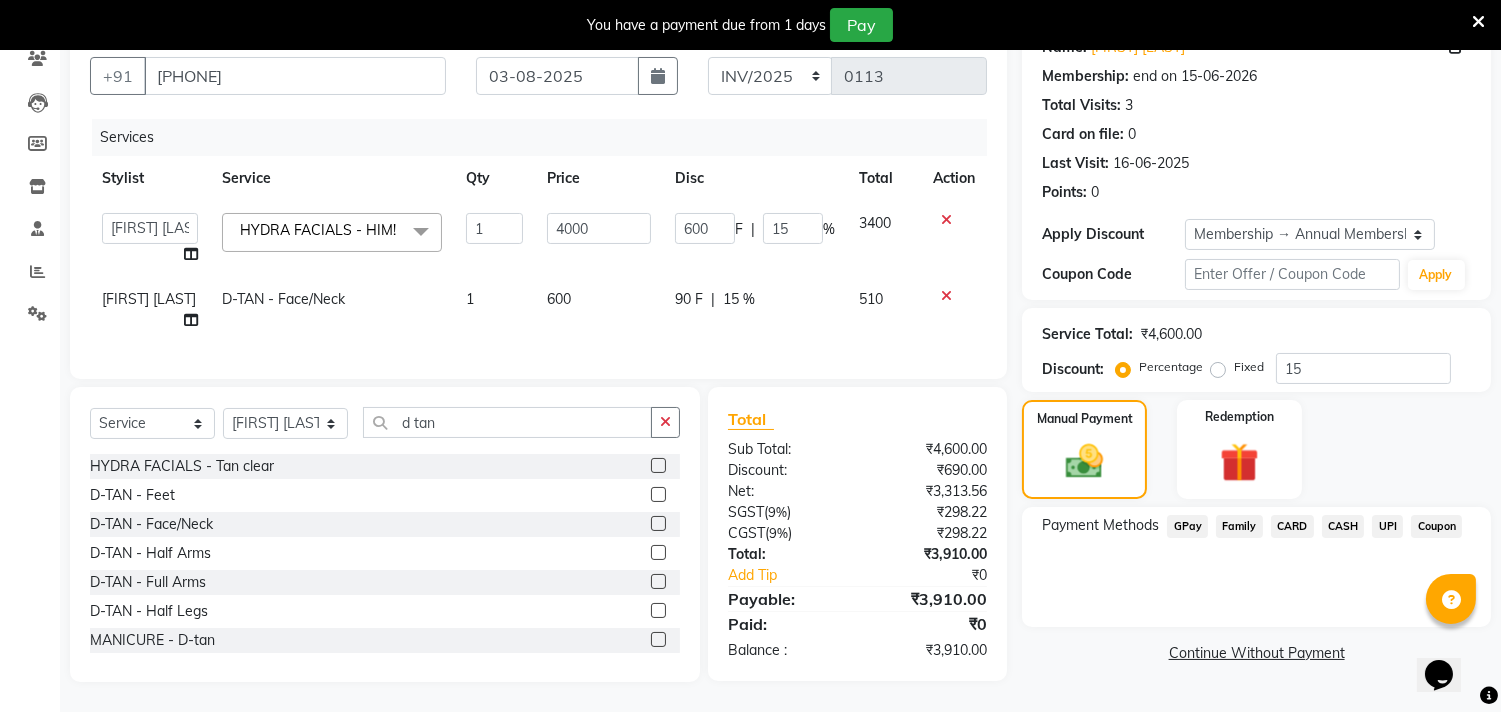 scroll, scrollTop: 195, scrollLeft: 0, axis: vertical 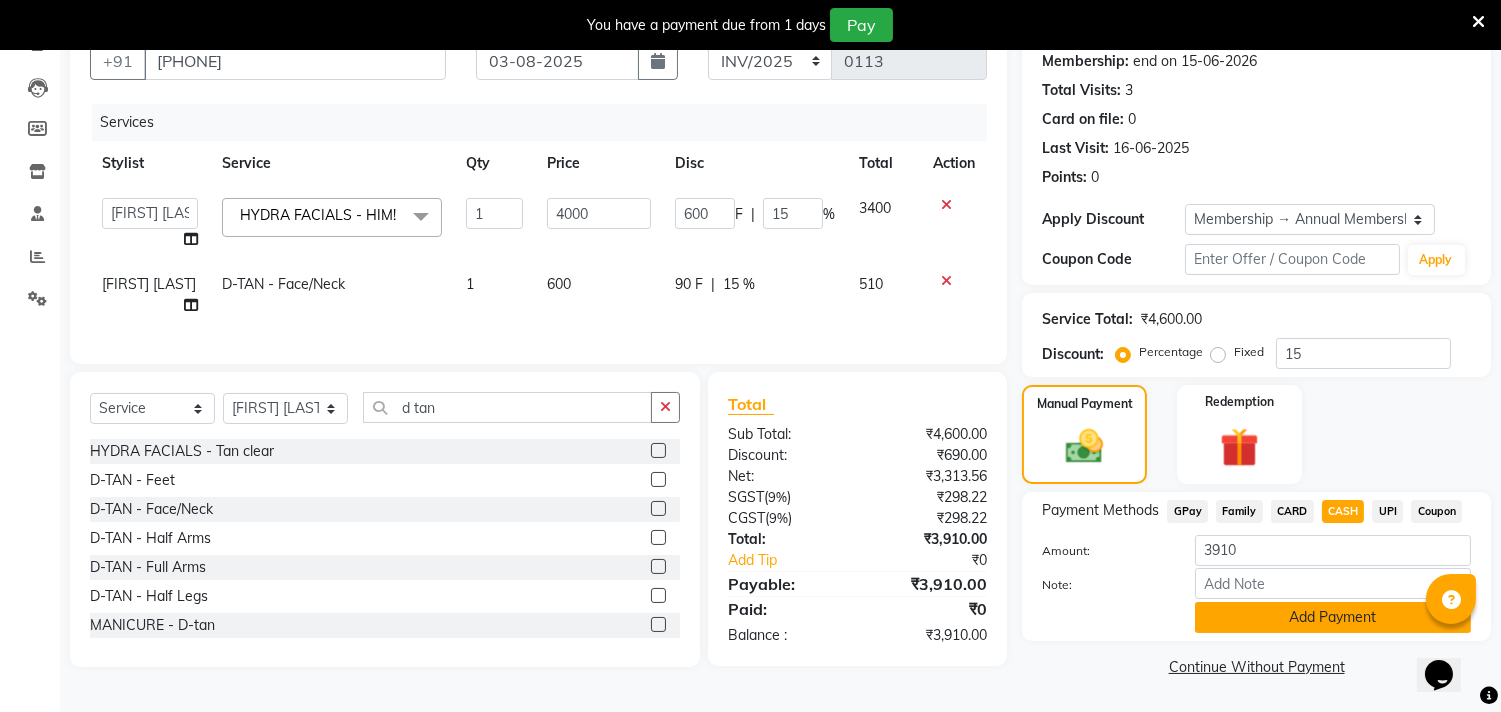 click on "Add Payment" 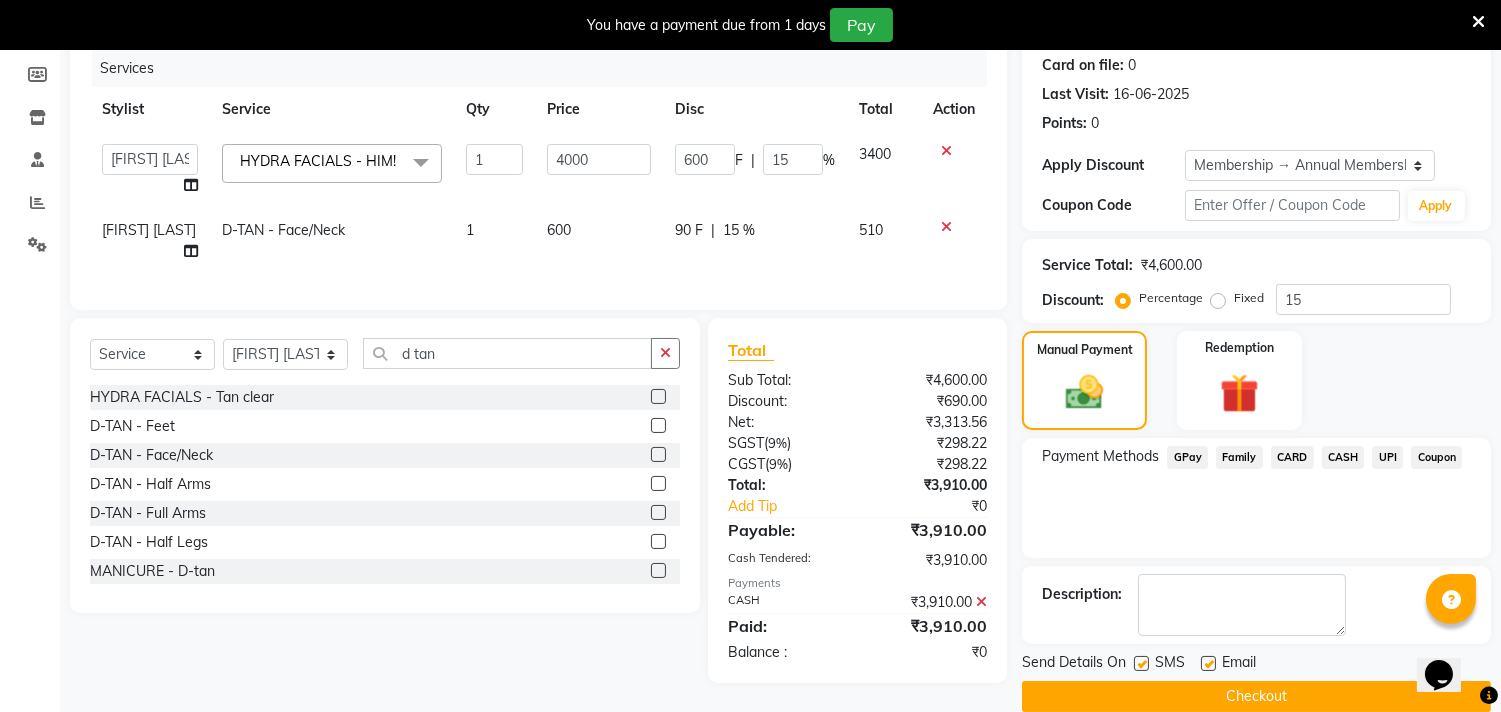 scroll, scrollTop: 277, scrollLeft: 0, axis: vertical 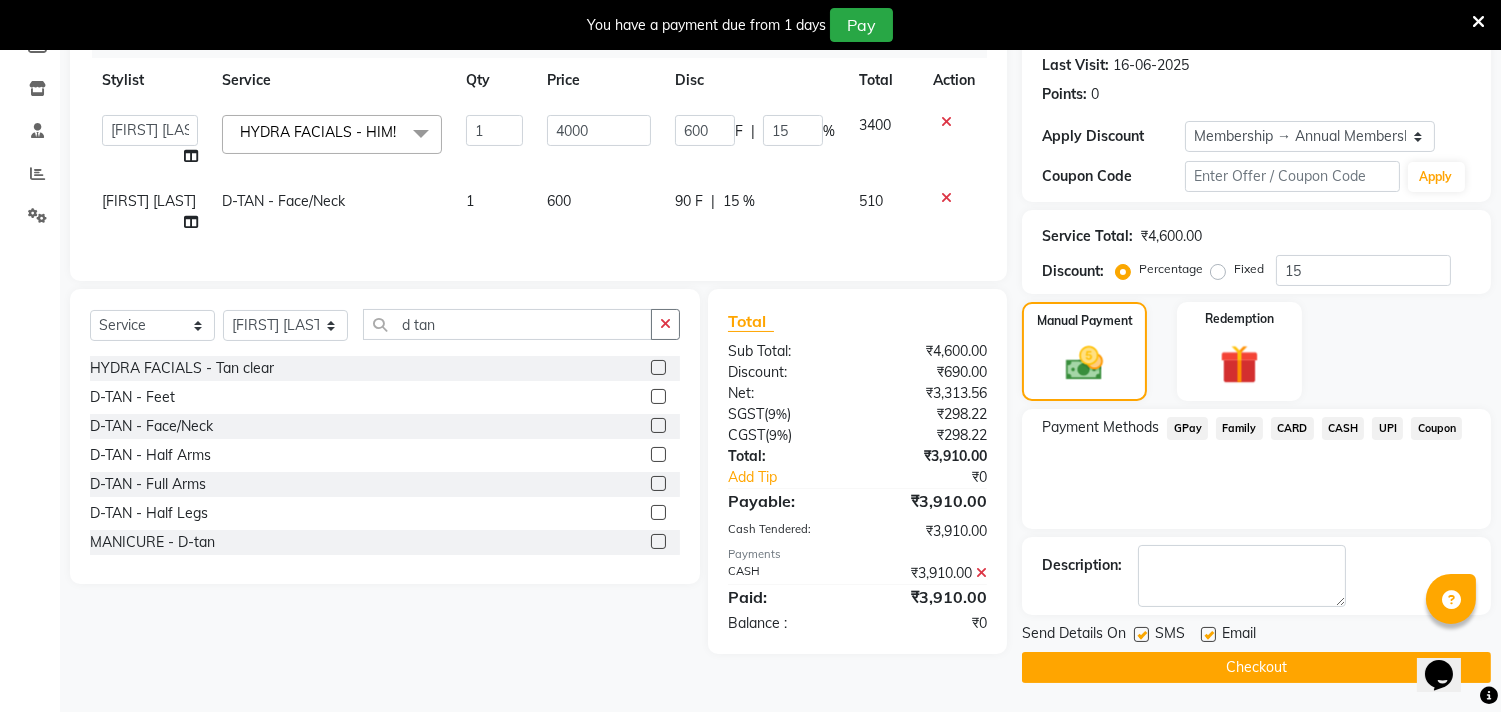 click on "Checkout" 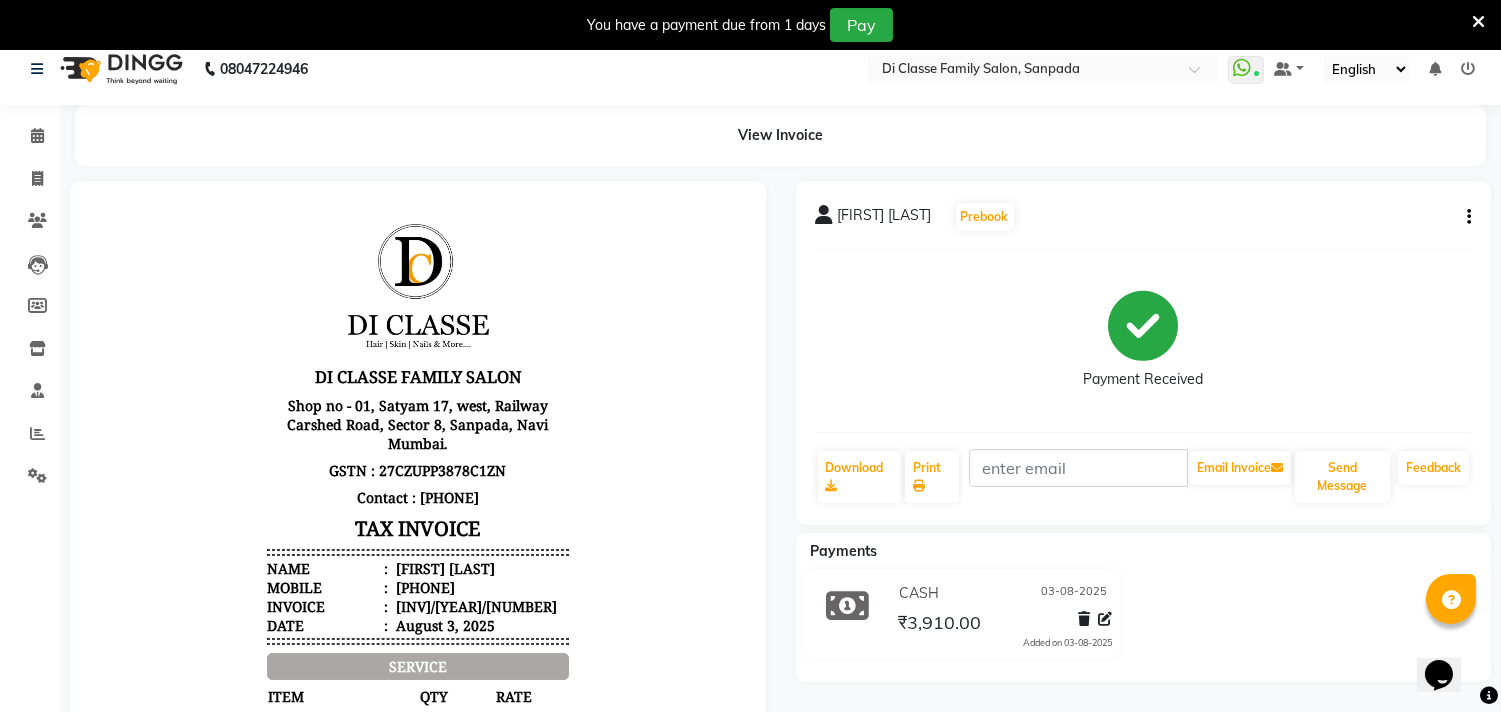 scroll, scrollTop: 0, scrollLeft: 0, axis: both 